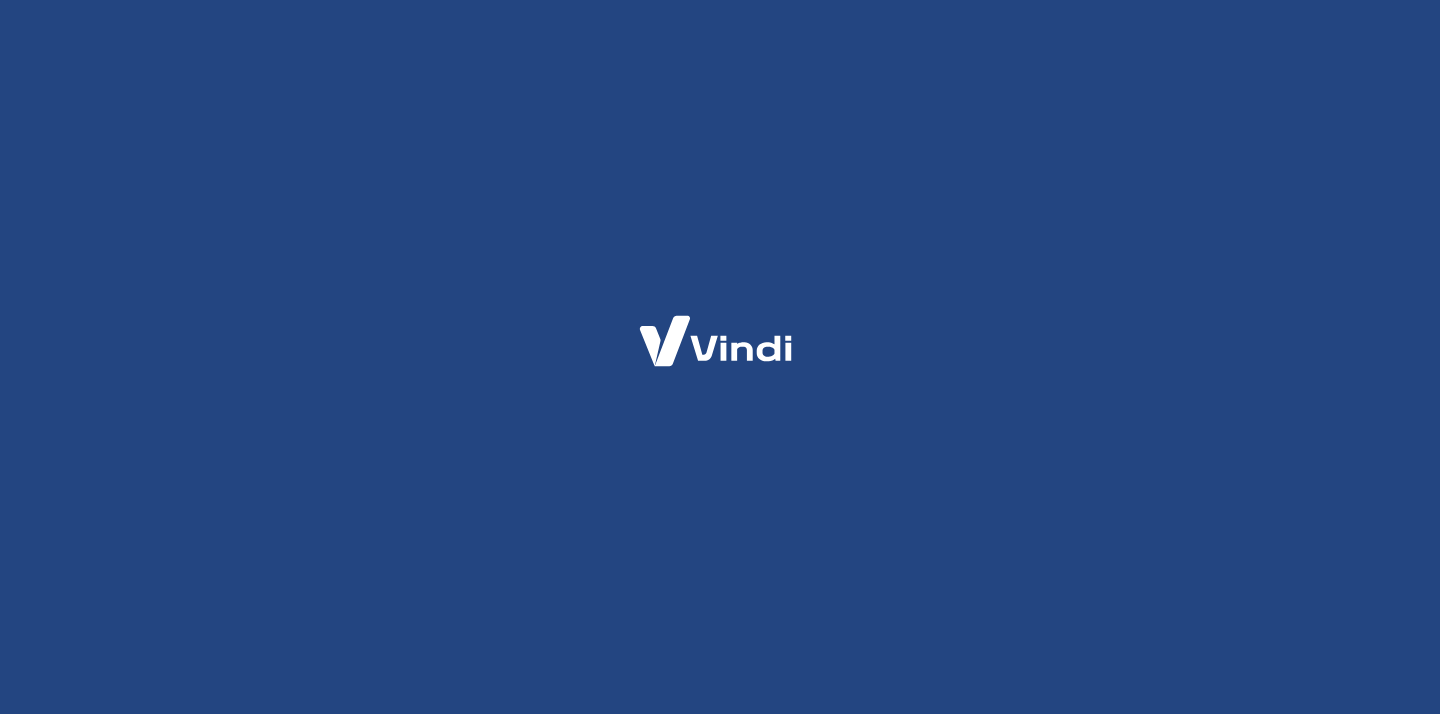 scroll, scrollTop: 0, scrollLeft: 0, axis: both 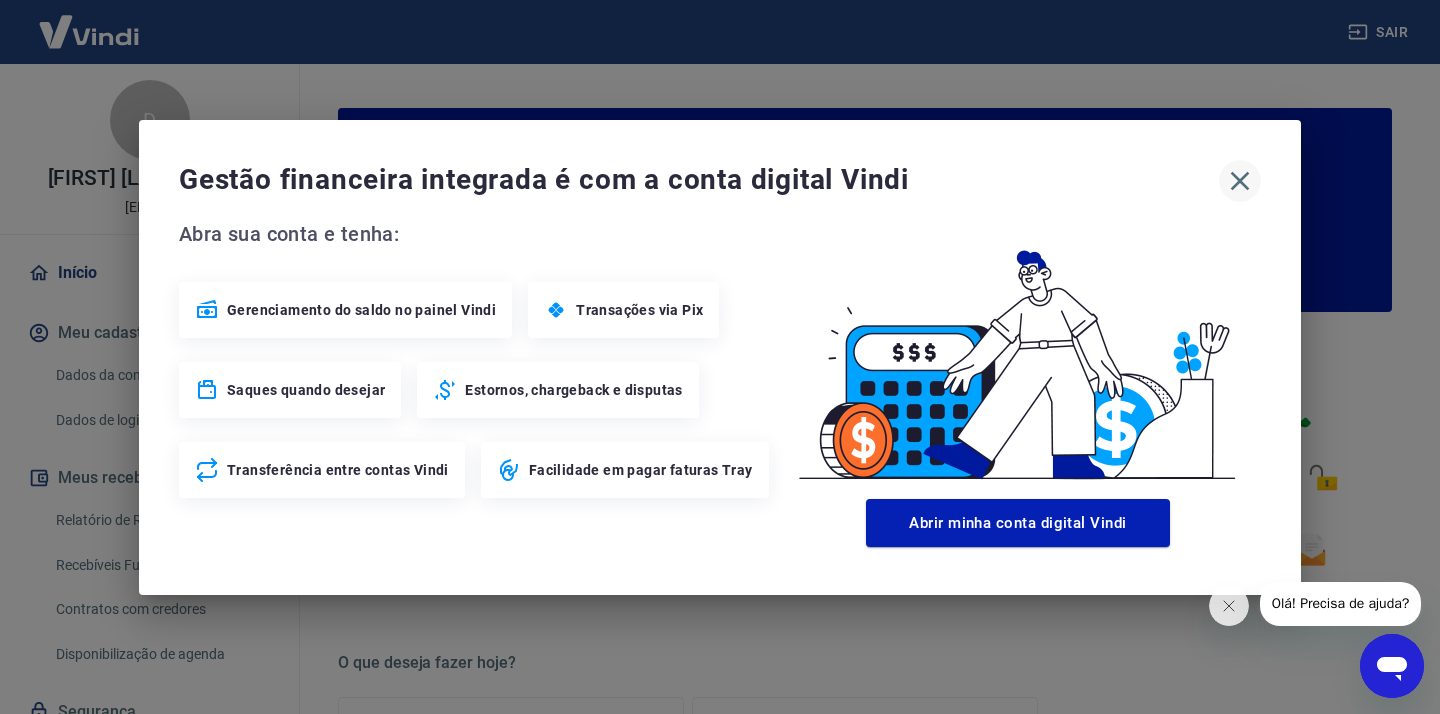 click 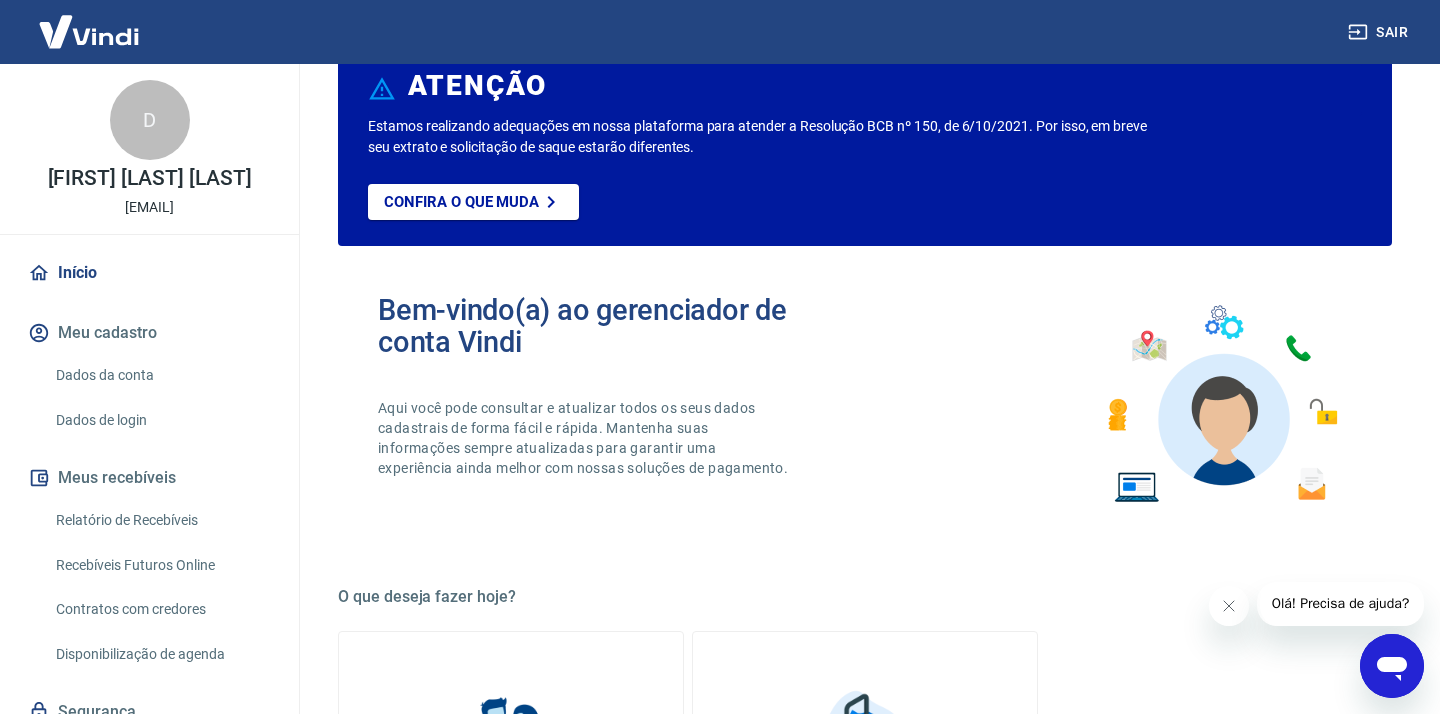 scroll, scrollTop: 1092, scrollLeft: 0, axis: vertical 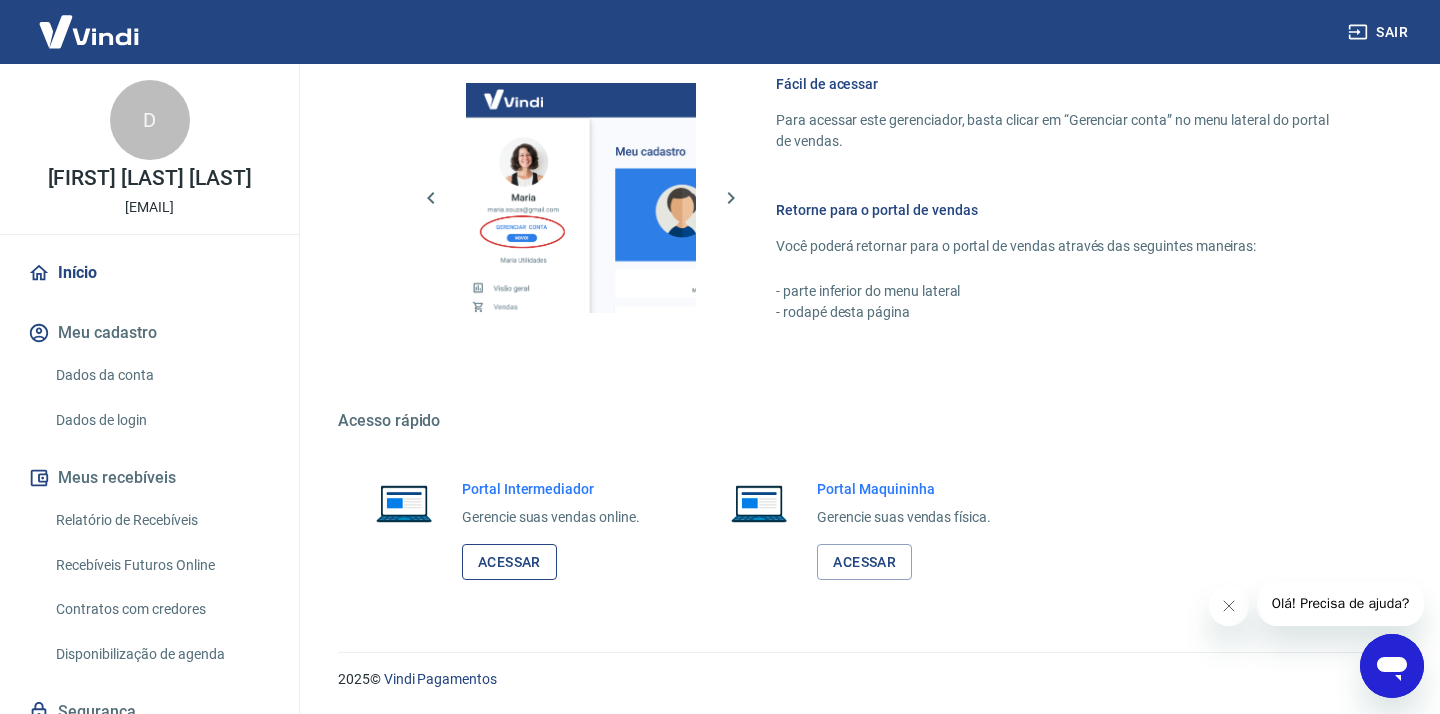 click on "Acessar" at bounding box center (509, 562) 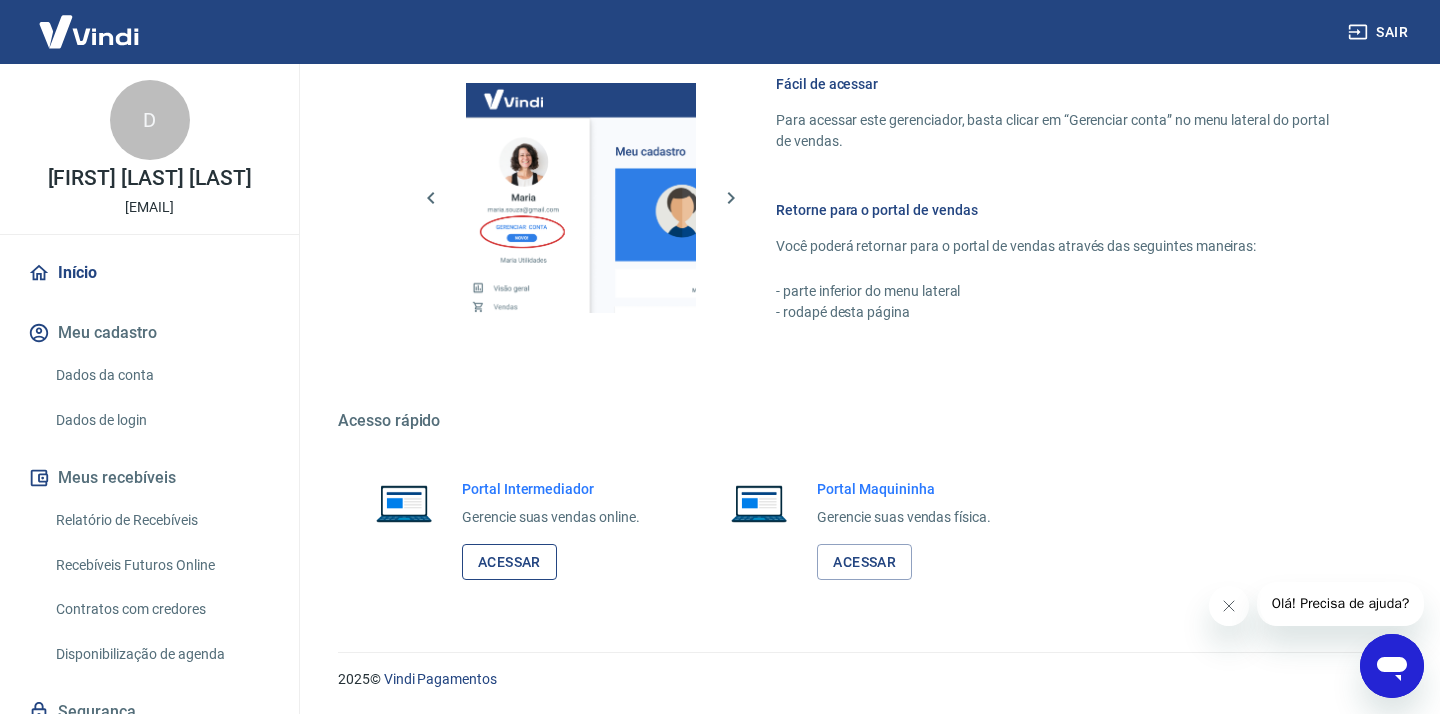 click on "Acessar" at bounding box center (509, 562) 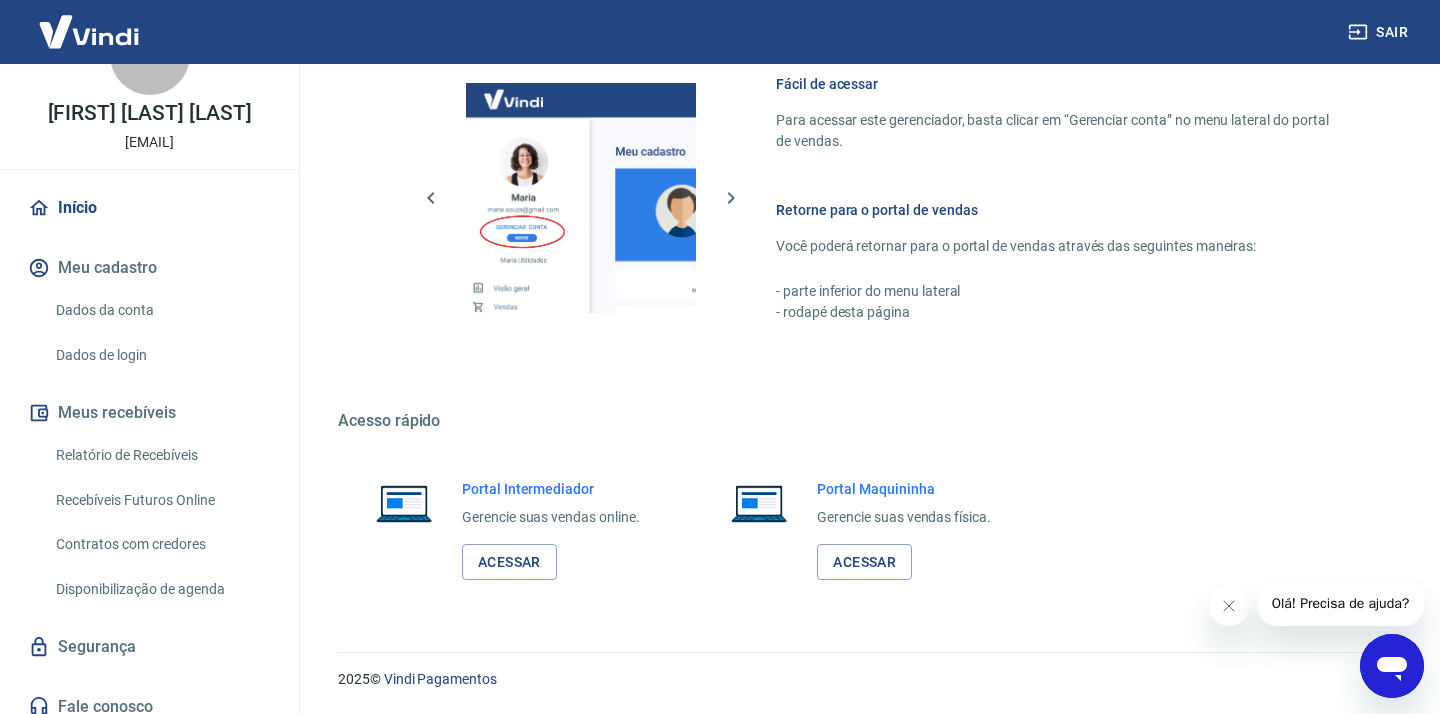 scroll, scrollTop: 80, scrollLeft: 0, axis: vertical 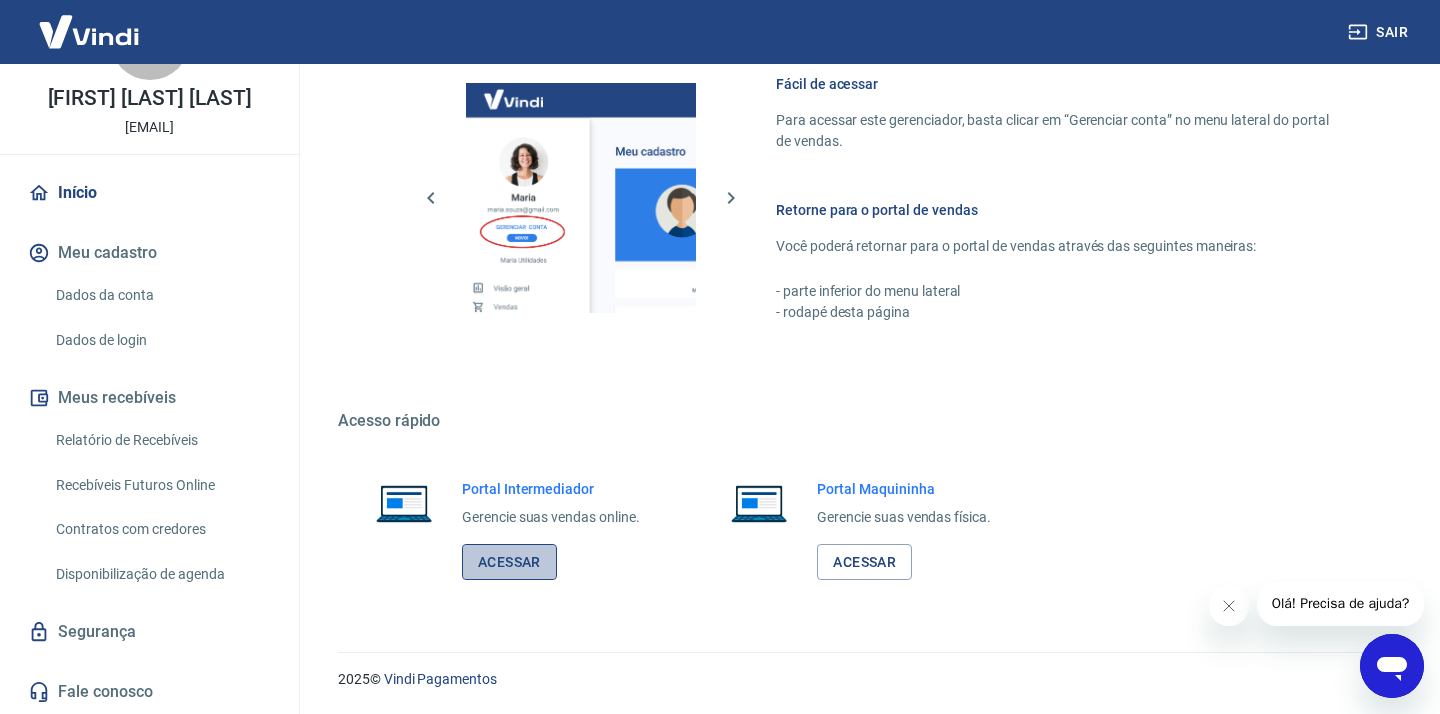 click on "Acessar" at bounding box center [509, 562] 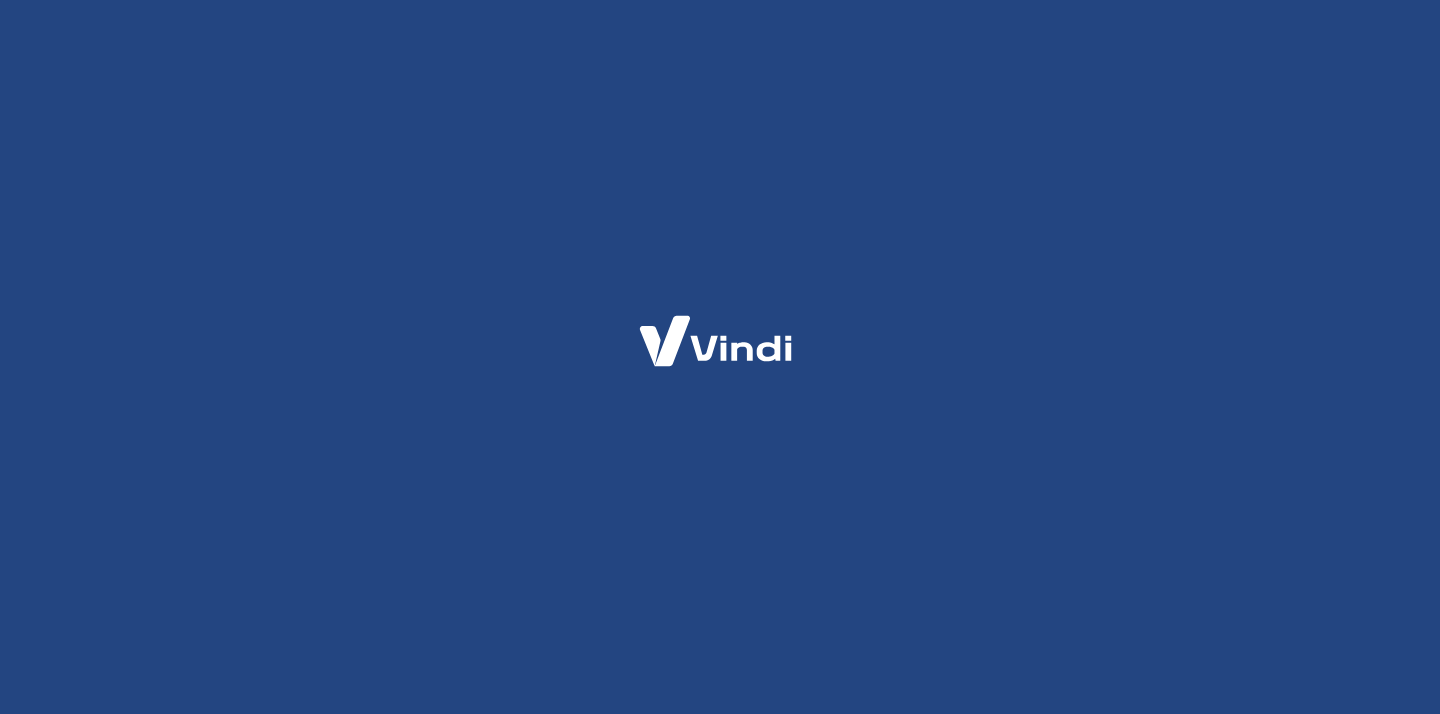 scroll, scrollTop: 0, scrollLeft: 0, axis: both 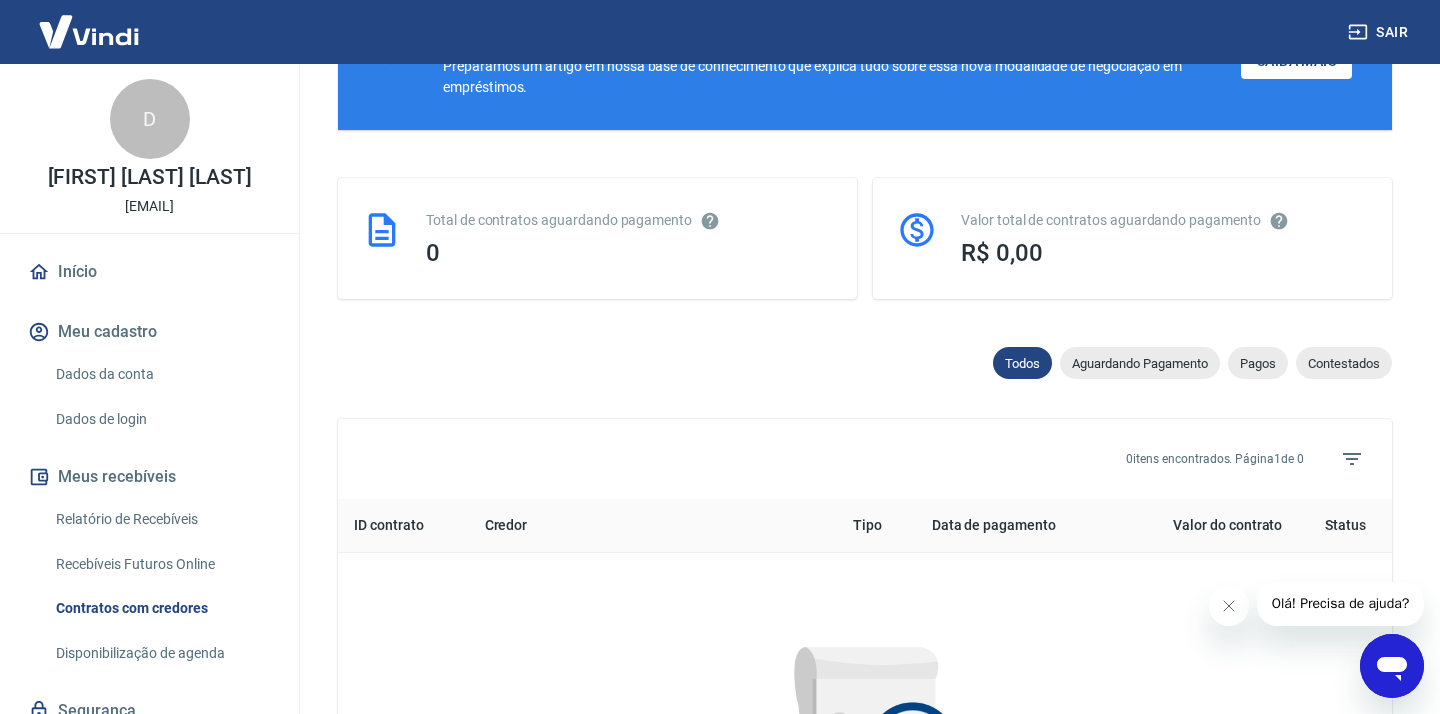 click on "Dados da conta" at bounding box center (161, 374) 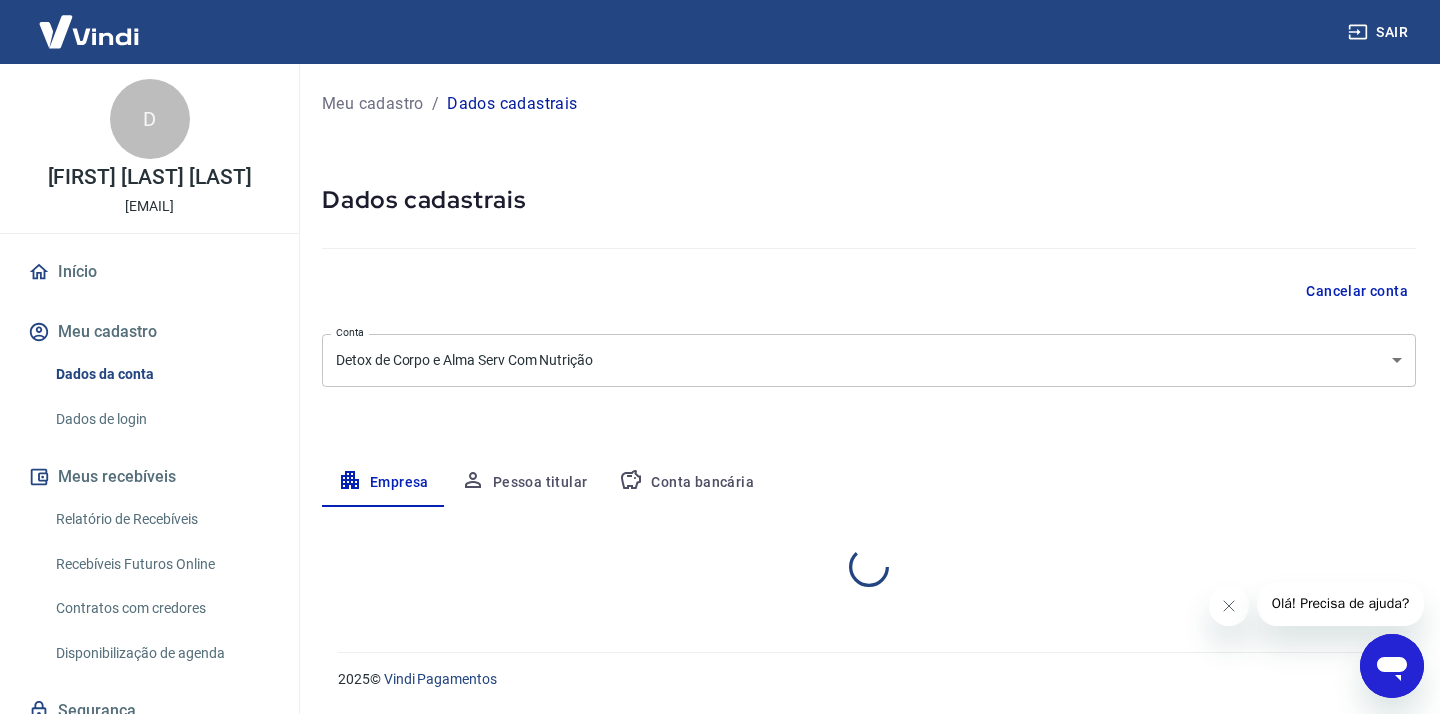 scroll, scrollTop: 0, scrollLeft: 0, axis: both 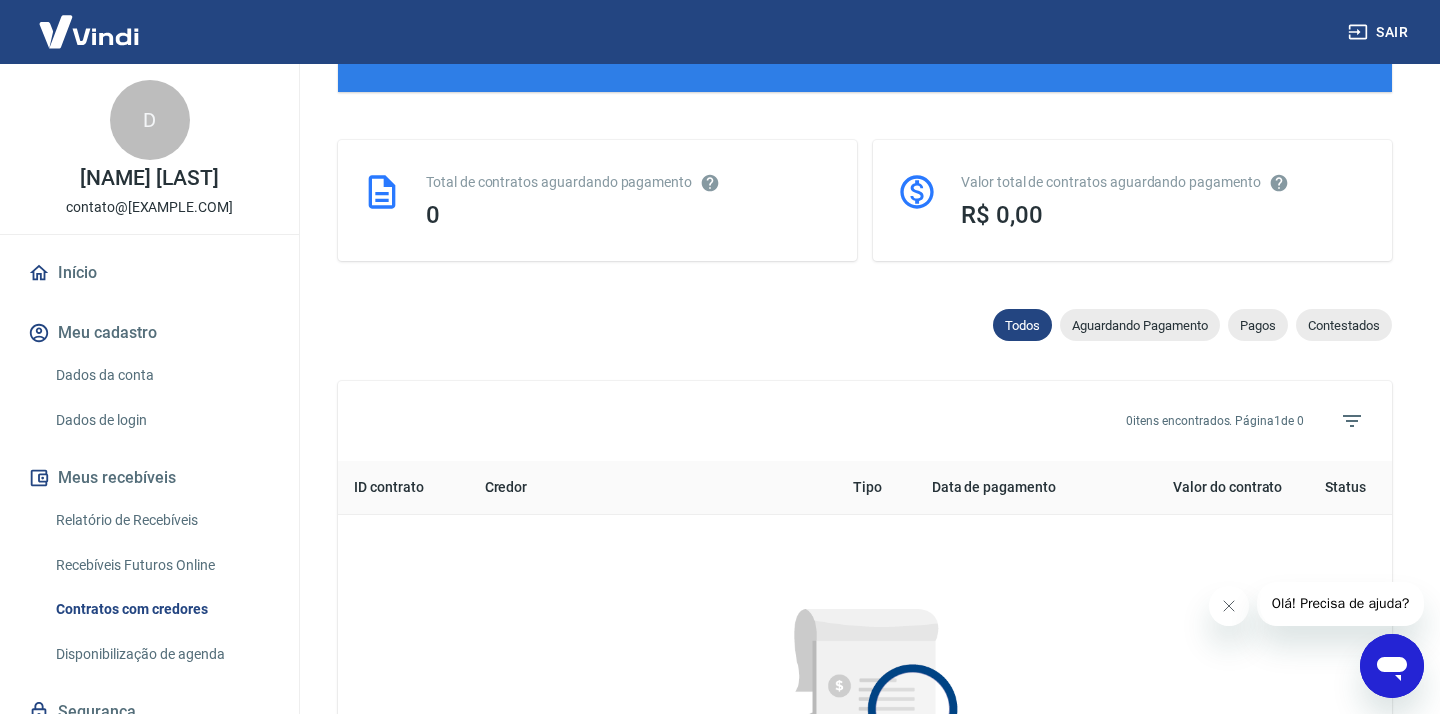 click 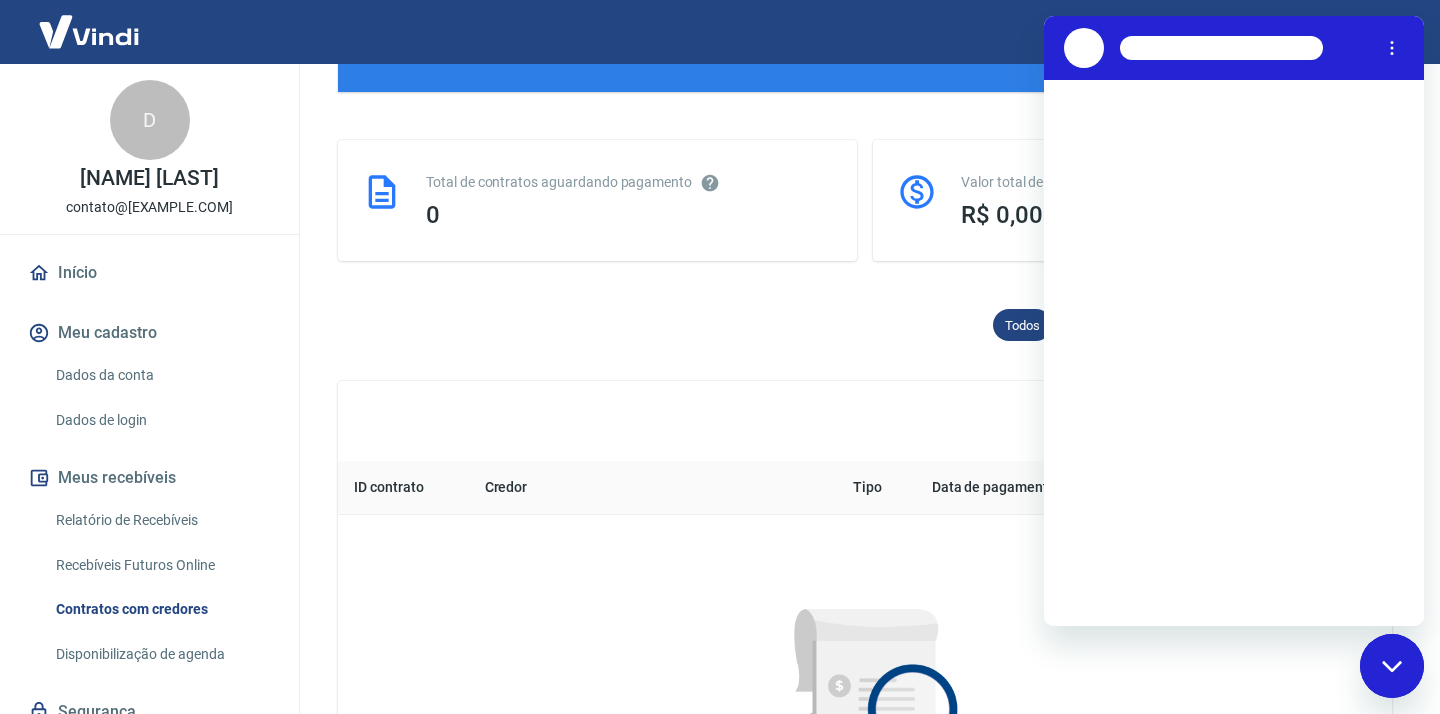 scroll, scrollTop: 0, scrollLeft: 0, axis: both 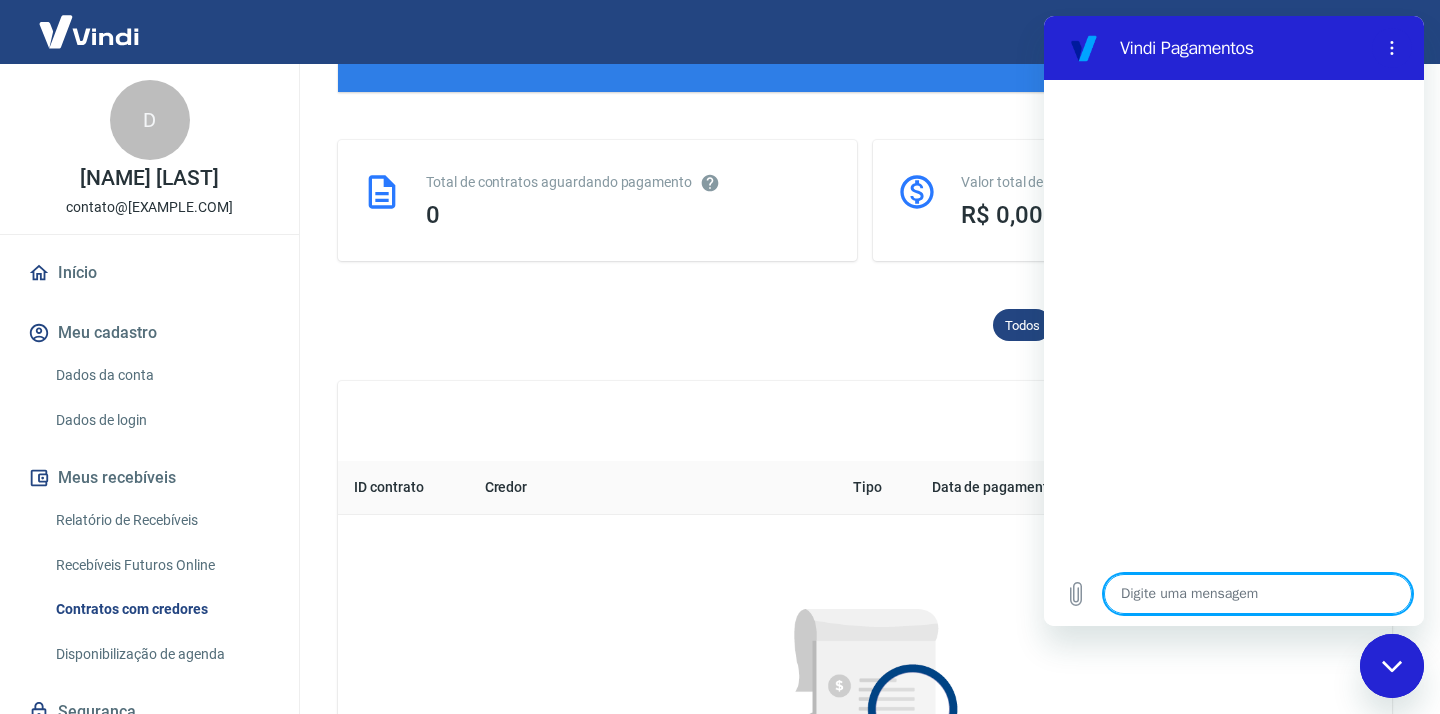 type on "o" 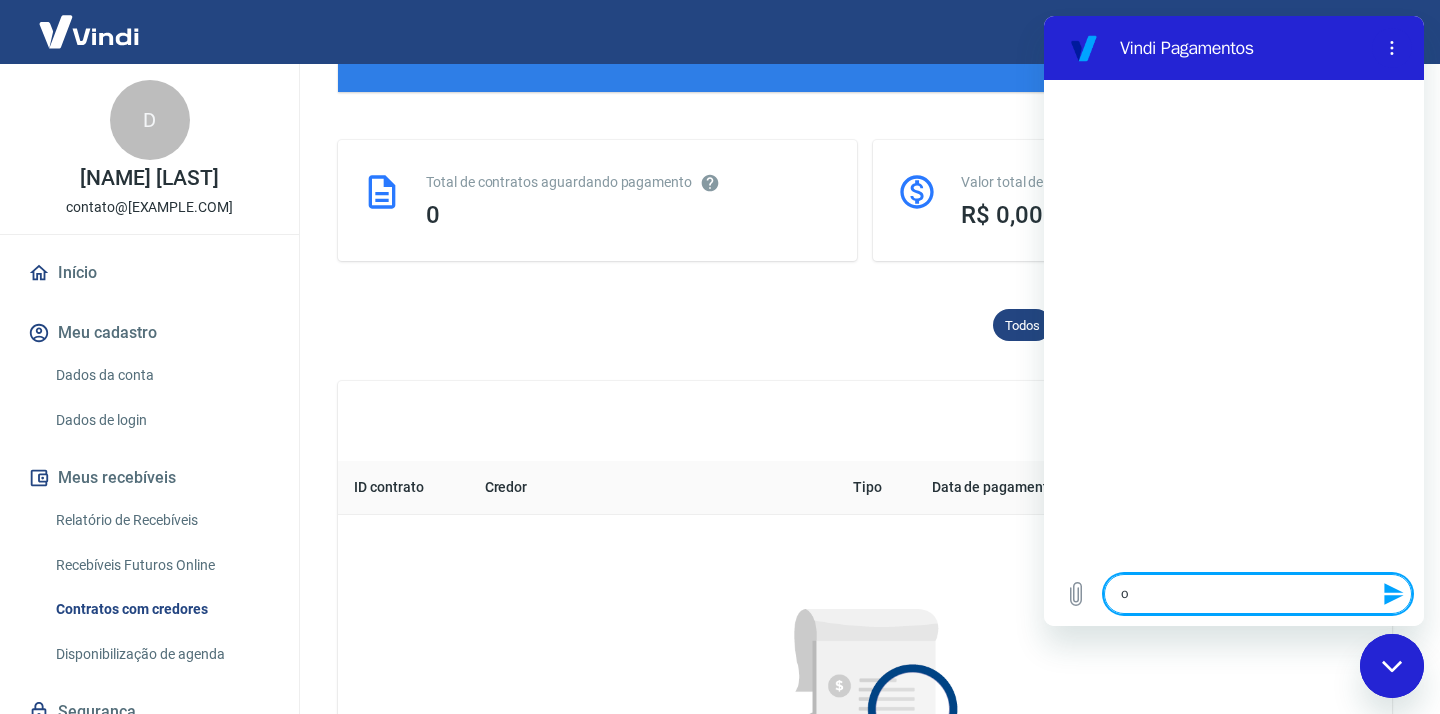 type on "oa" 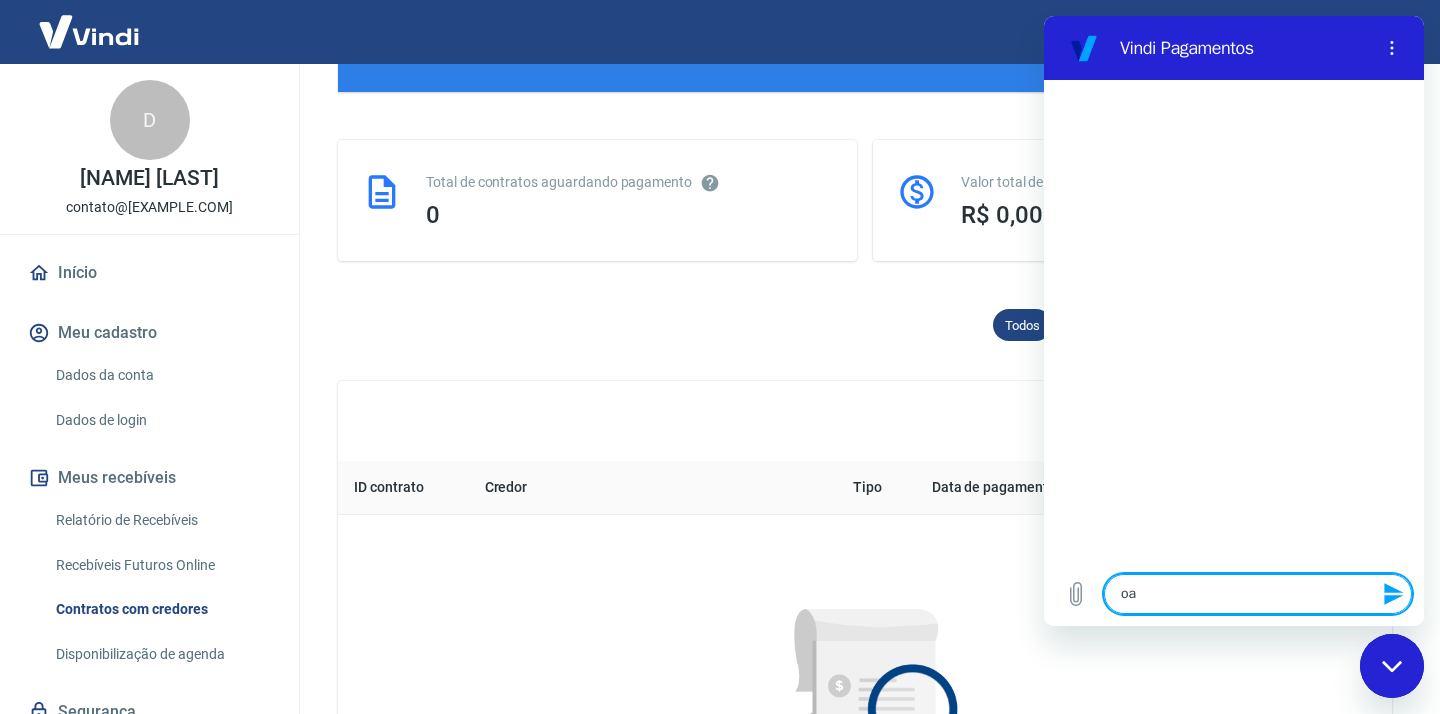 type on "o" 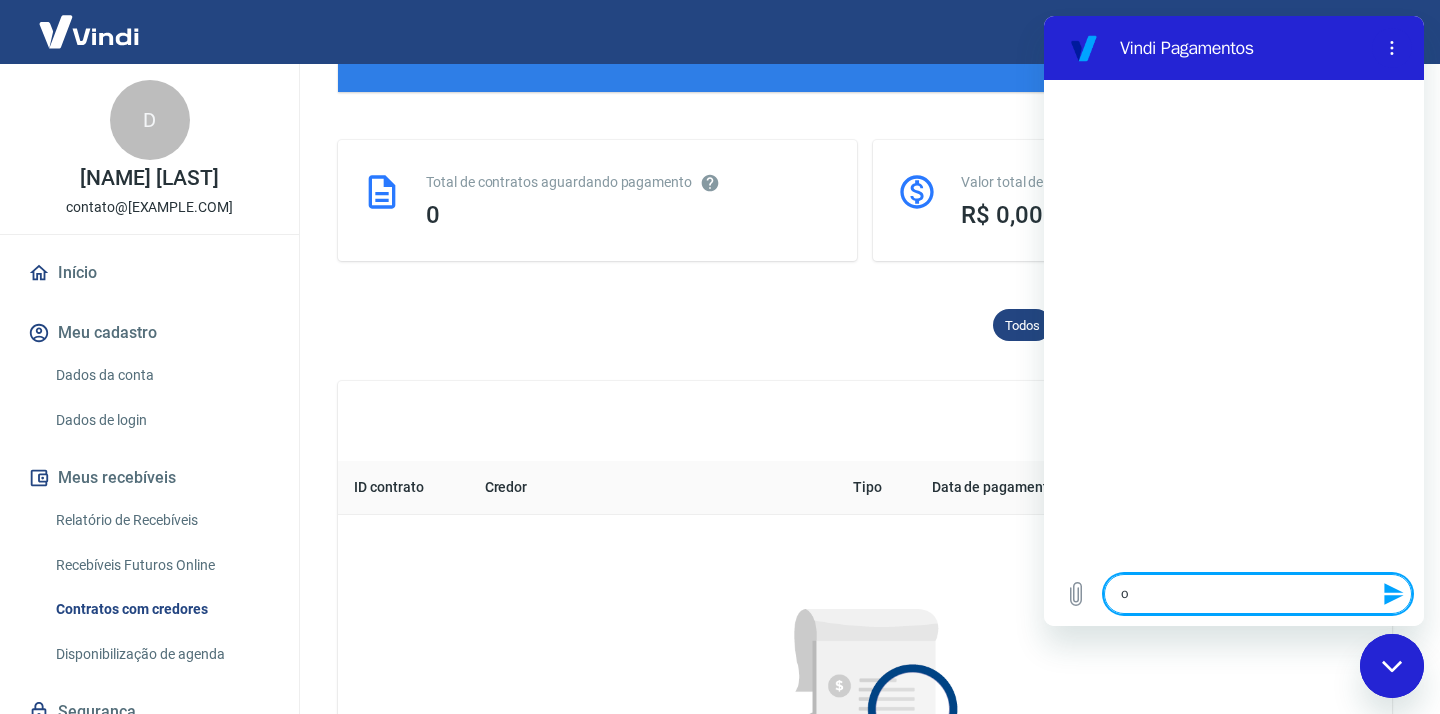type on "ol" 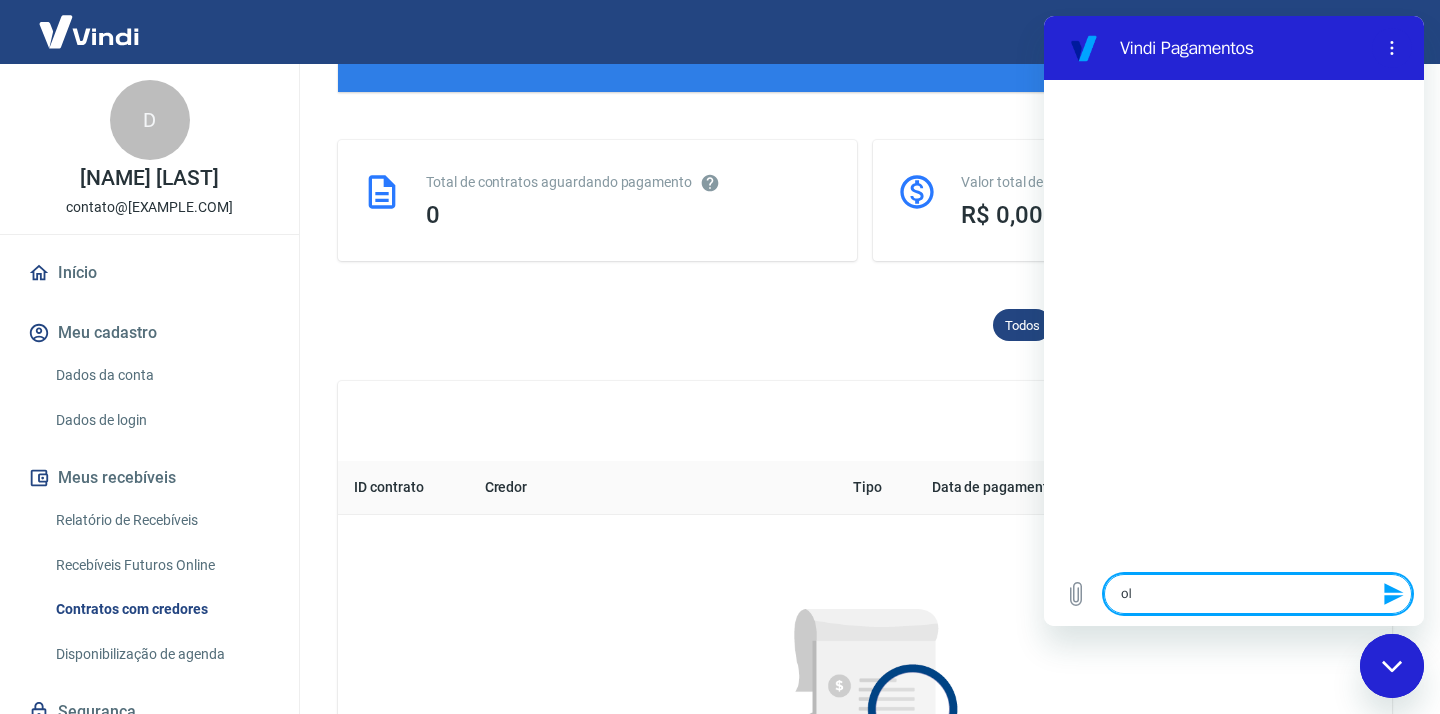 type on "ola" 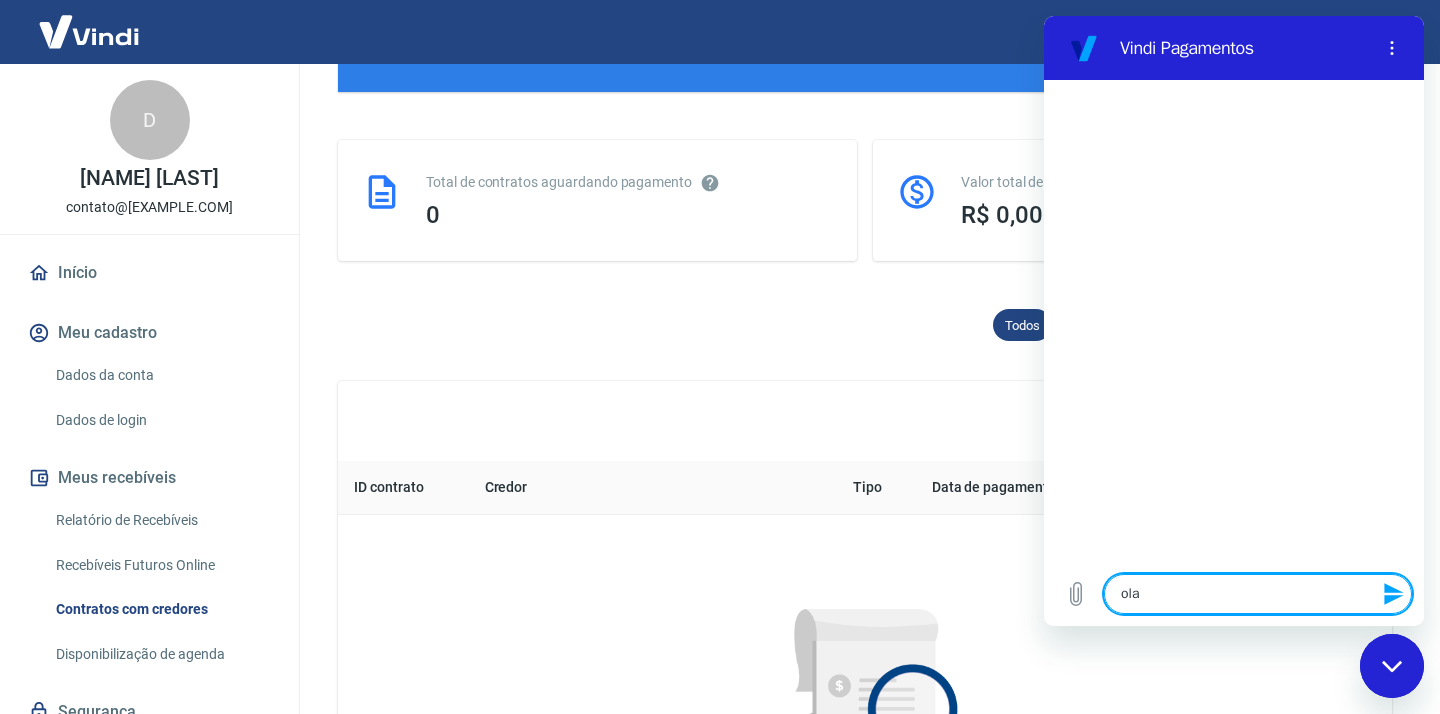 type 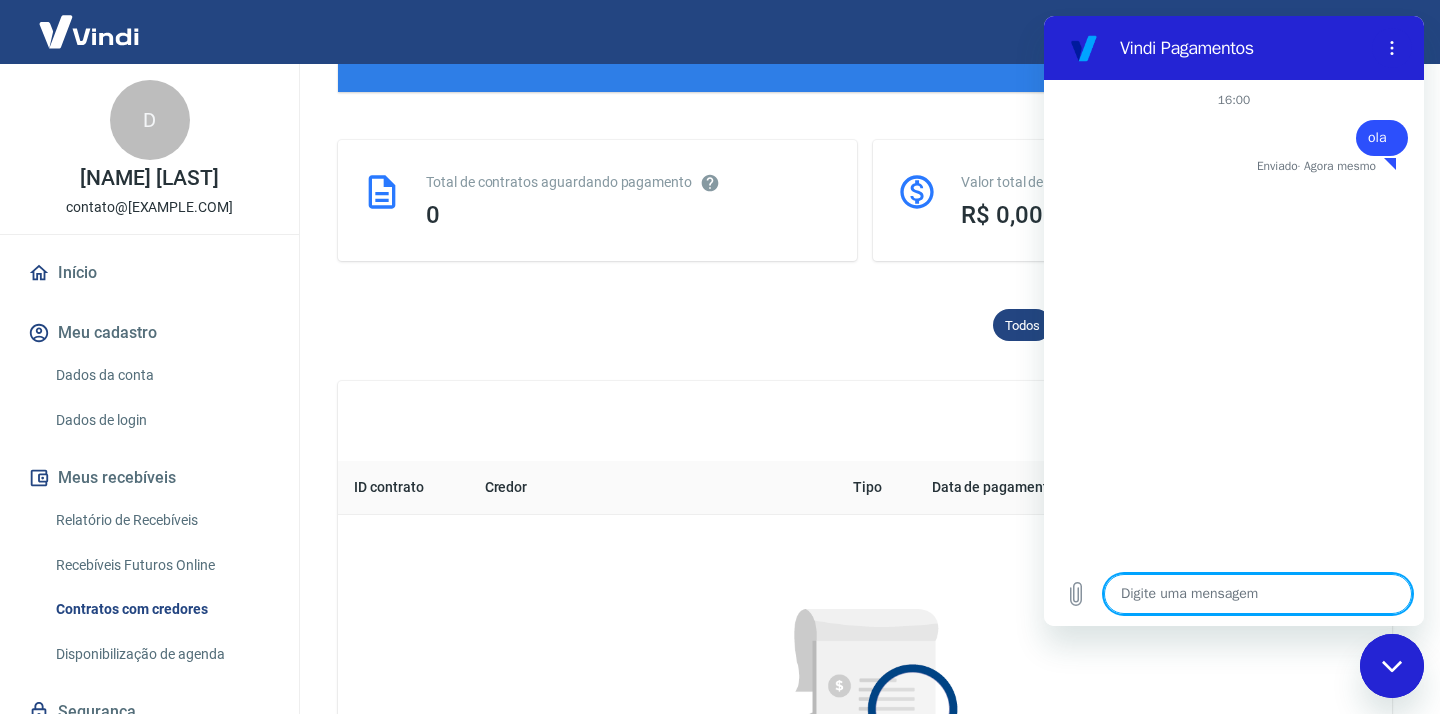 type on "x" 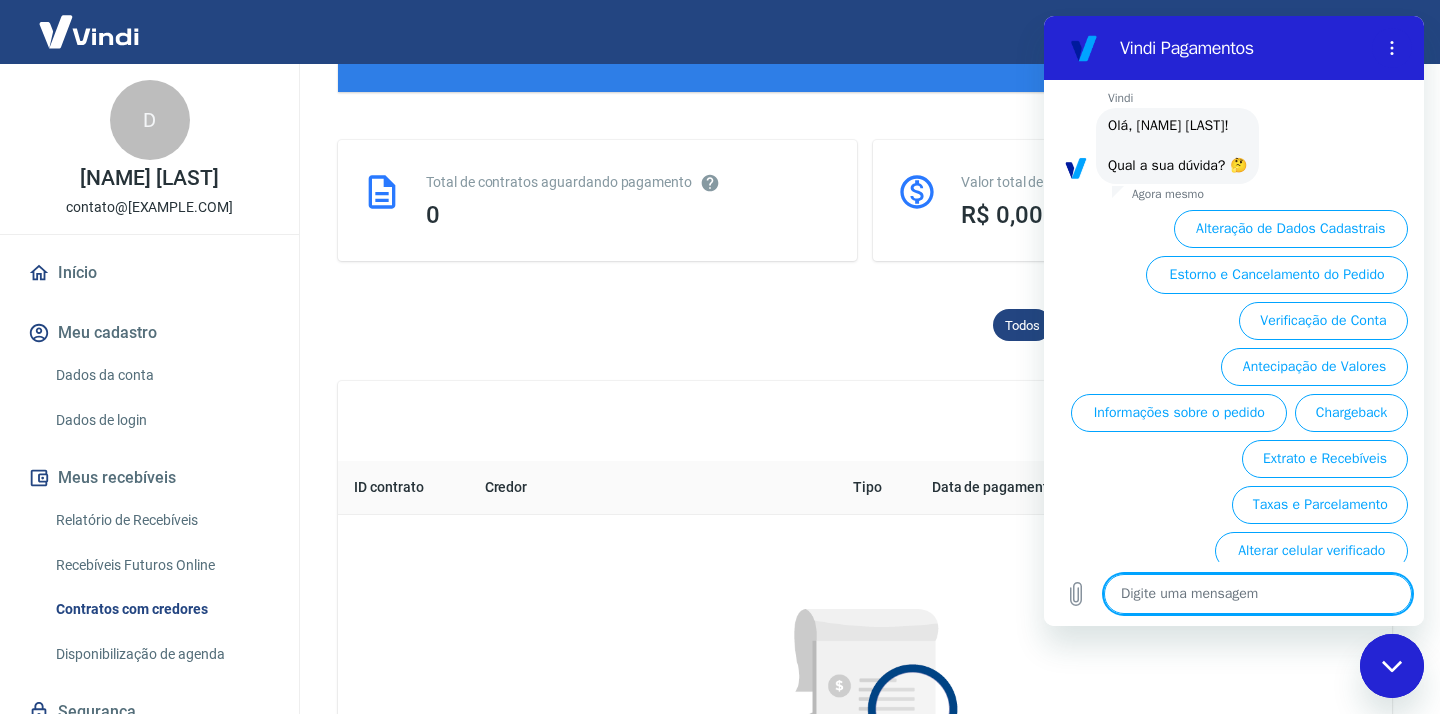 scroll, scrollTop: 91, scrollLeft: 0, axis: vertical 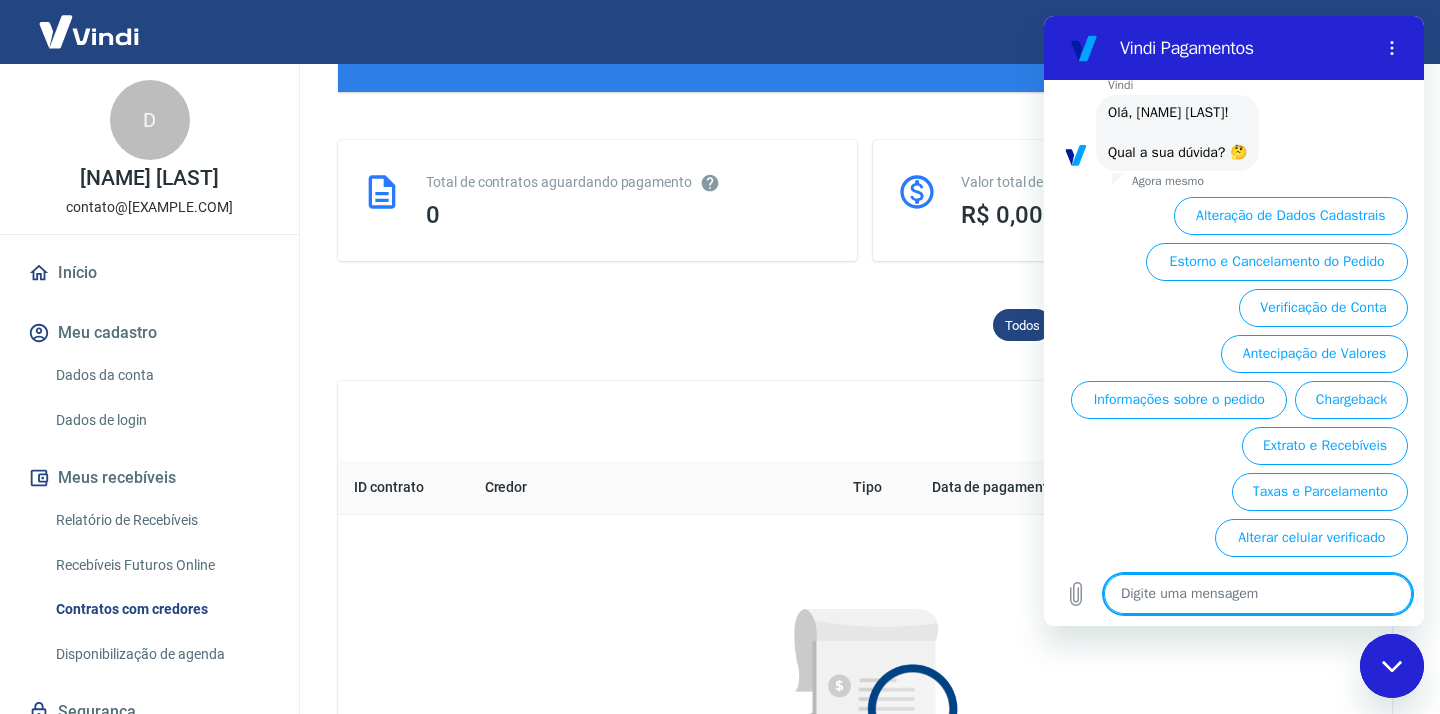 type on "d" 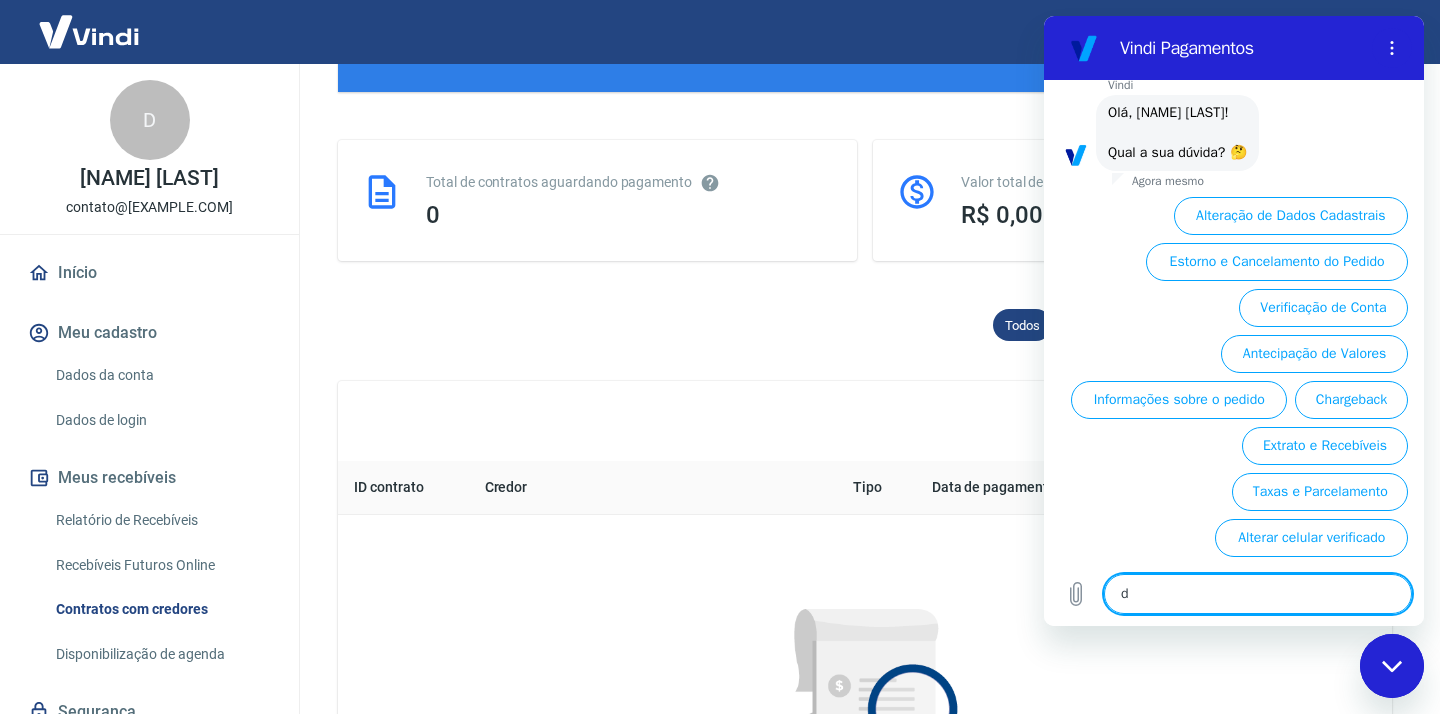 type on "du" 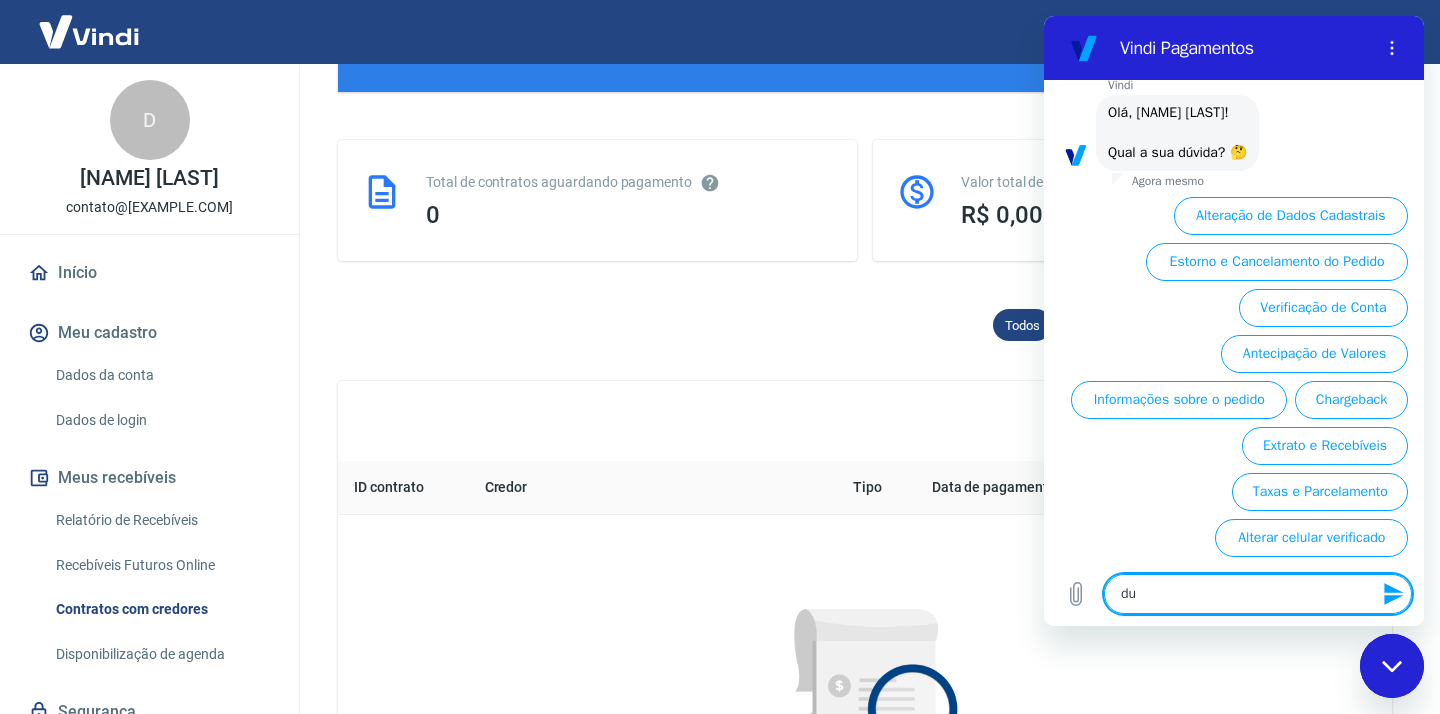 type on "duv" 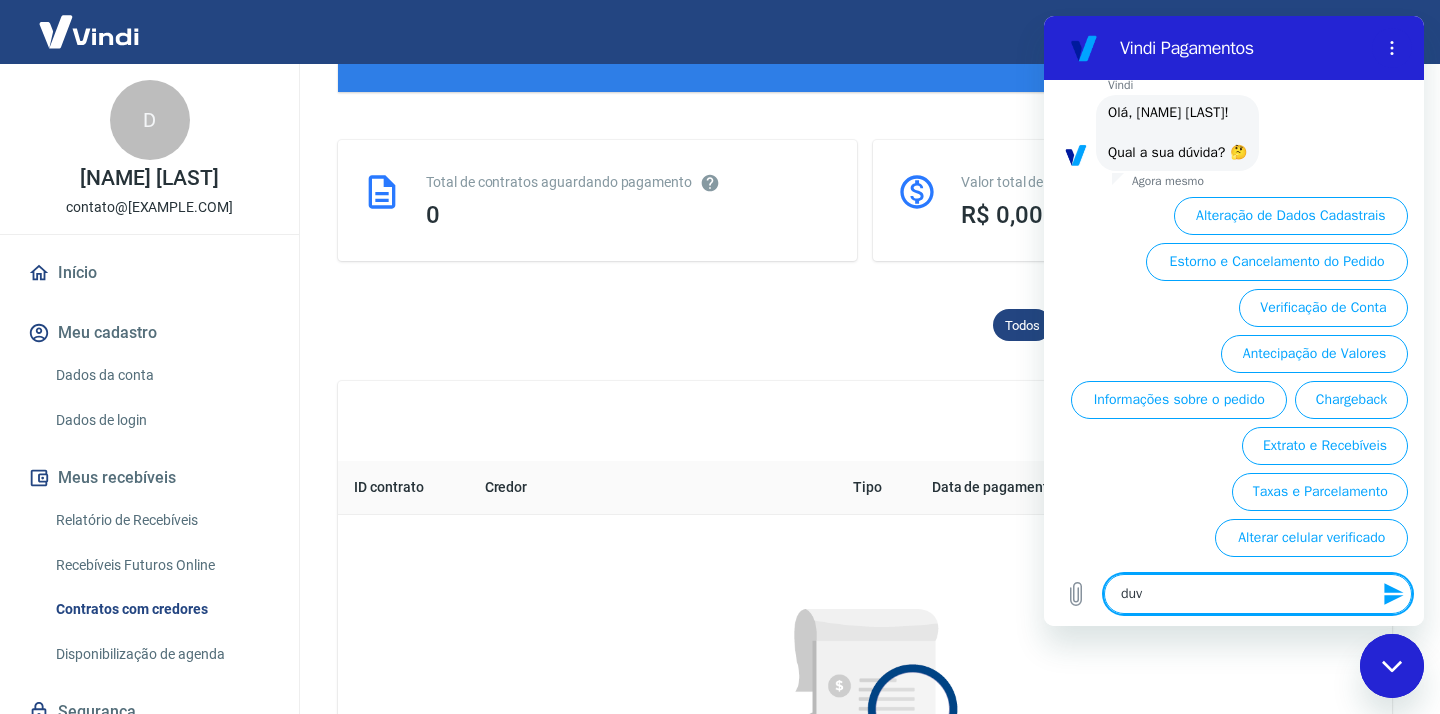 type on "duvi" 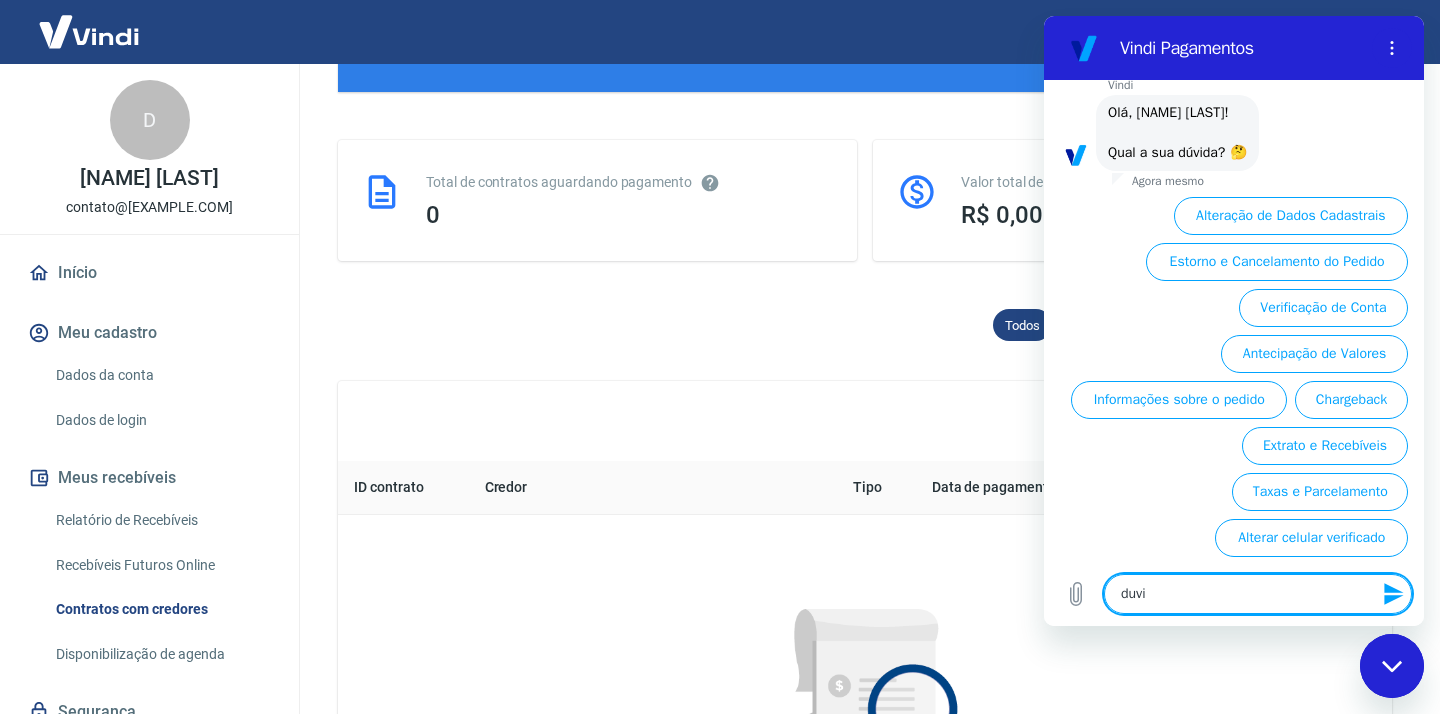 type on "duvia" 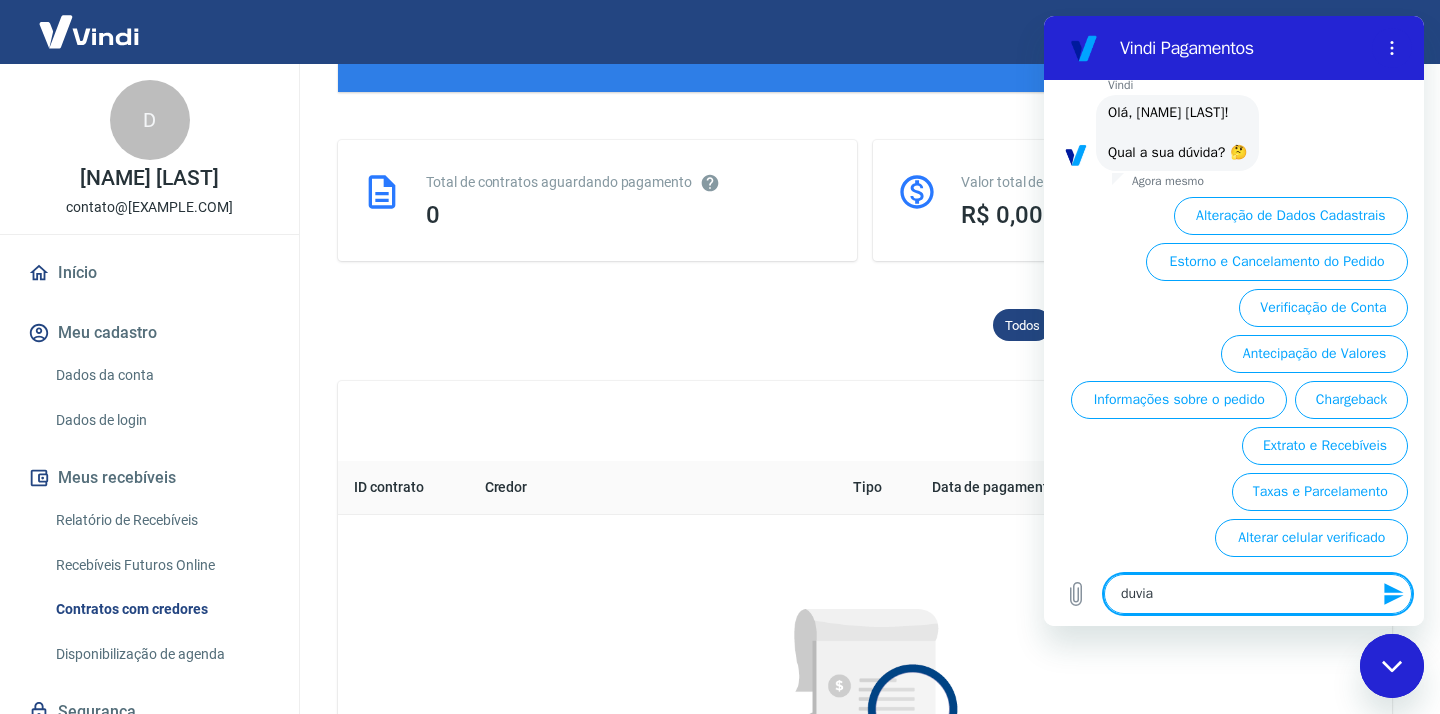type on "duvias" 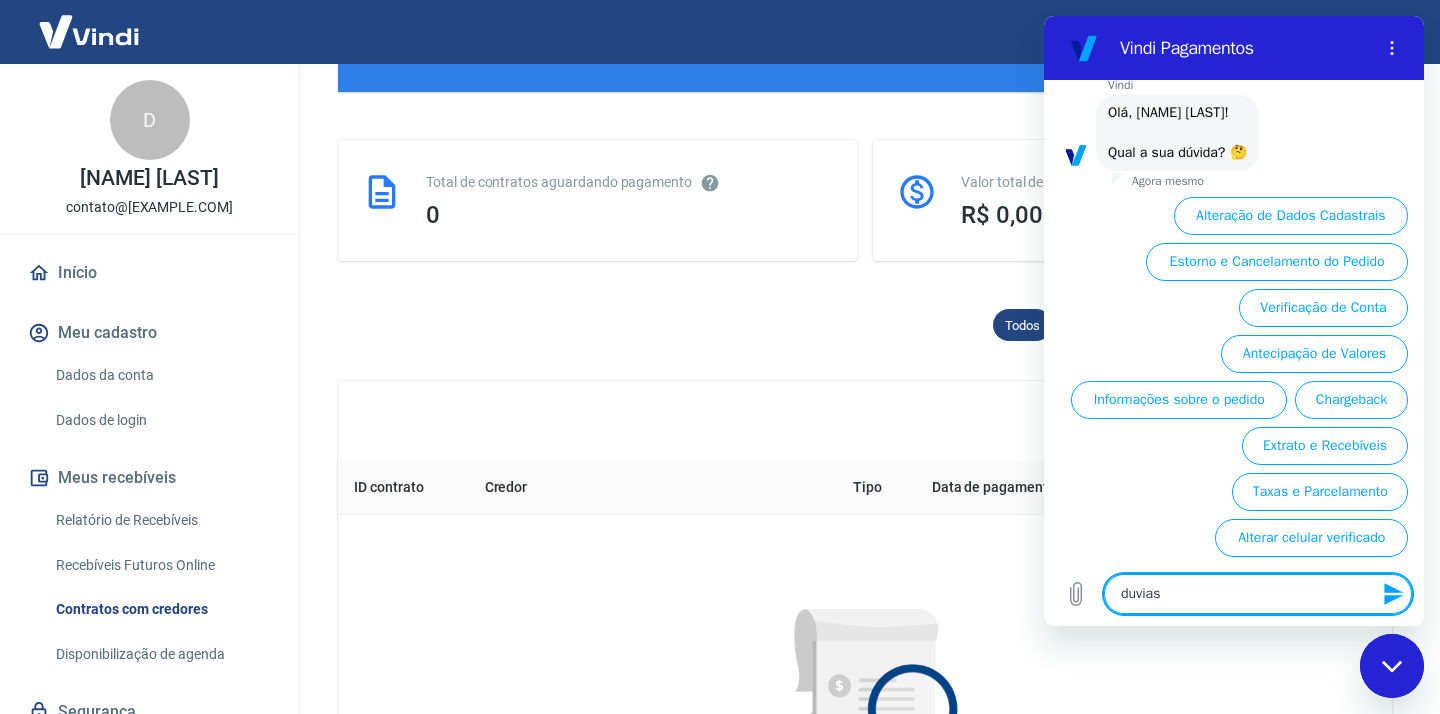 type on "duvia" 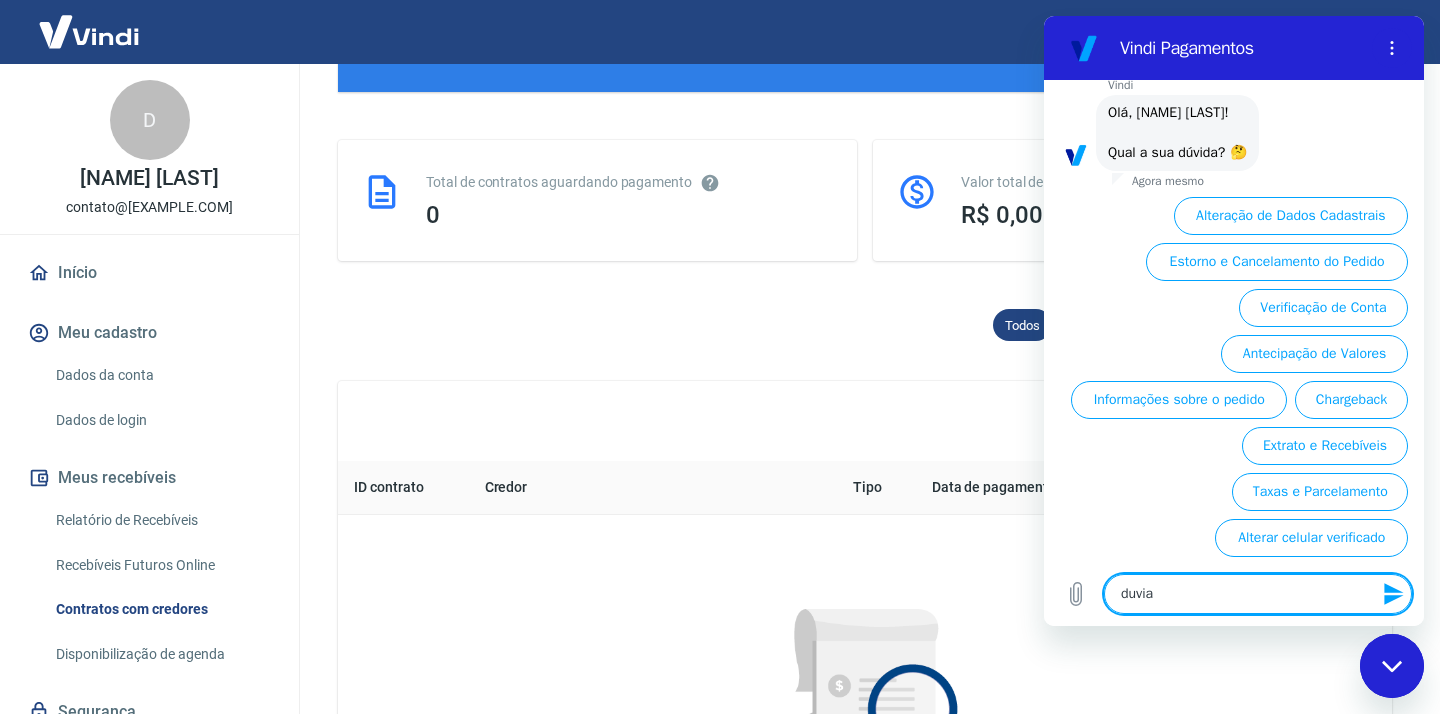 type on "duvi" 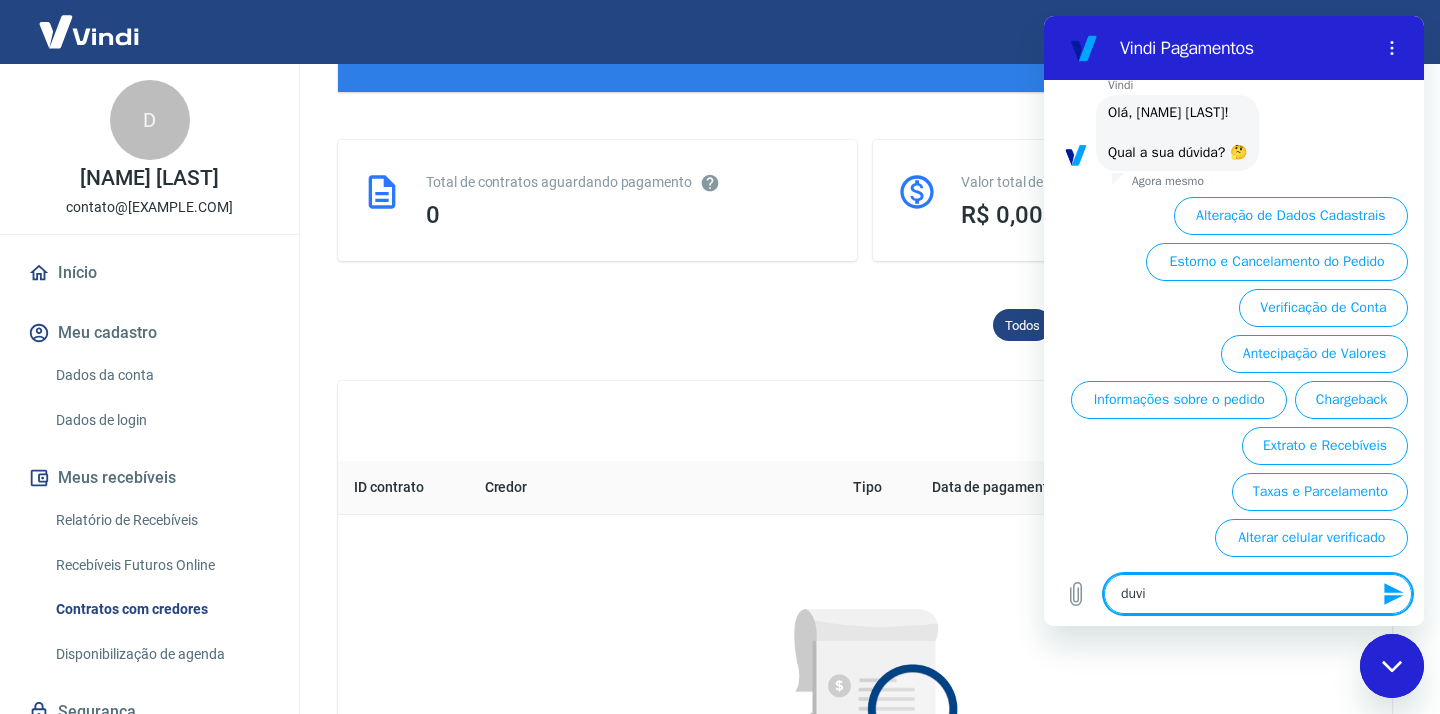 type on "duvid" 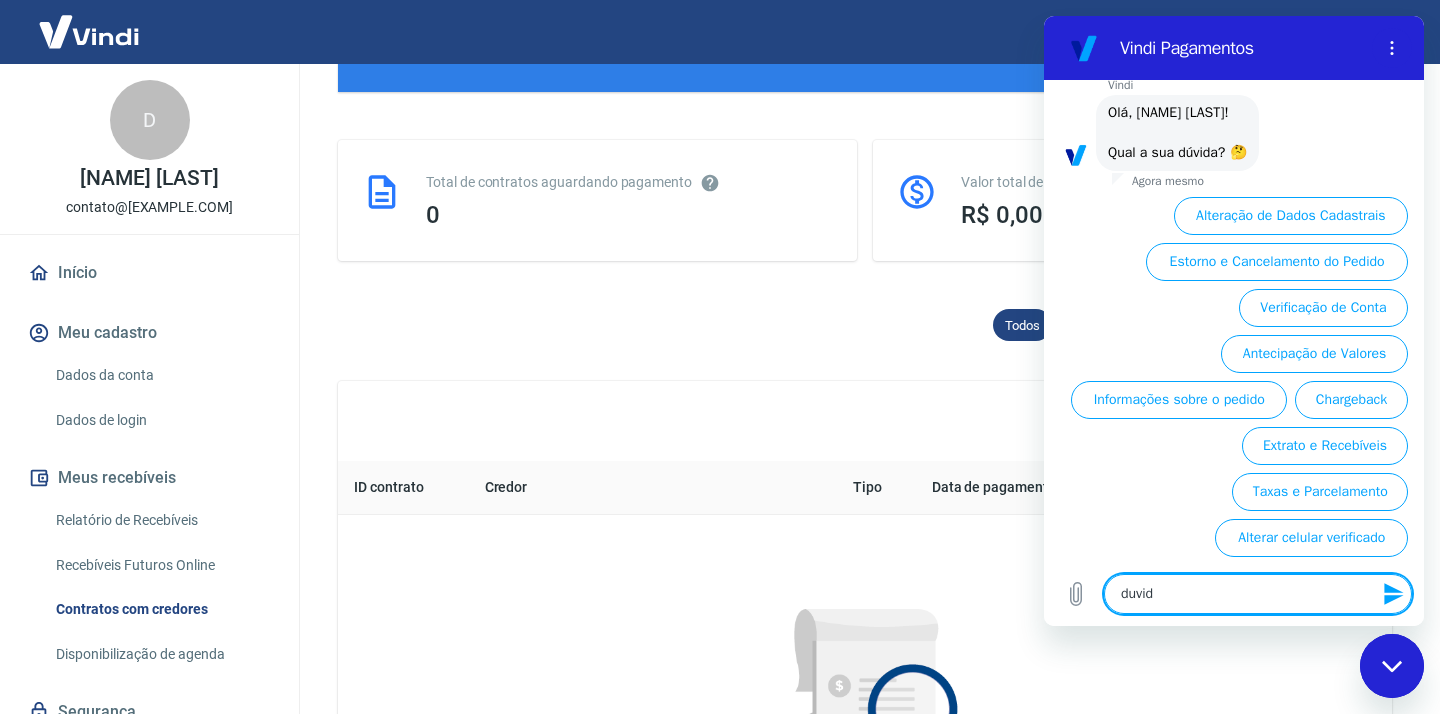 type on "duvida" 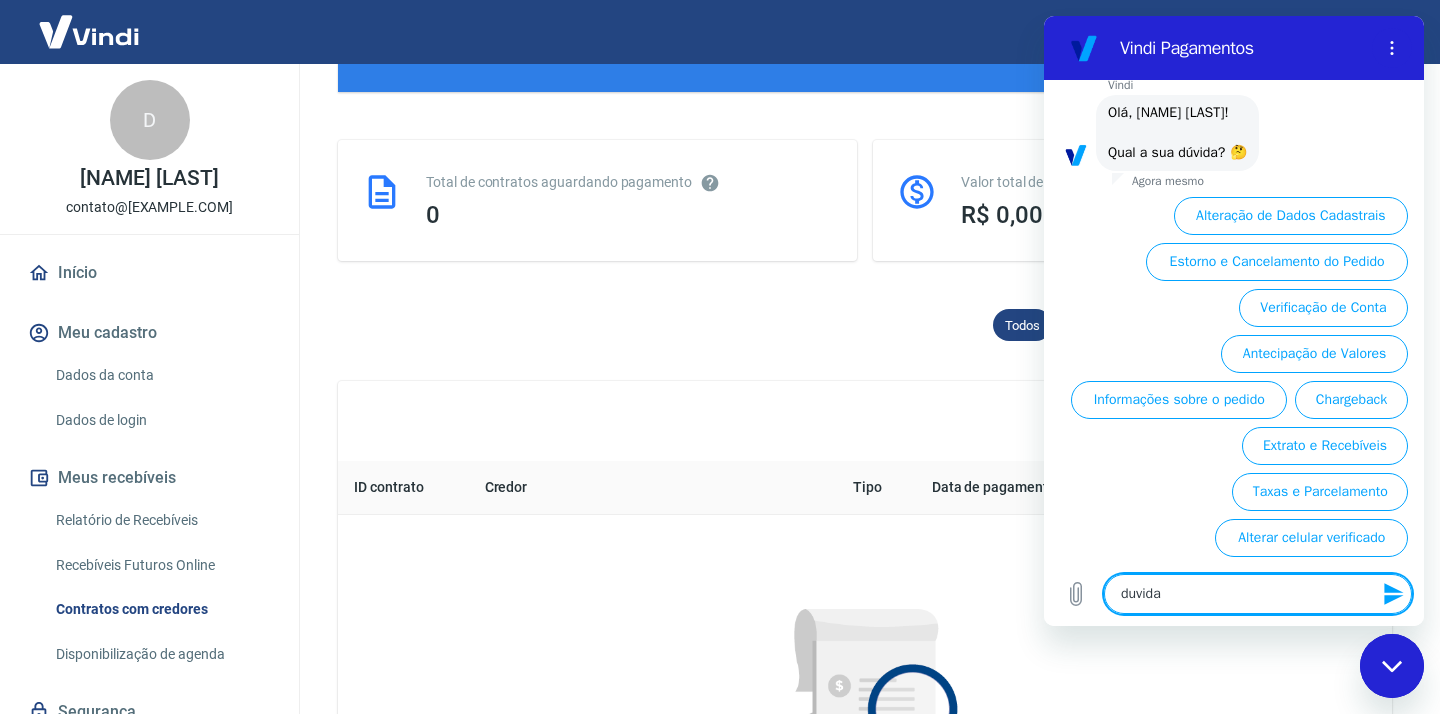 type on "duvidas" 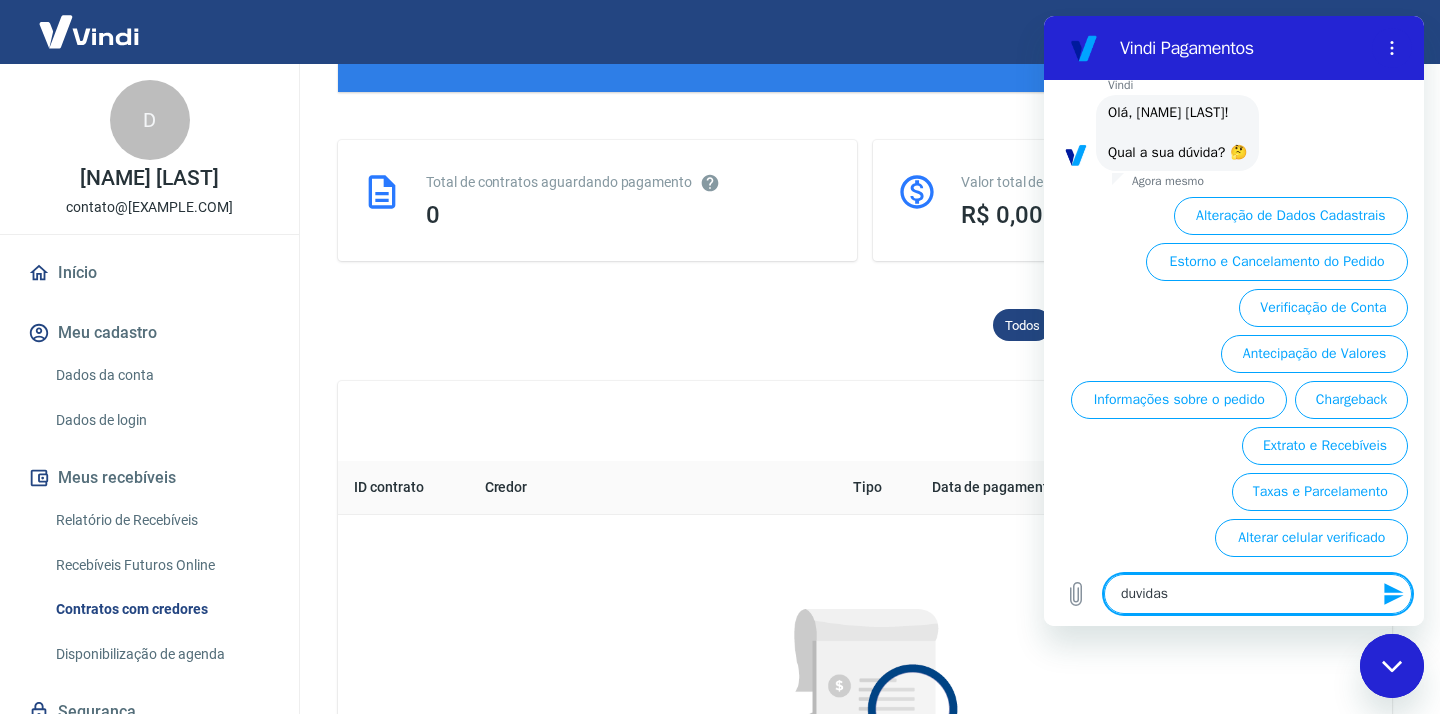 type 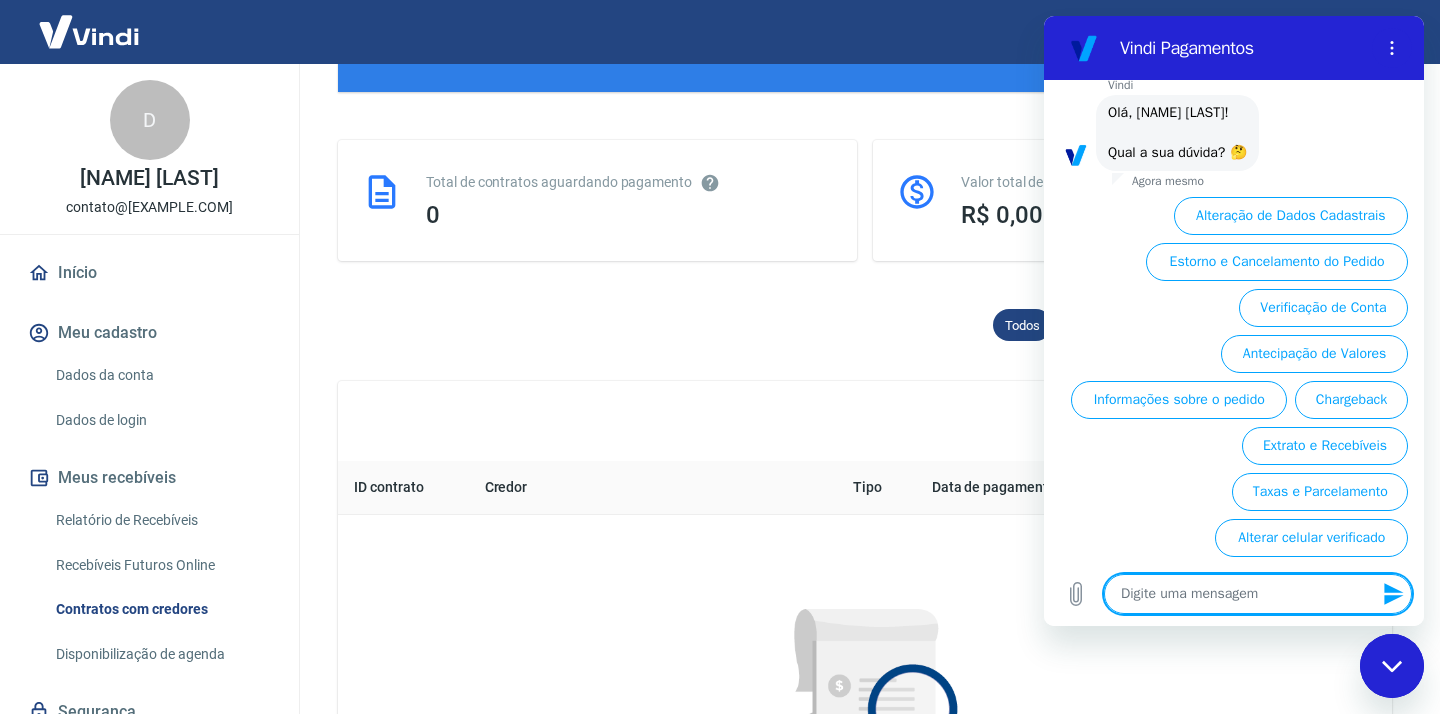 scroll, scrollTop: 0, scrollLeft: 0, axis: both 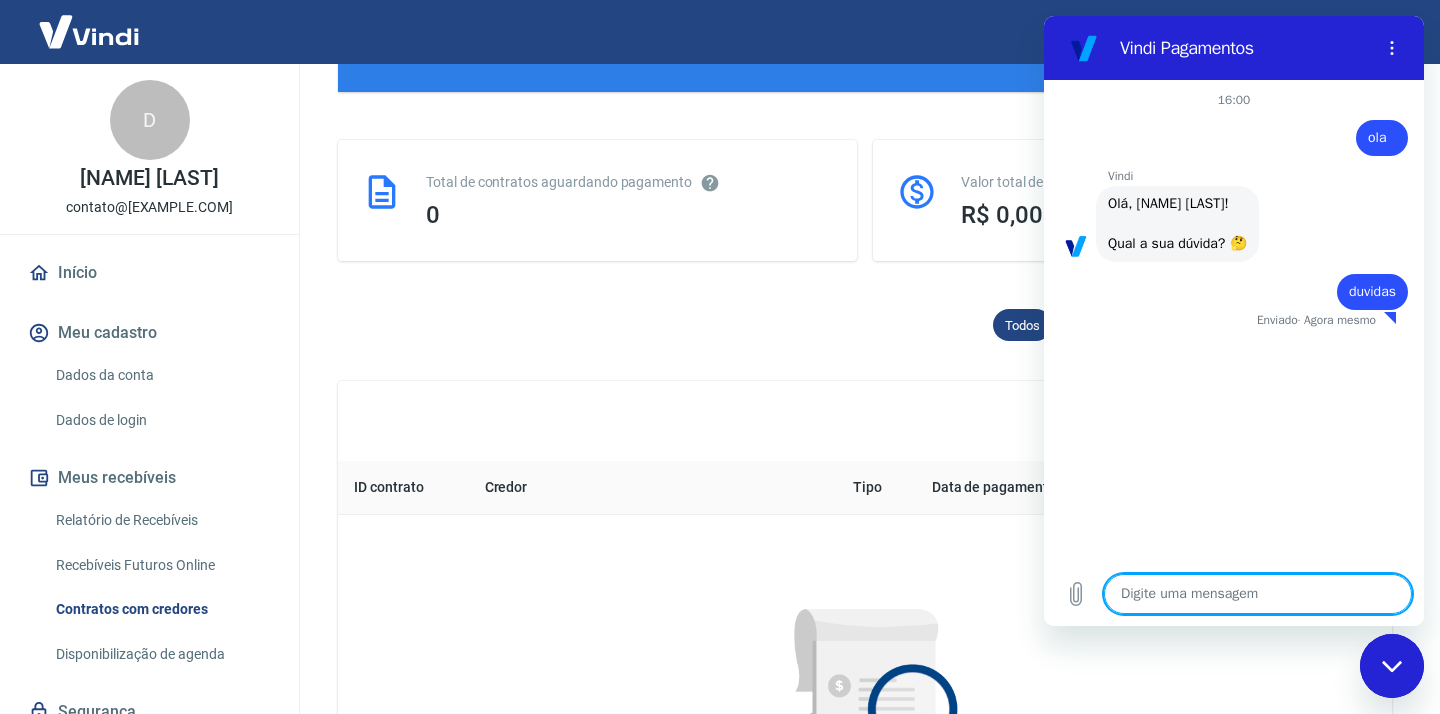 type on "x" 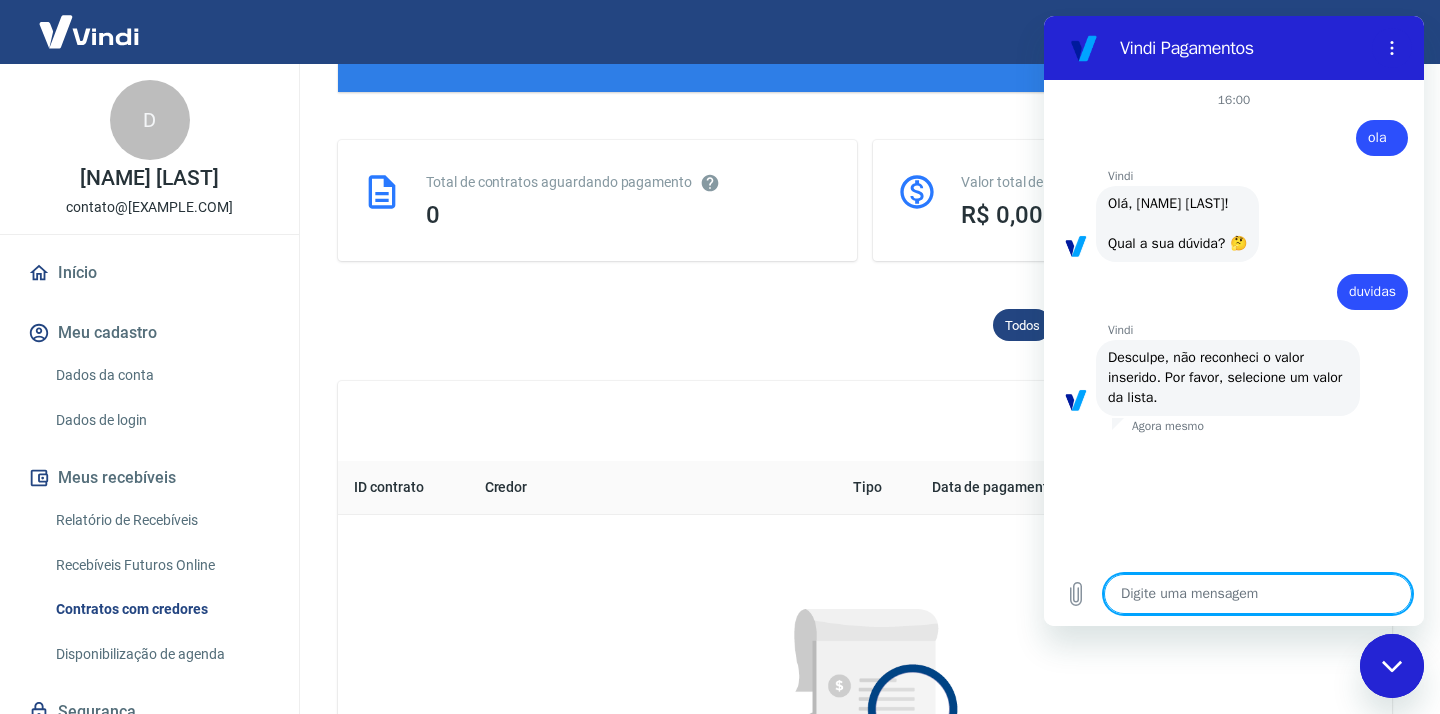 click on "Desculpe, não reconheci o valor inserido. Por favor, selecione um valor da lista." at bounding box center [1227, 377] 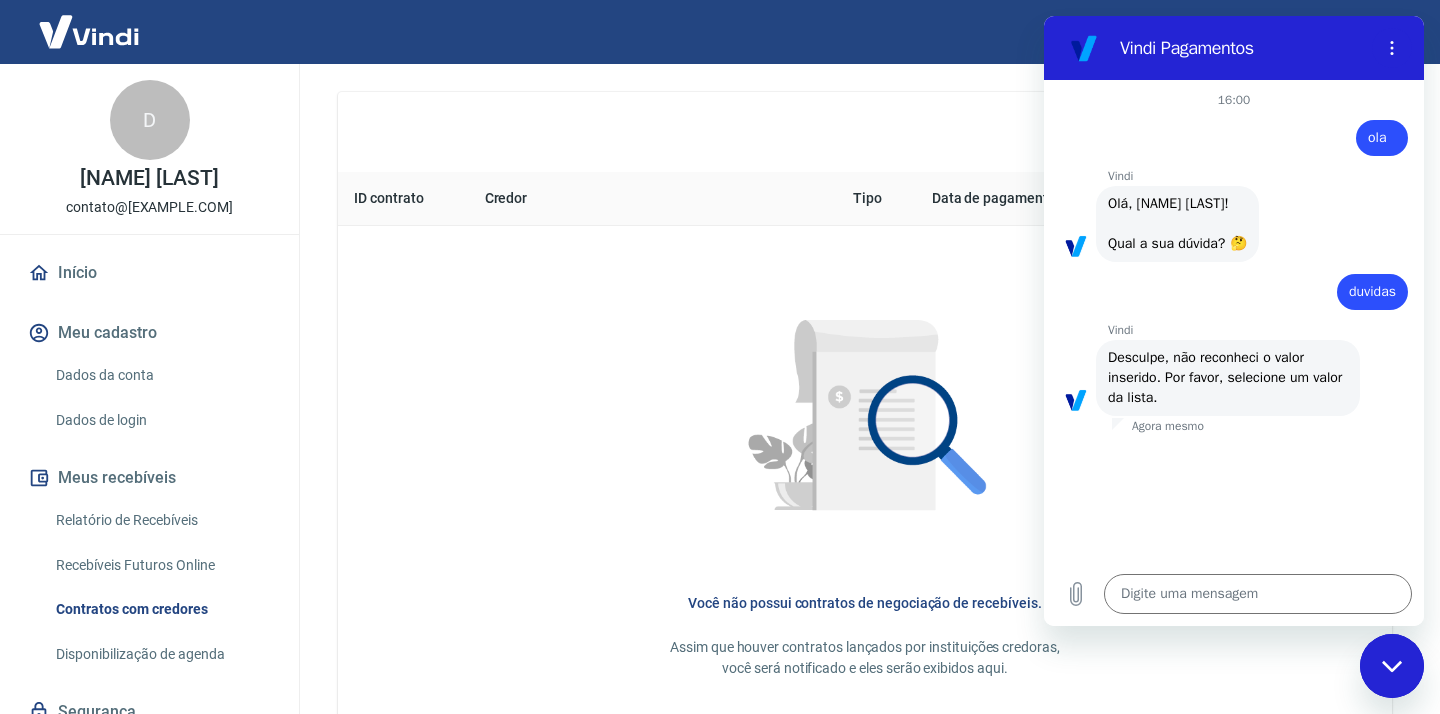 scroll, scrollTop: 910, scrollLeft: 0, axis: vertical 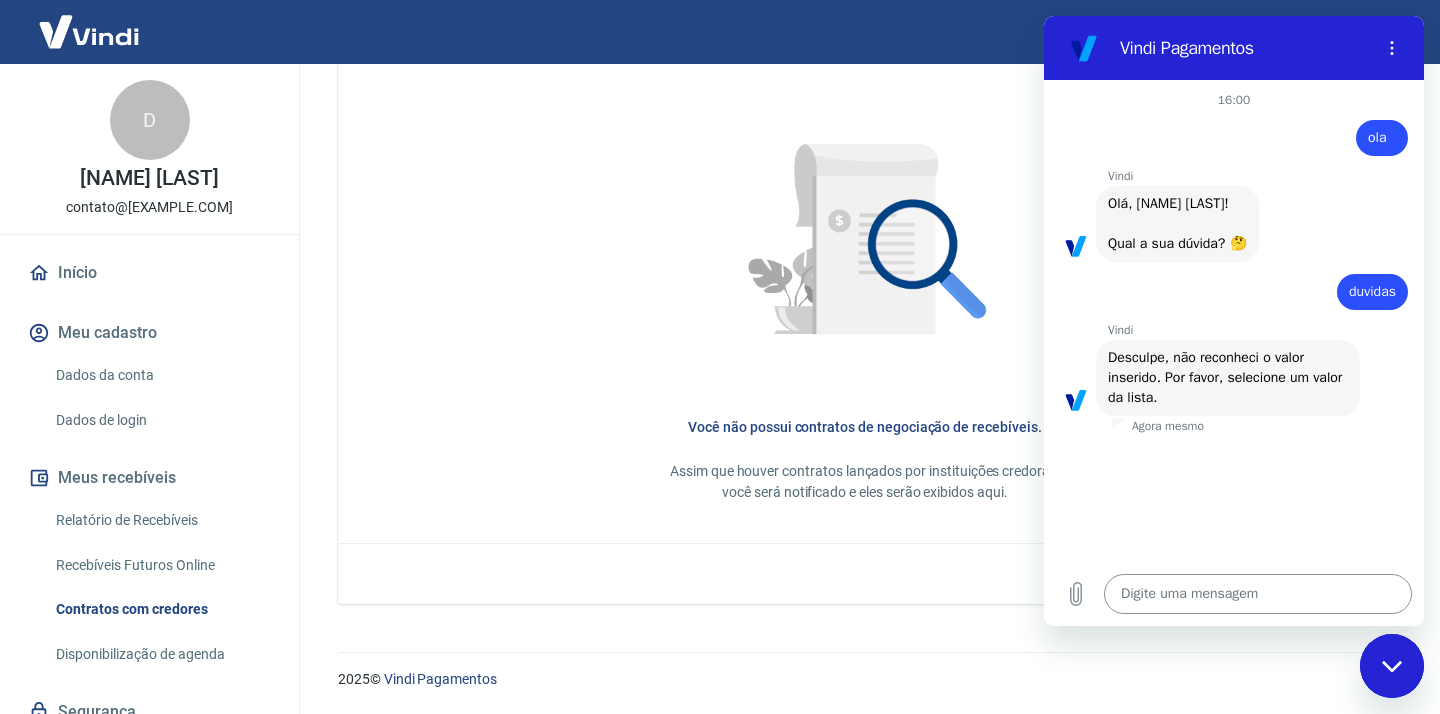 click at bounding box center [1258, 594] 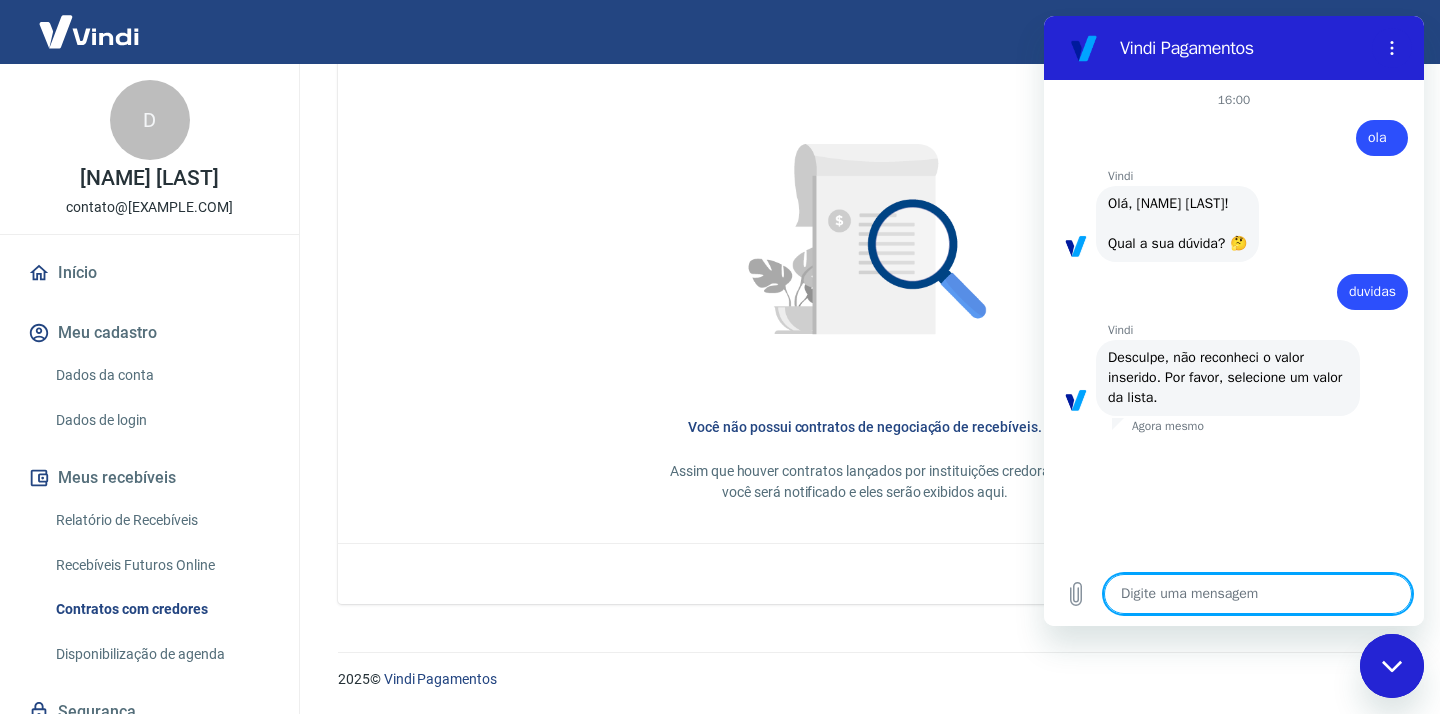 click on "Vindi diz:  Olá, Daniele Helering Romera!
Qual a sua dúvida? 🤔" at bounding box center [1177, 224] 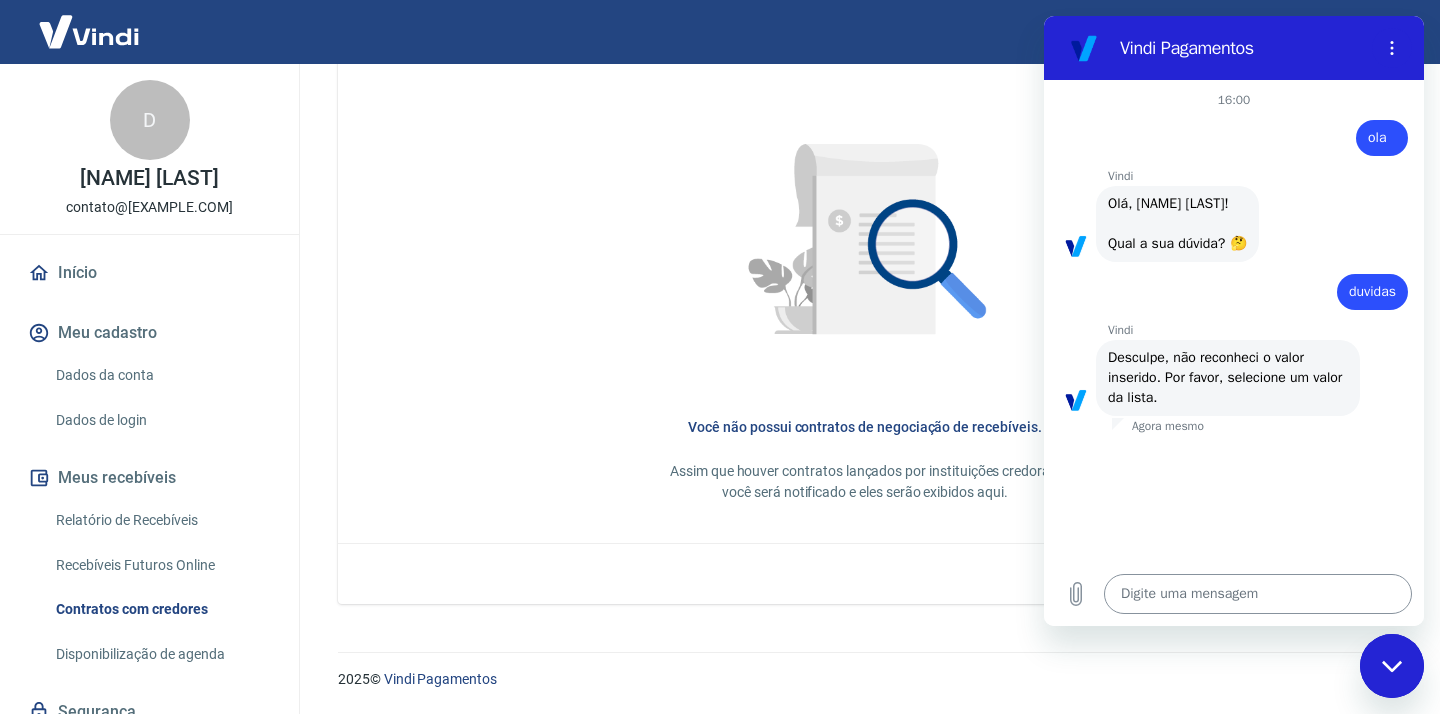 click at bounding box center [1258, 594] 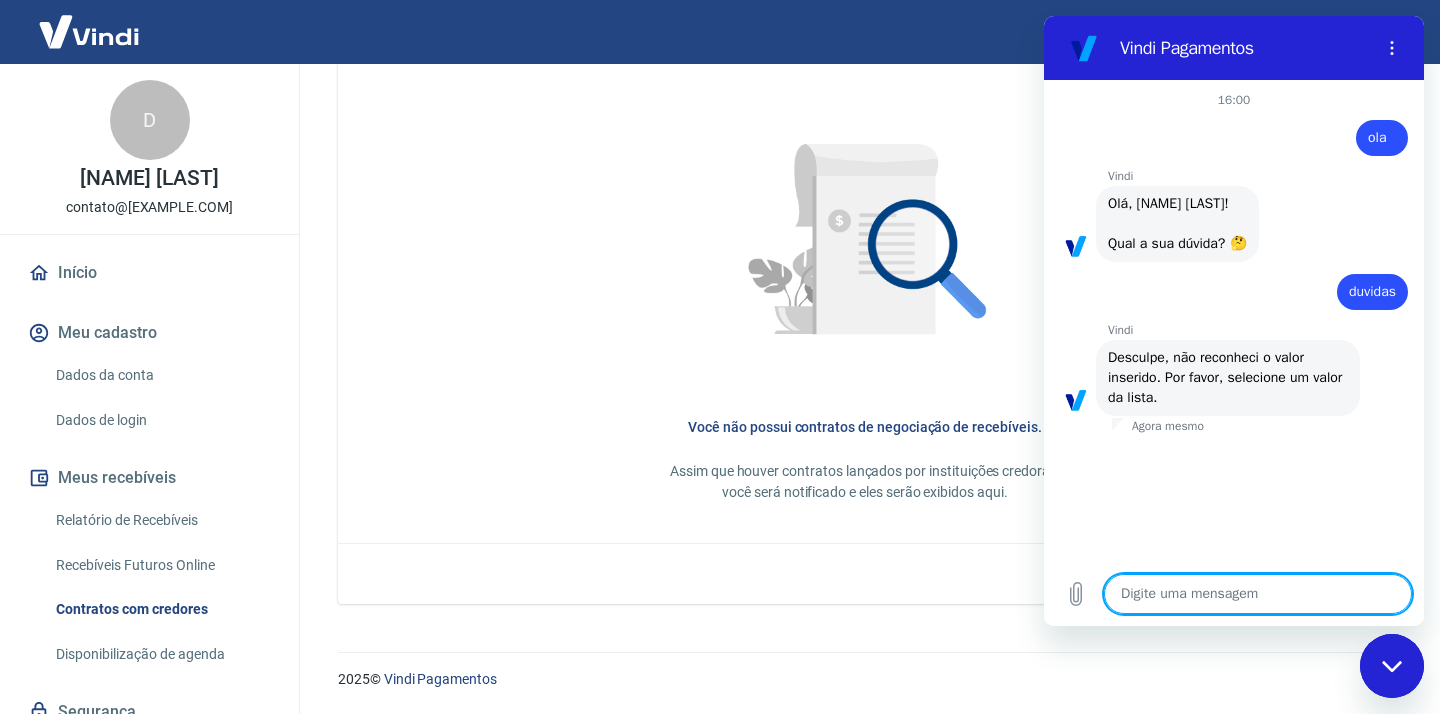 type on "q" 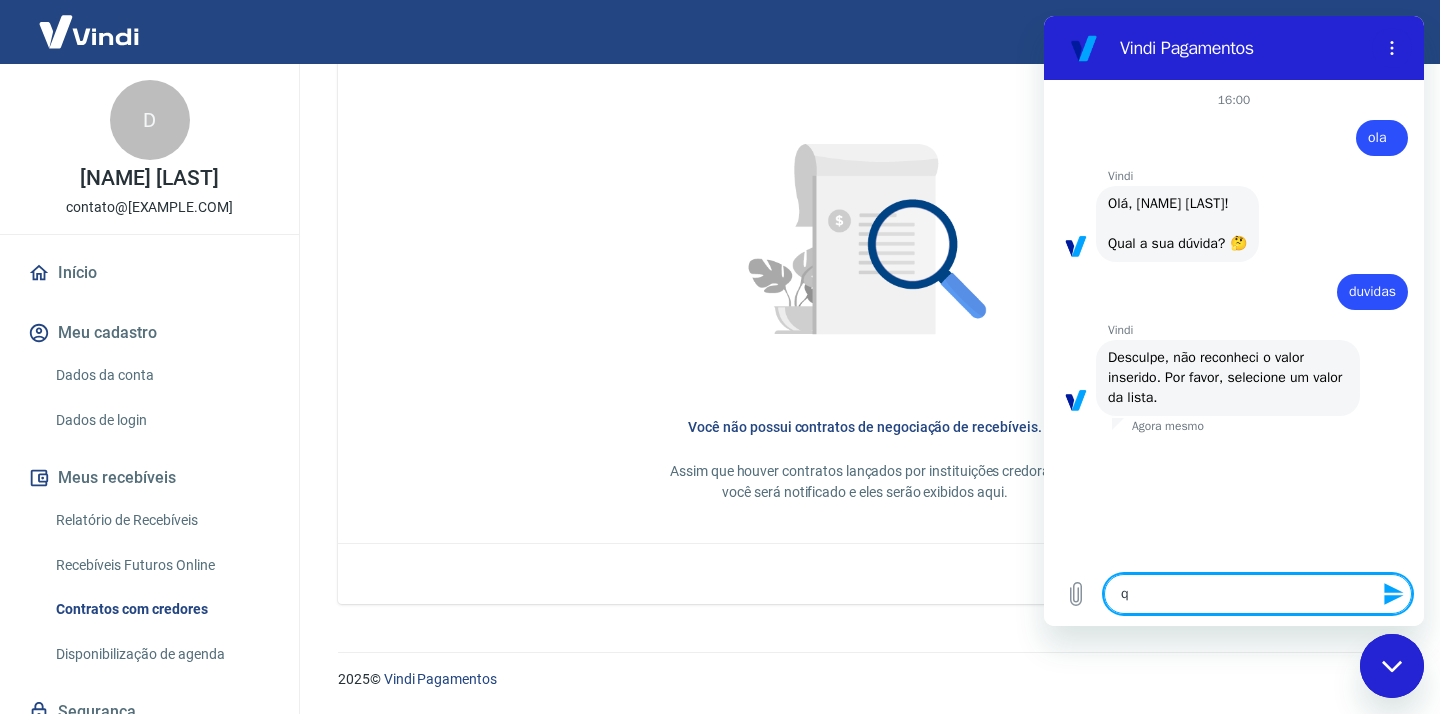type on "qu" 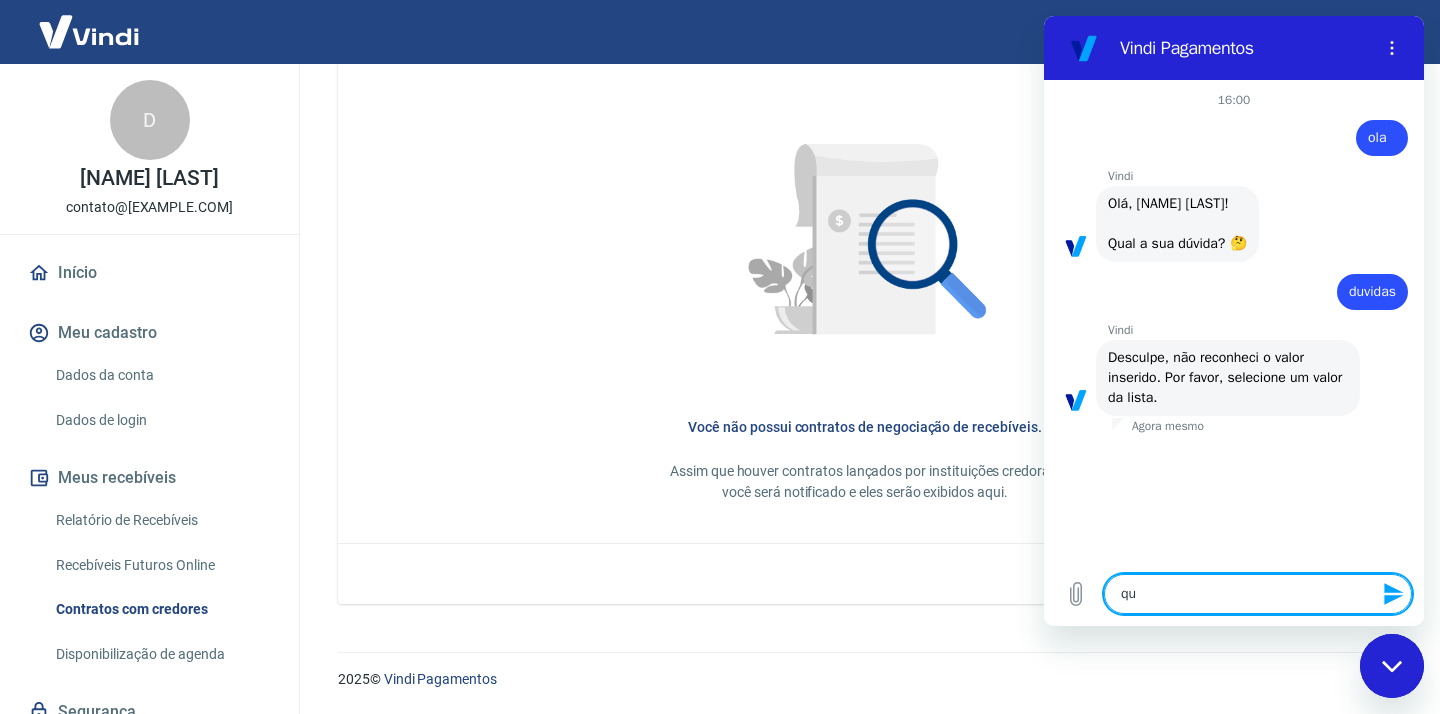 type on "qua" 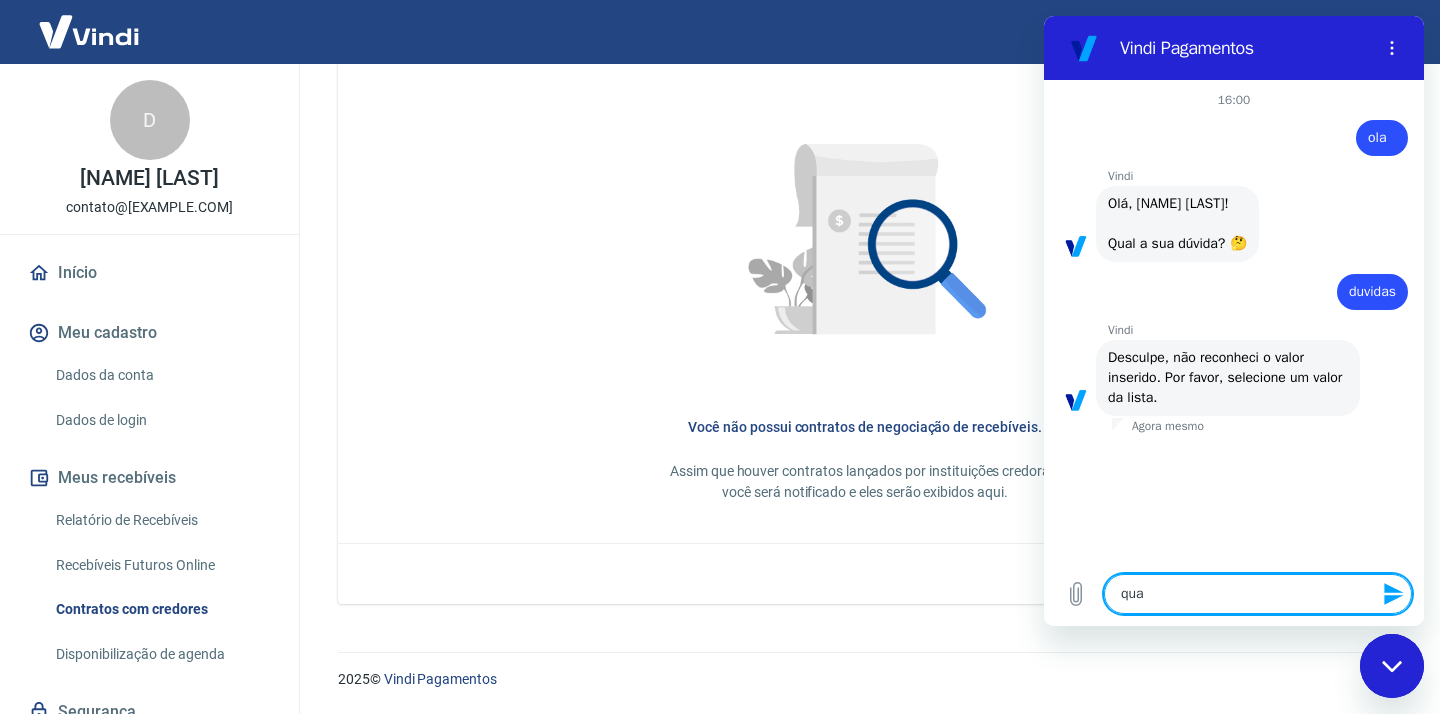 type on "qua" 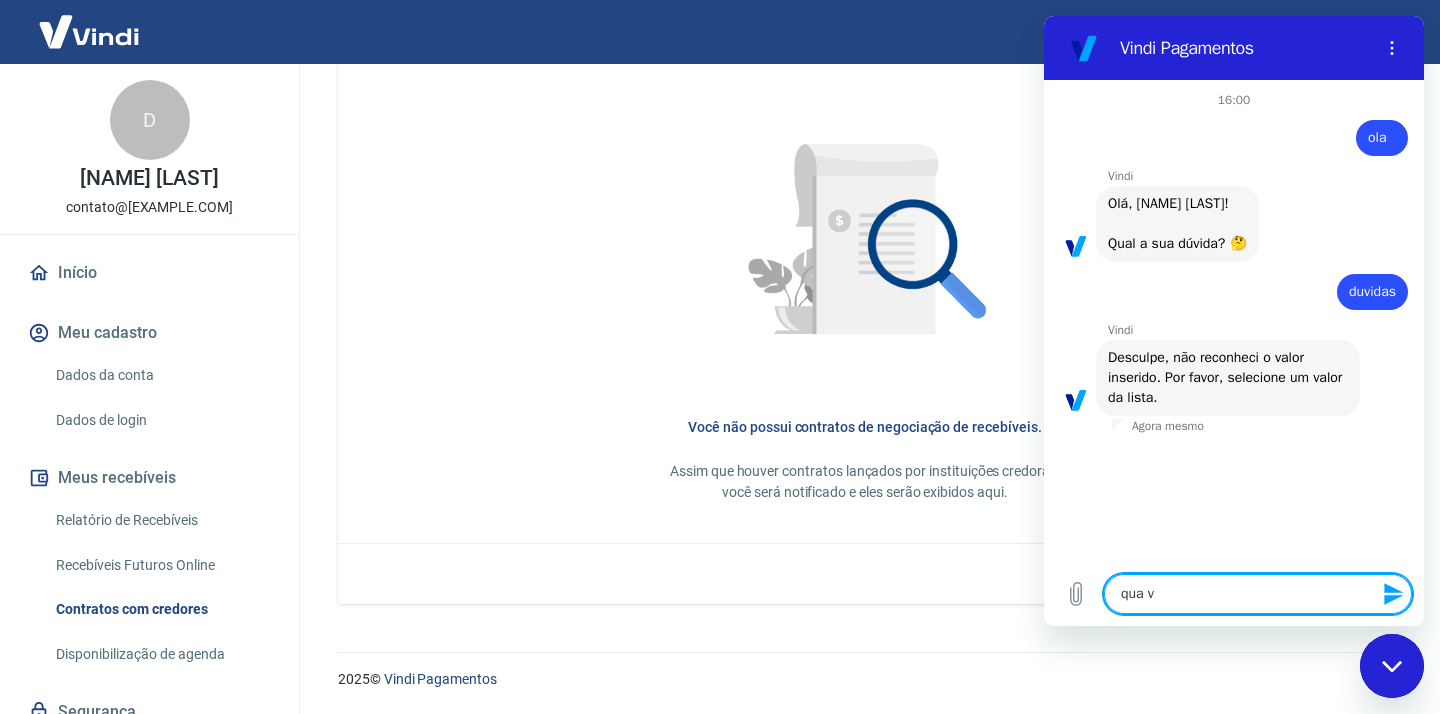type on "qua va" 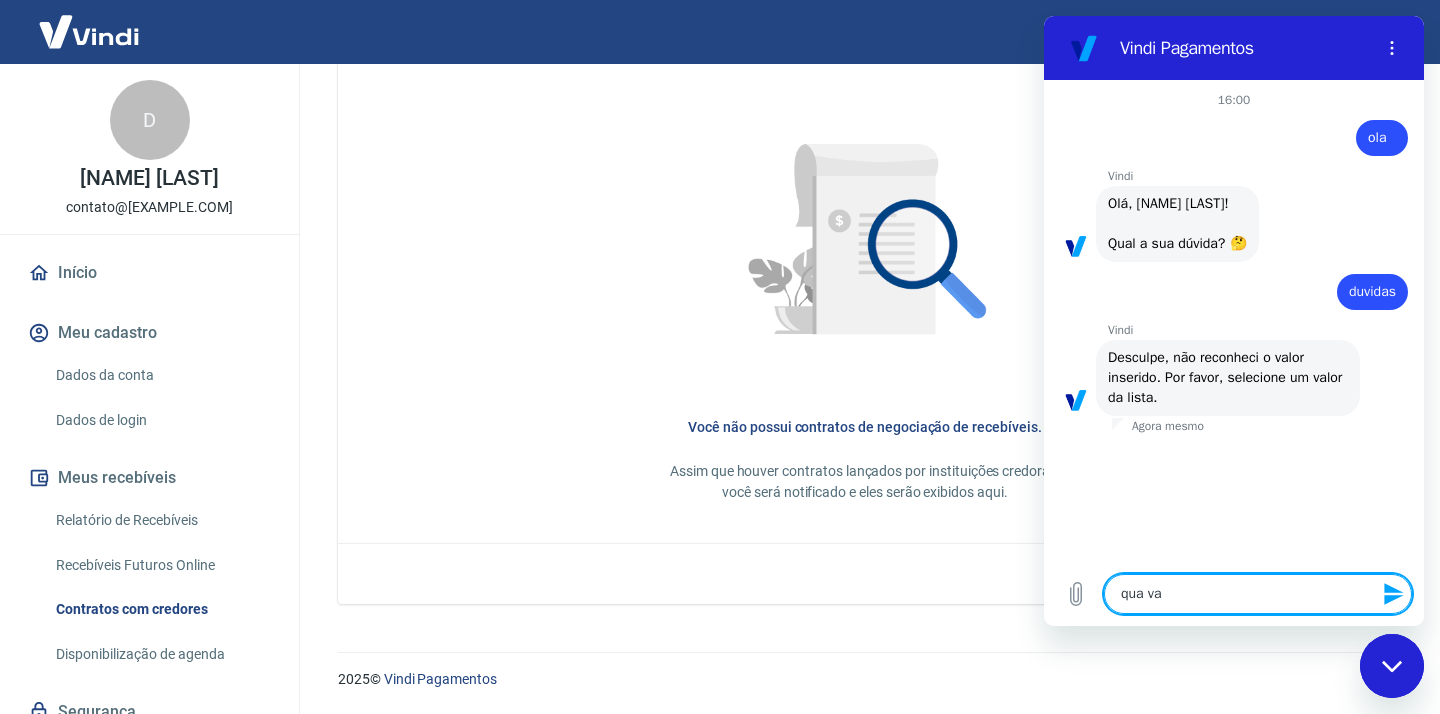 type on "x" 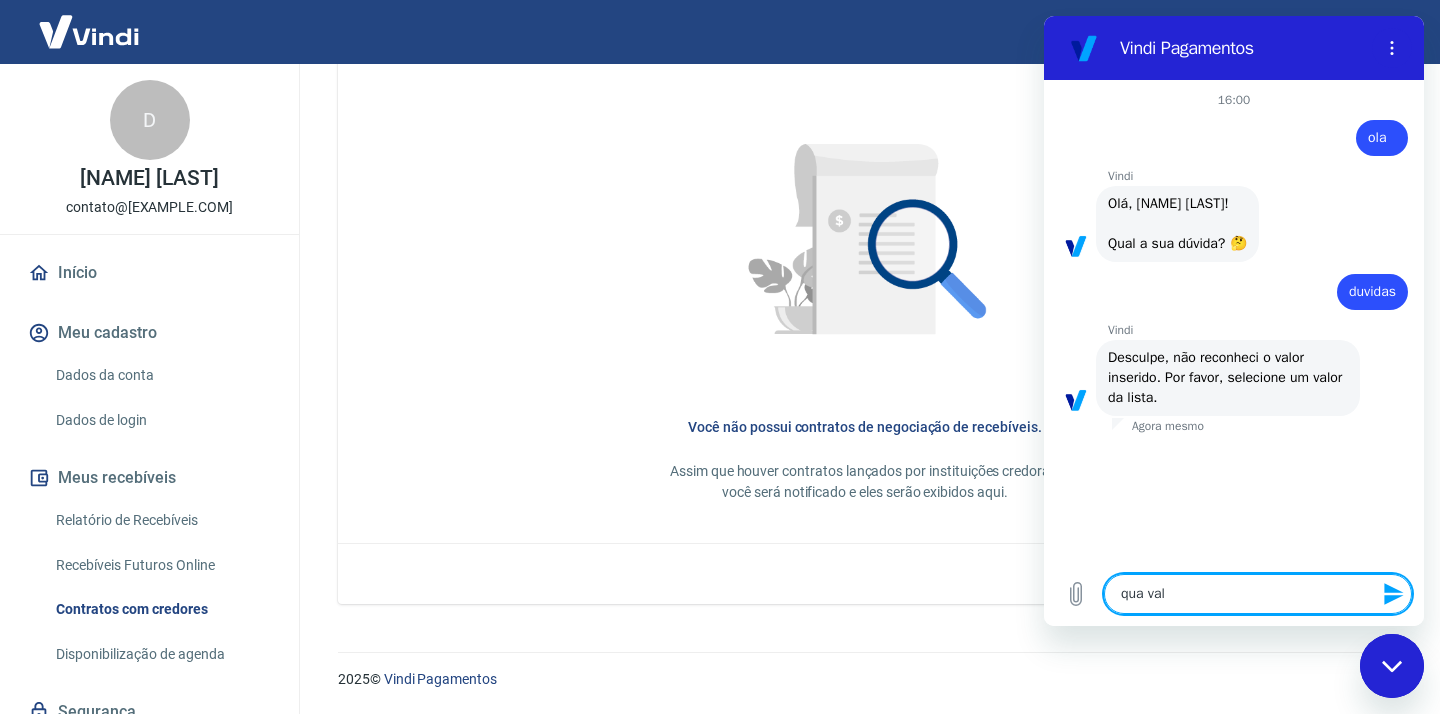 type on "qua valo" 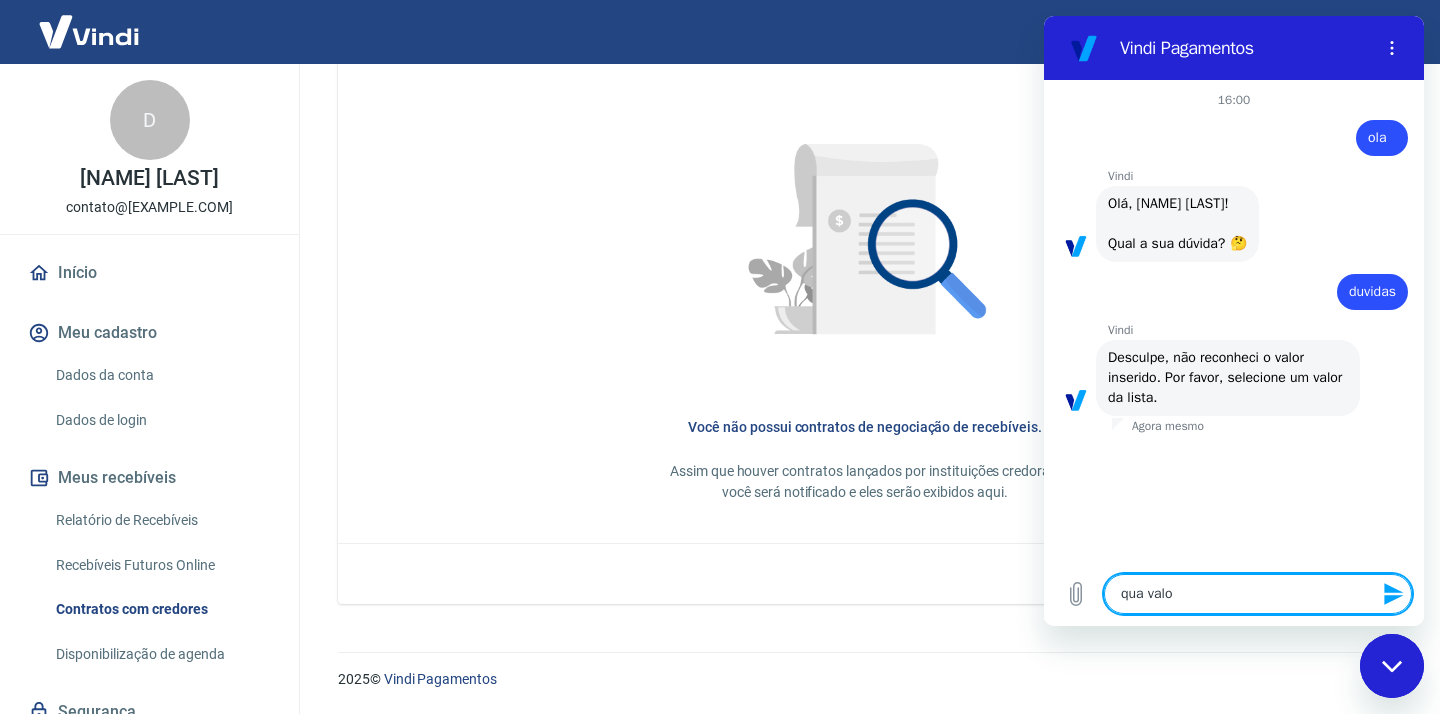 type on "qua valor" 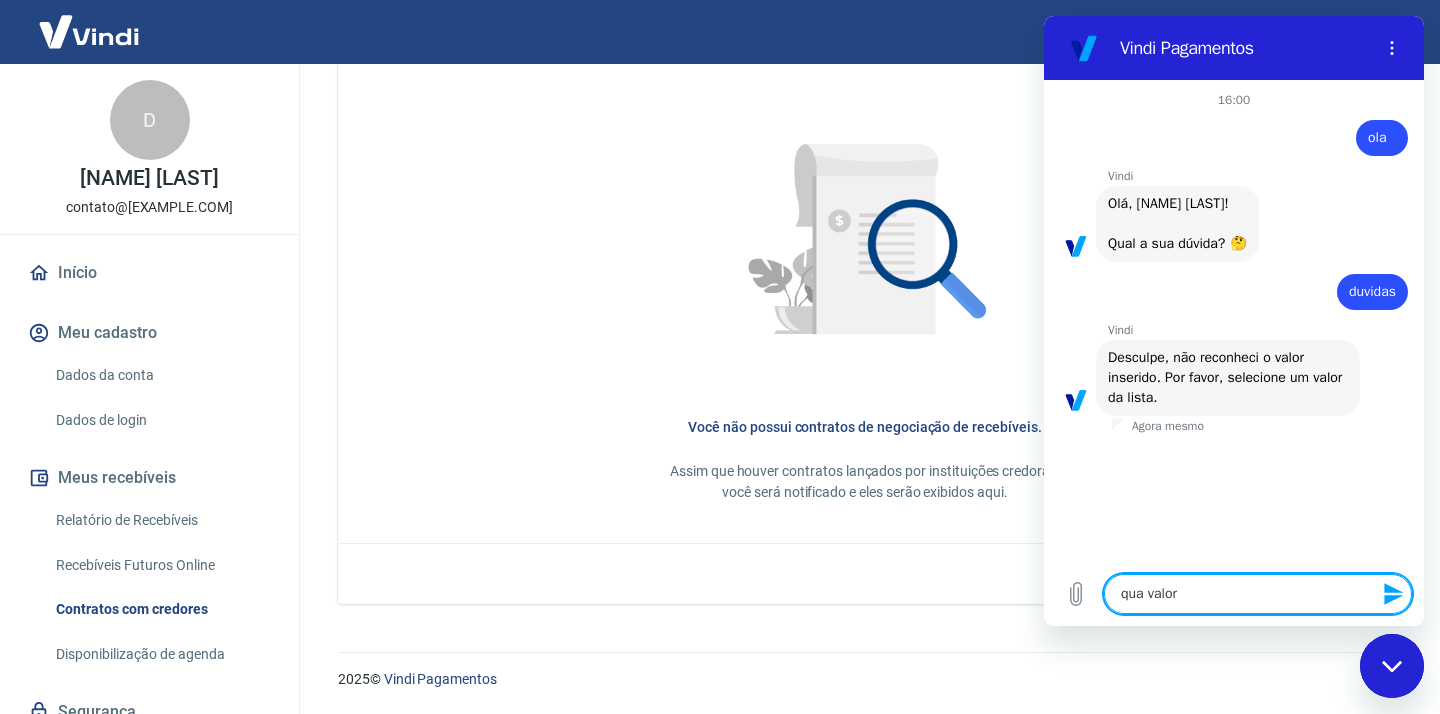 type on "qua valor" 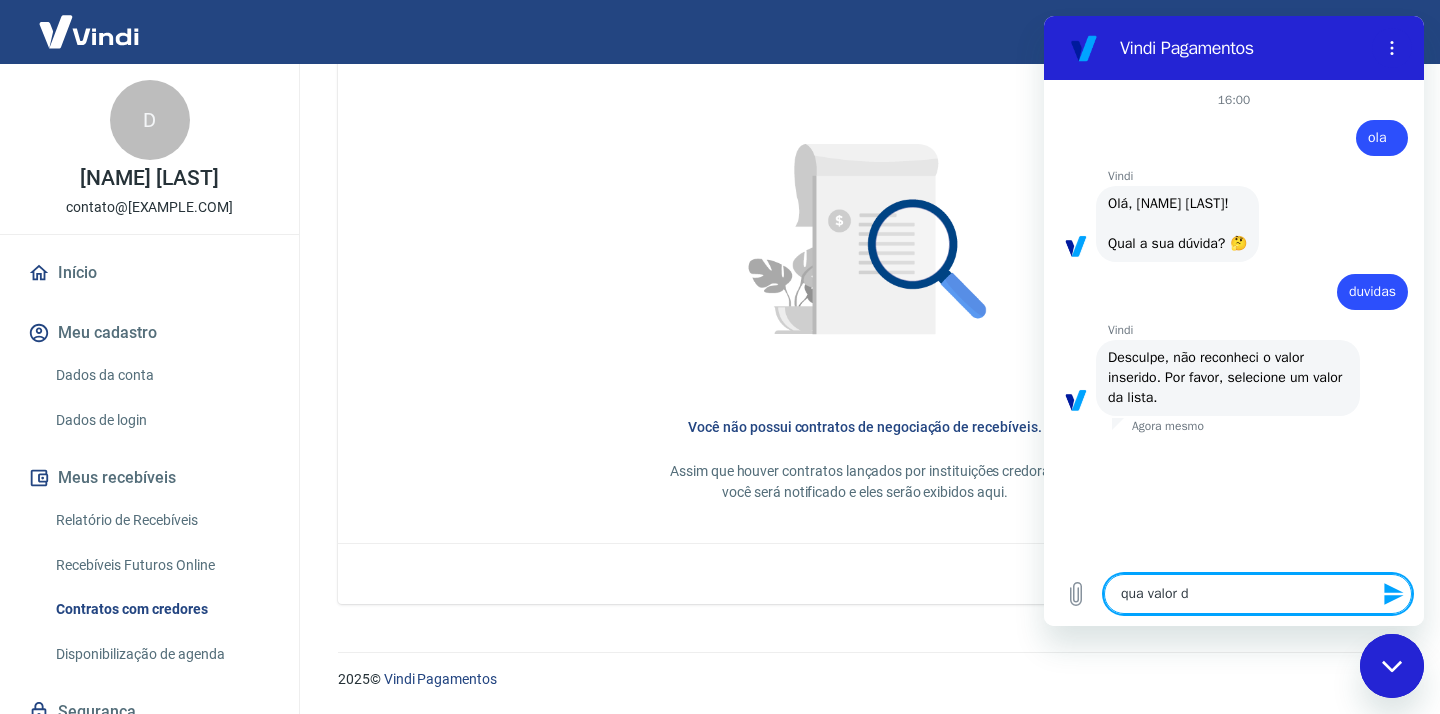 type on "qua valor da" 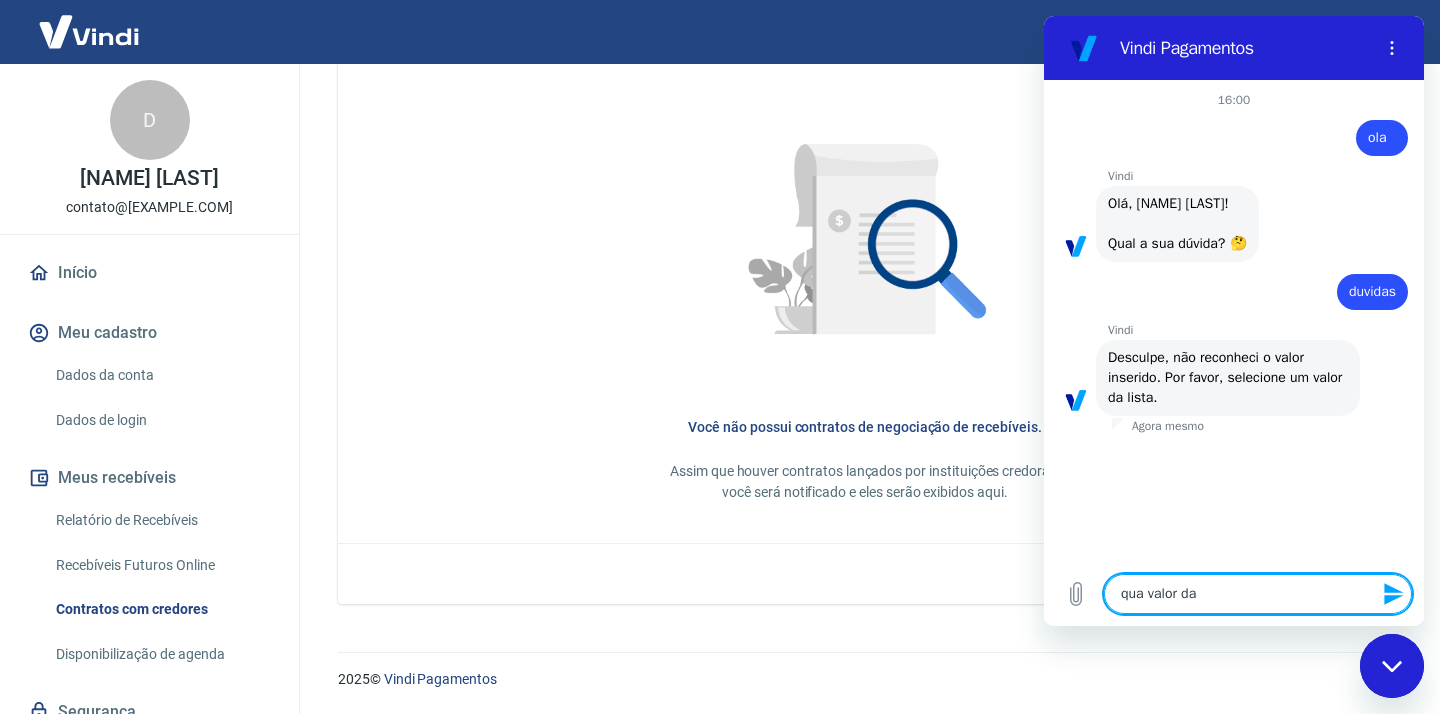type on "qua valor da" 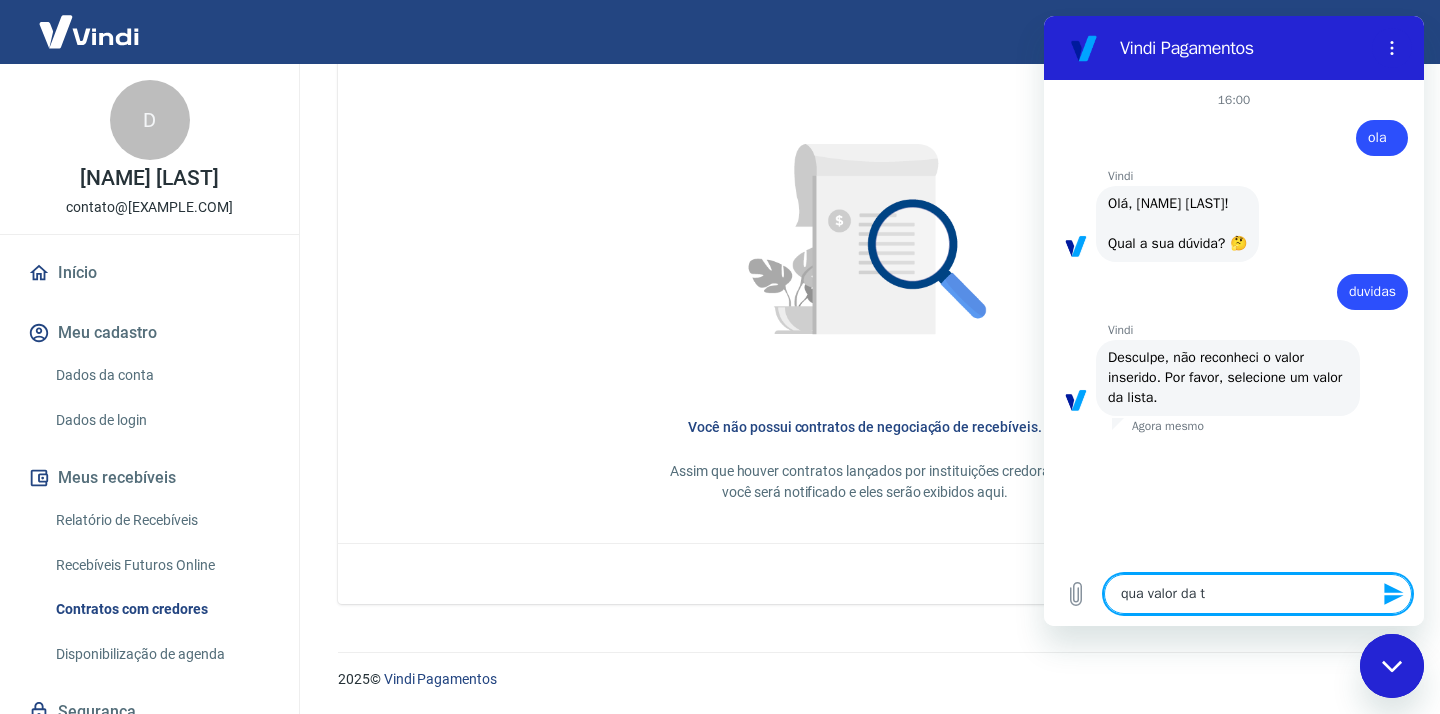 type on "qua valor da ta" 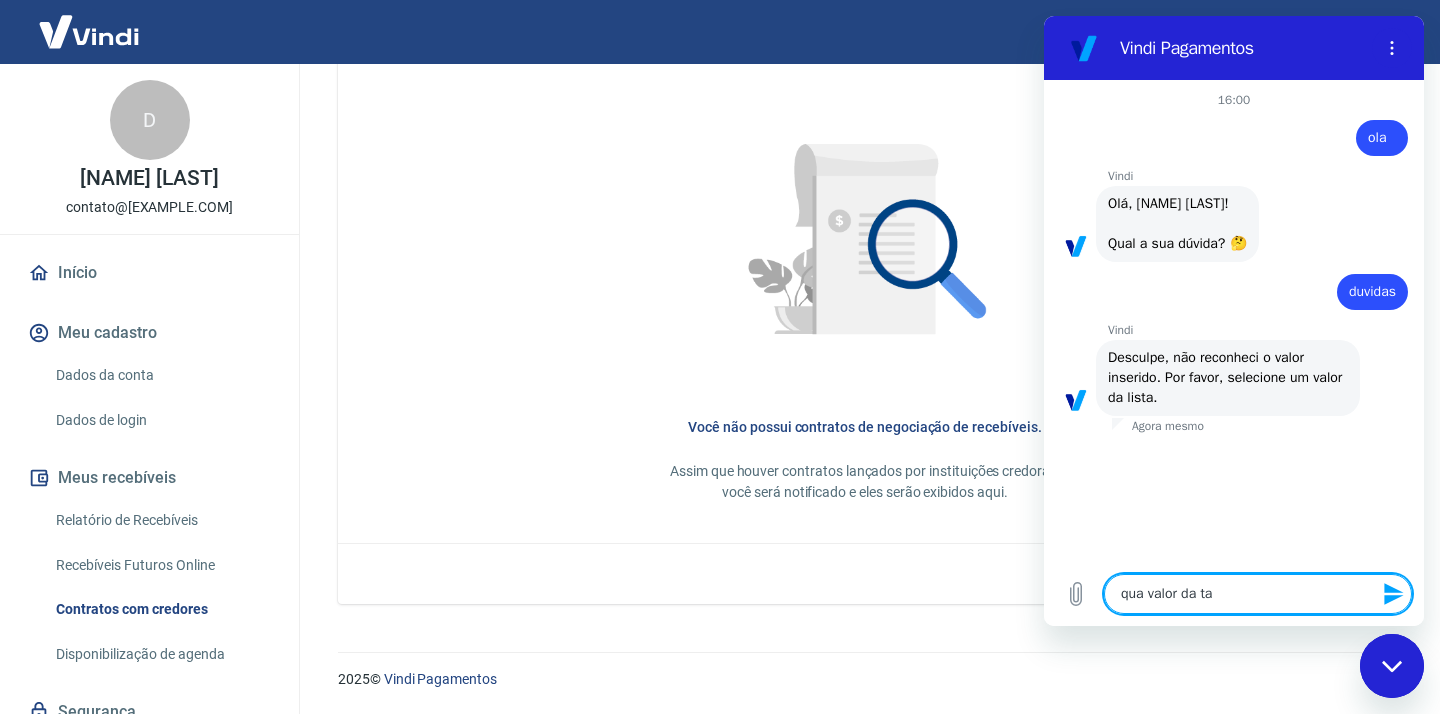 type on "qua valor da tax" 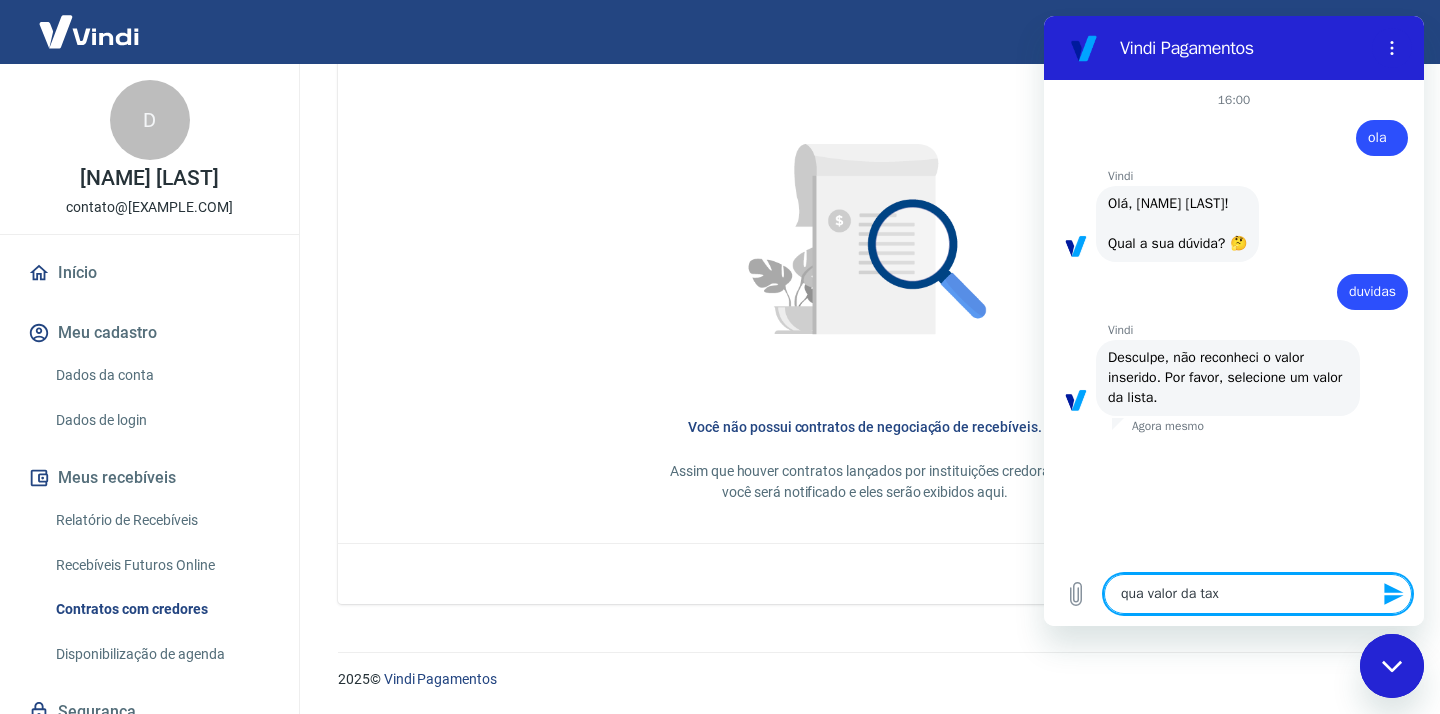 type on "qua valor da taxa" 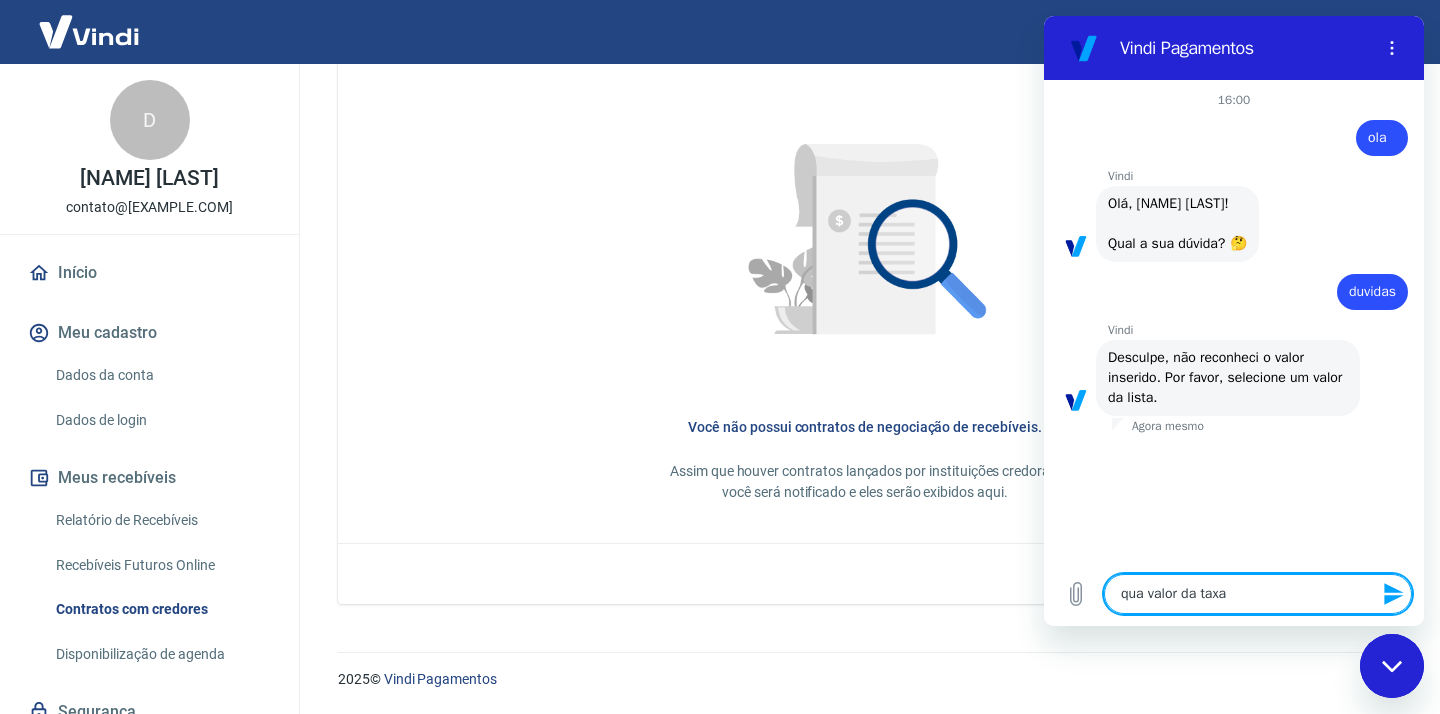 type on "qua valor da taxa" 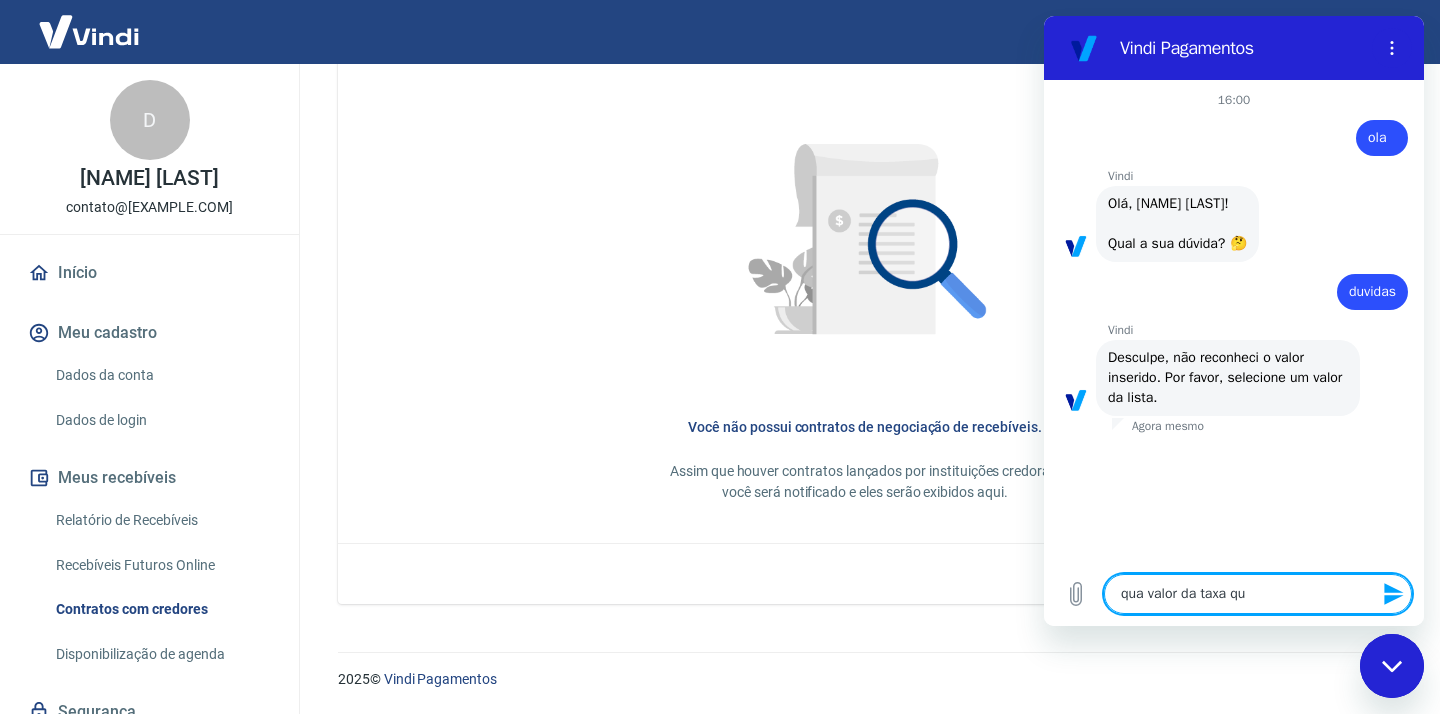 type on "qua valor da taxa quy" 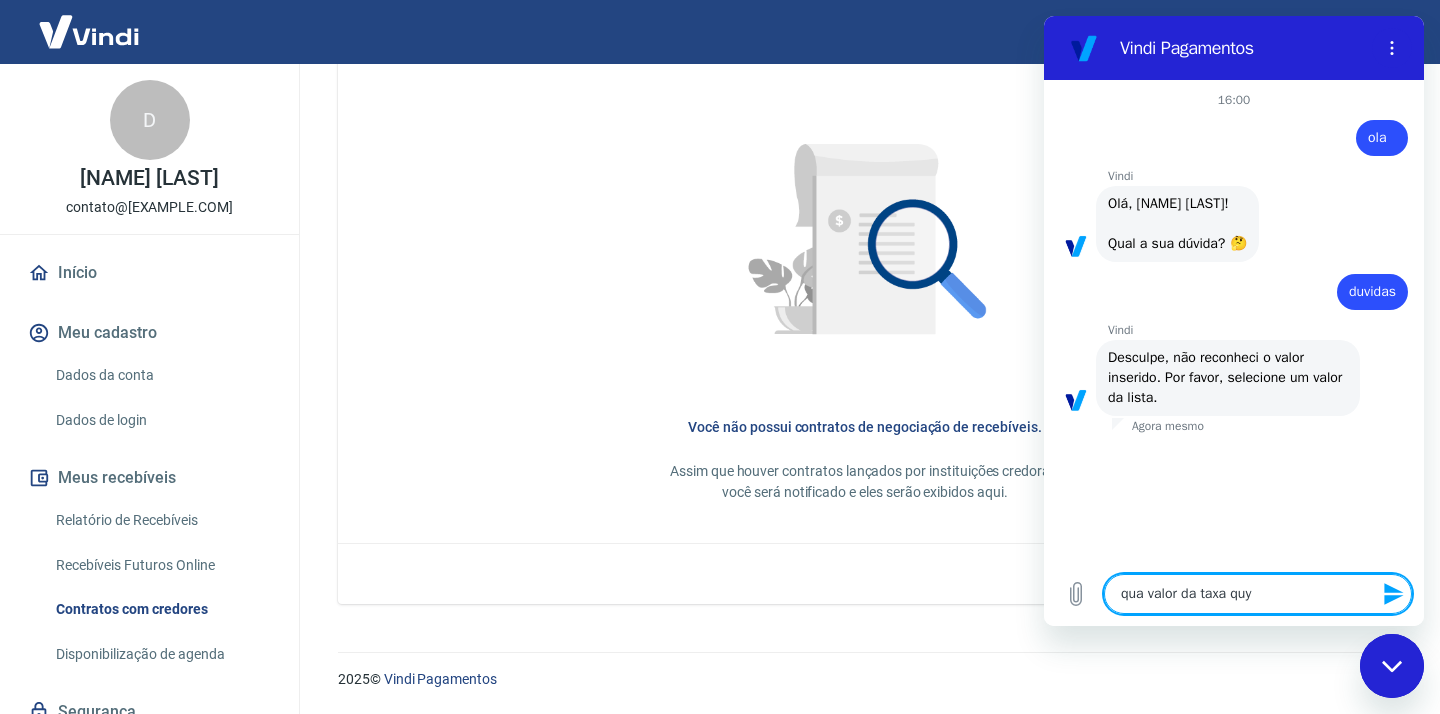 type on "x" 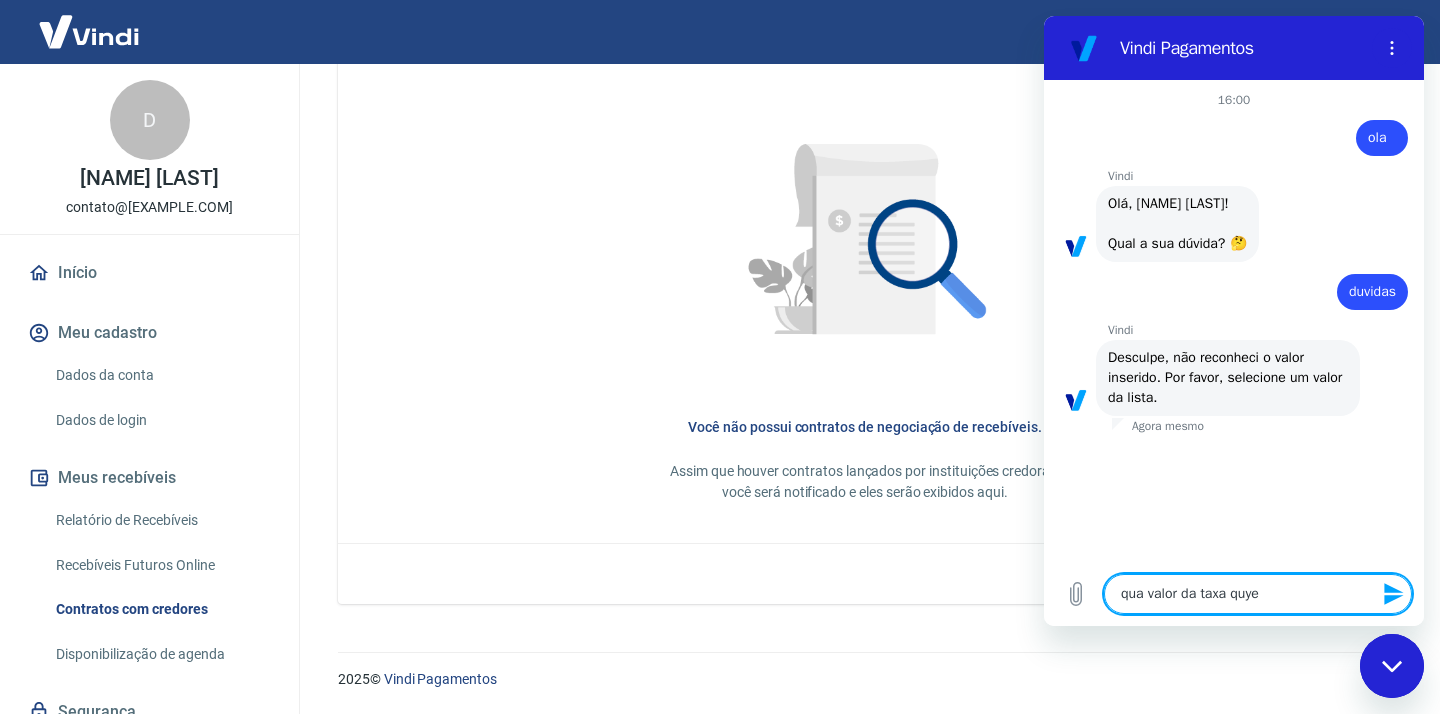 type on "qua valor da taxa quye" 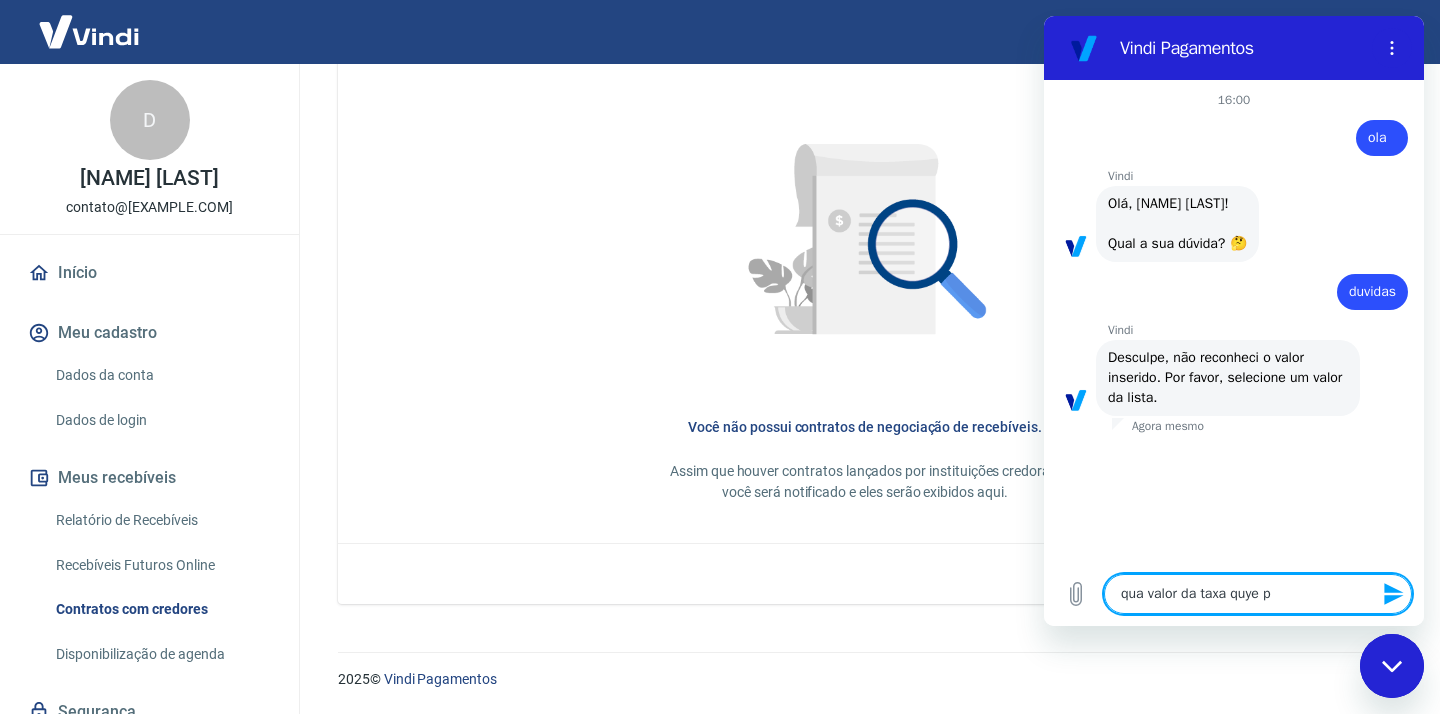 type on "qua valor da taxa quye pa" 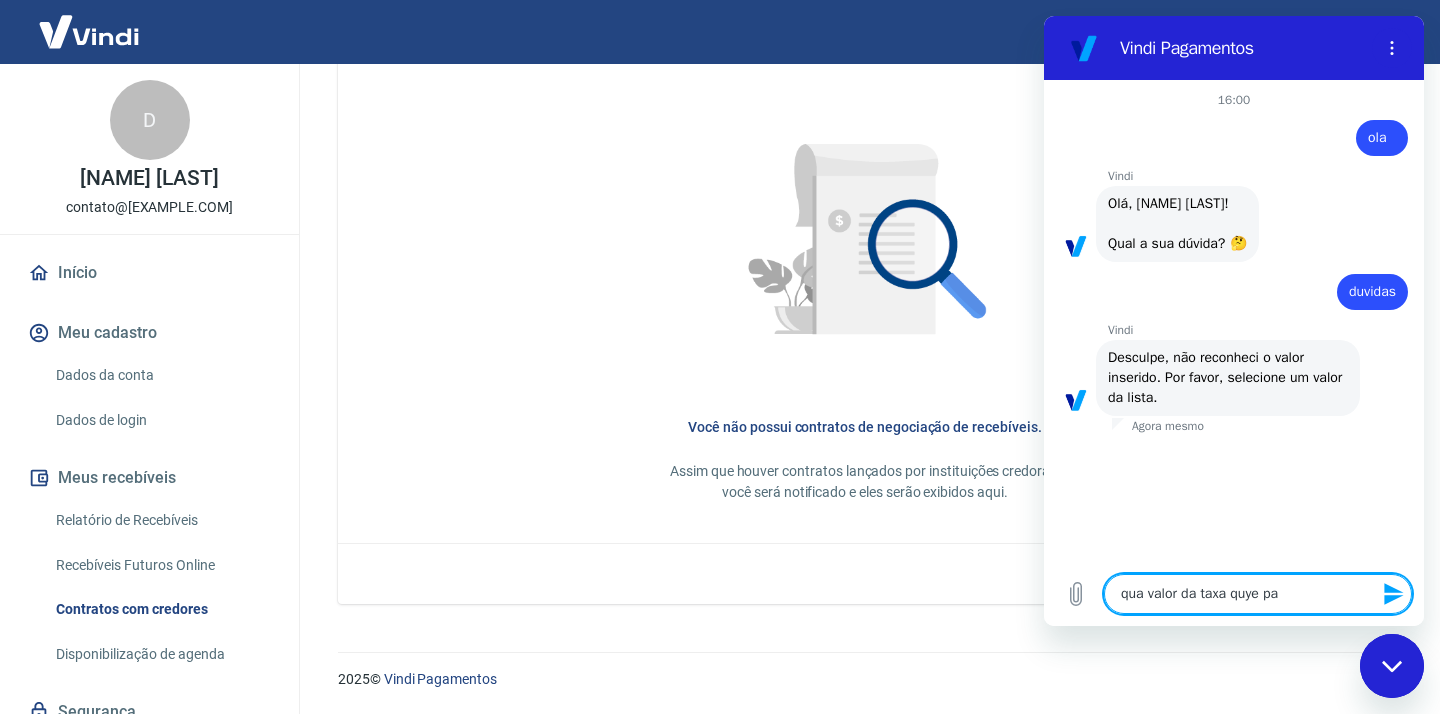 type on "qua valor da taxa quye pag" 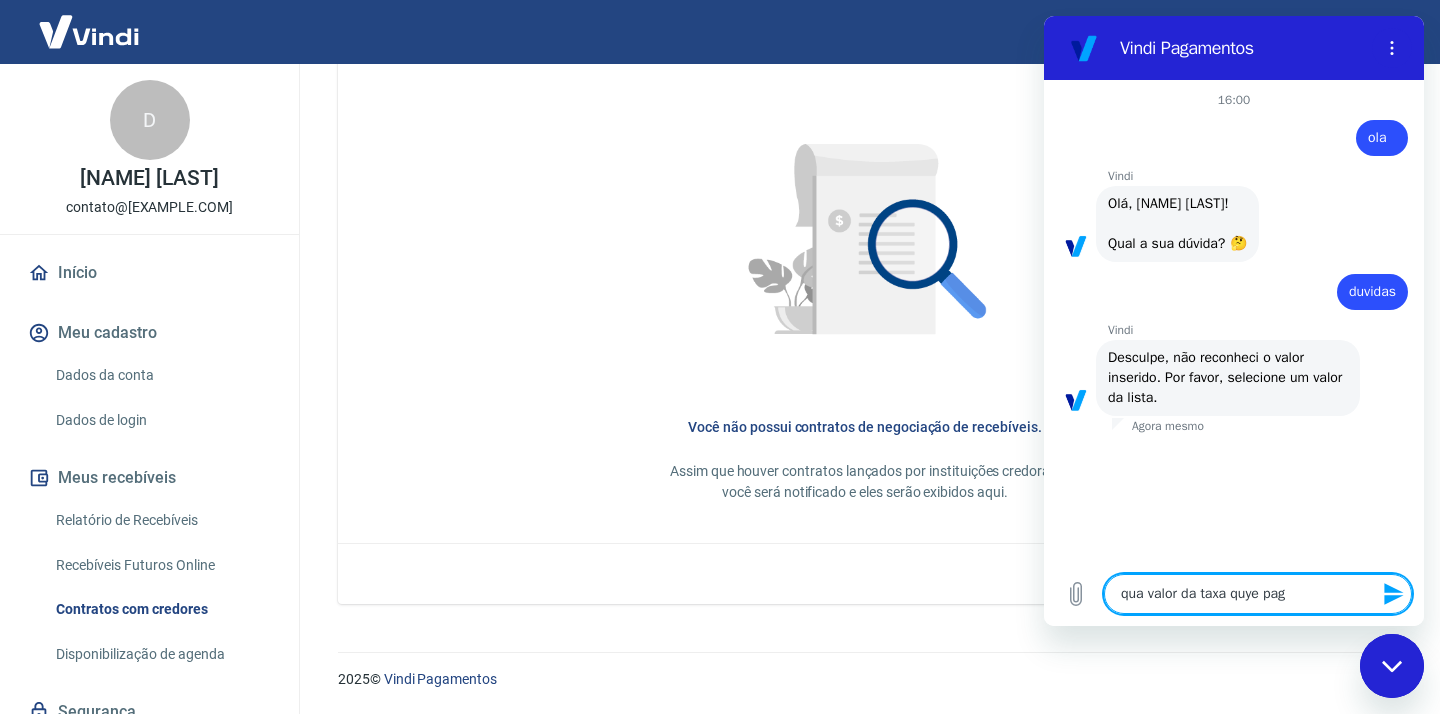 type on "qua valor da taxa quye pago" 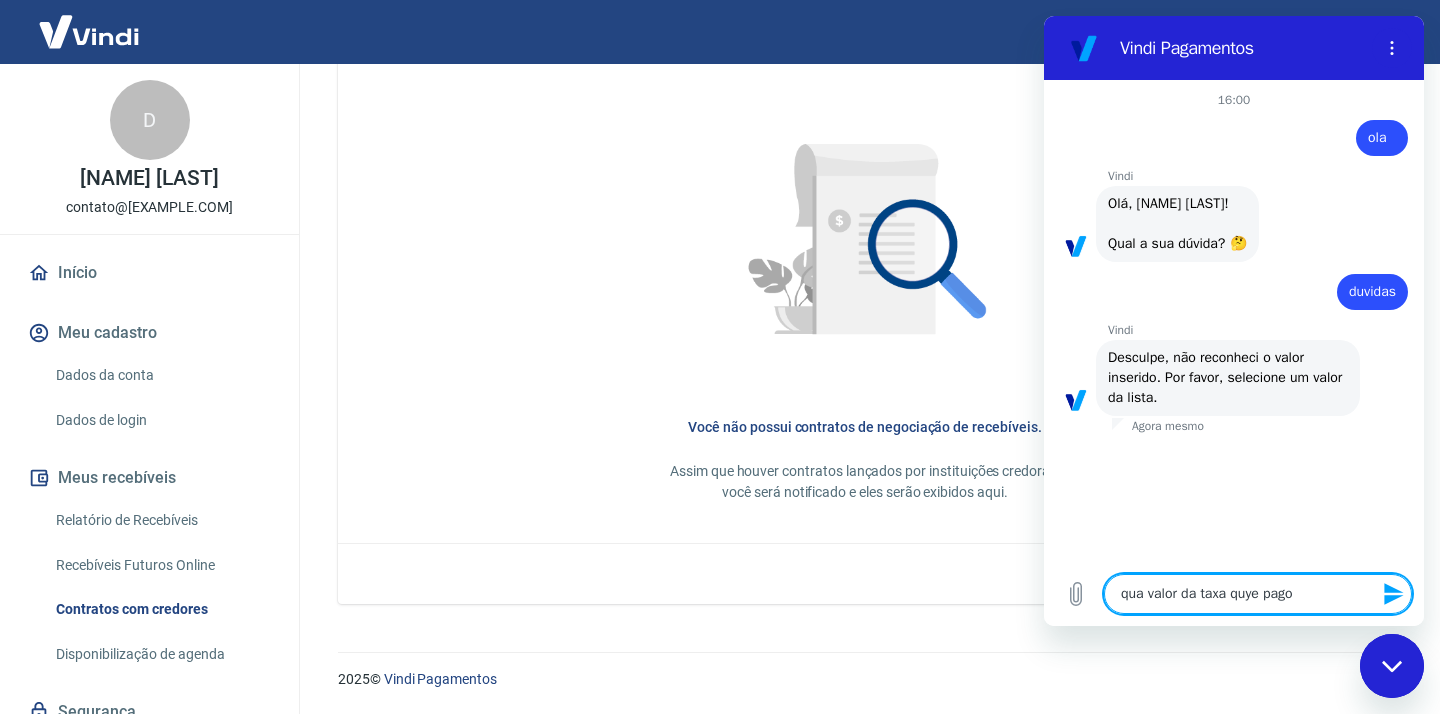 type on "qua valor da taxa quye pago" 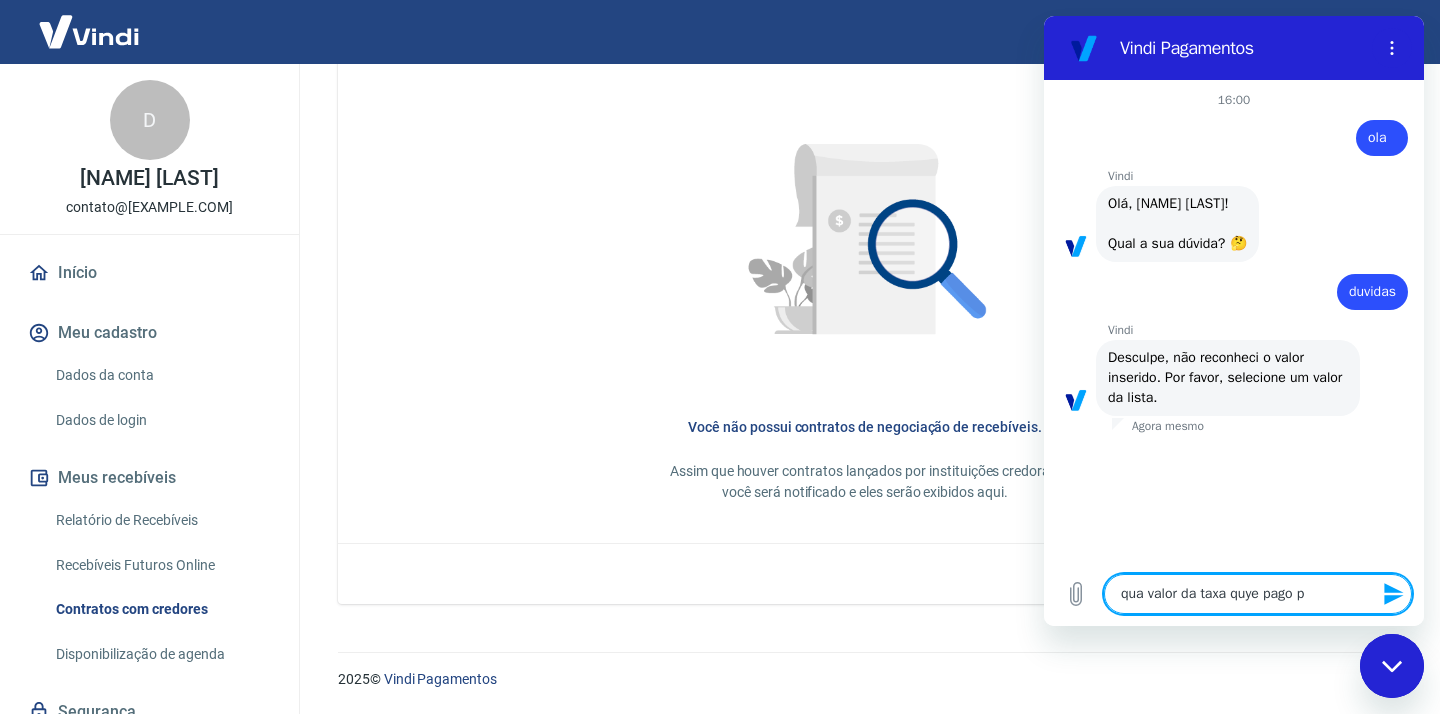 type on "qua valor da taxa quye pago pa" 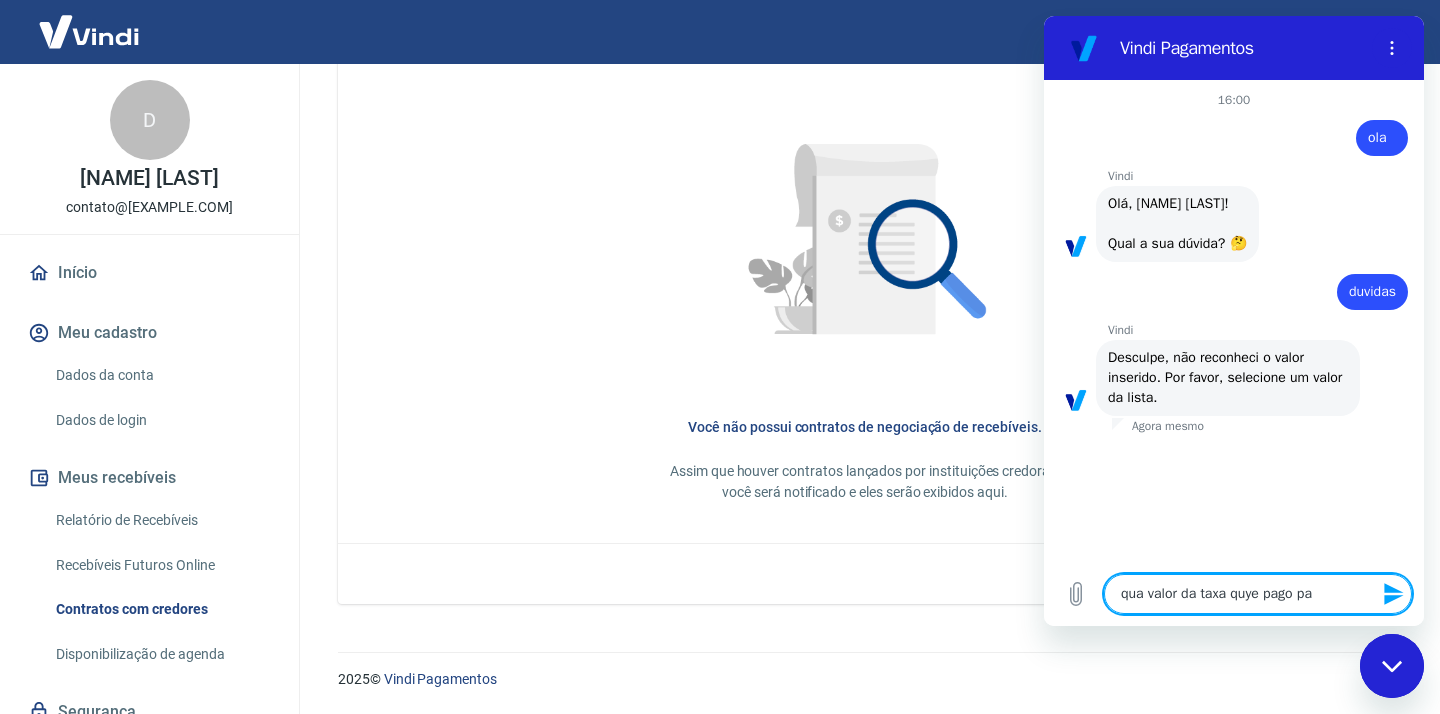 type on "qua valor da taxa quye pago par" 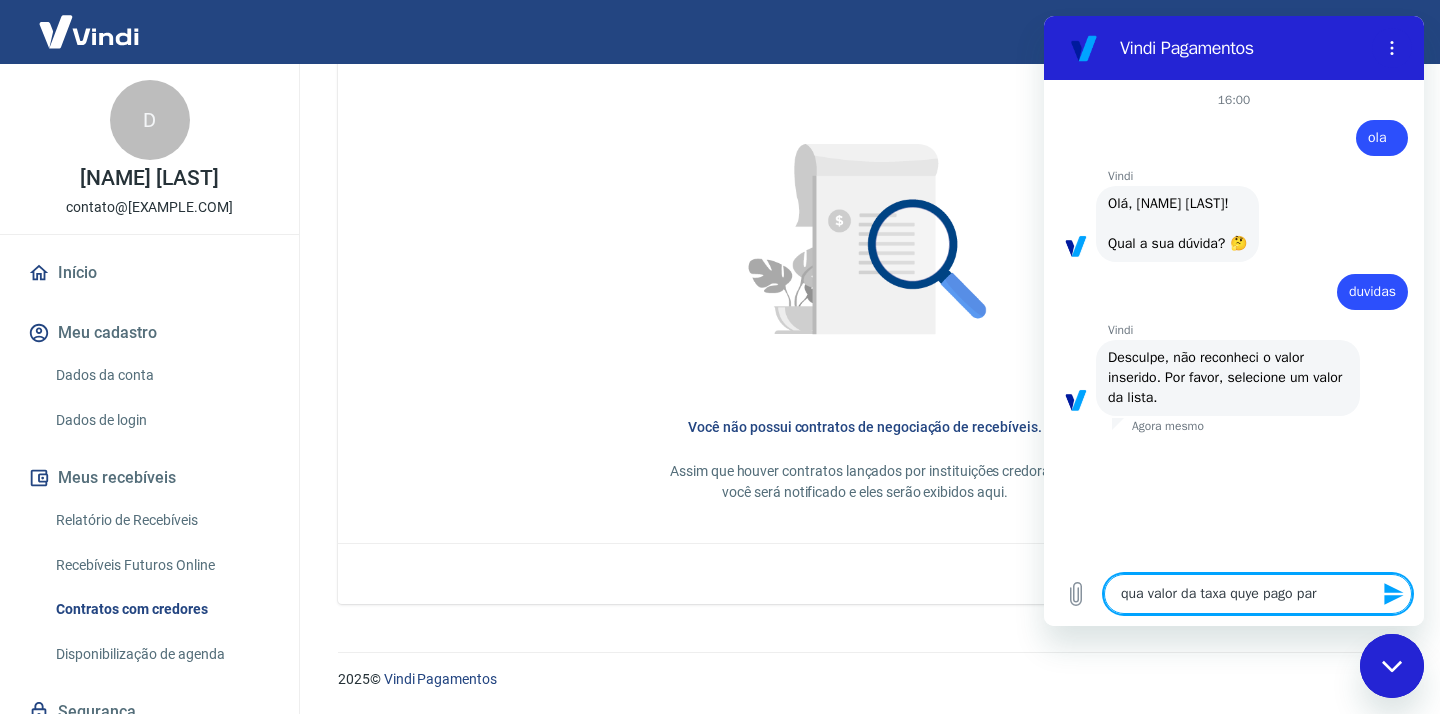 type on "qua valor da taxa quye pago para" 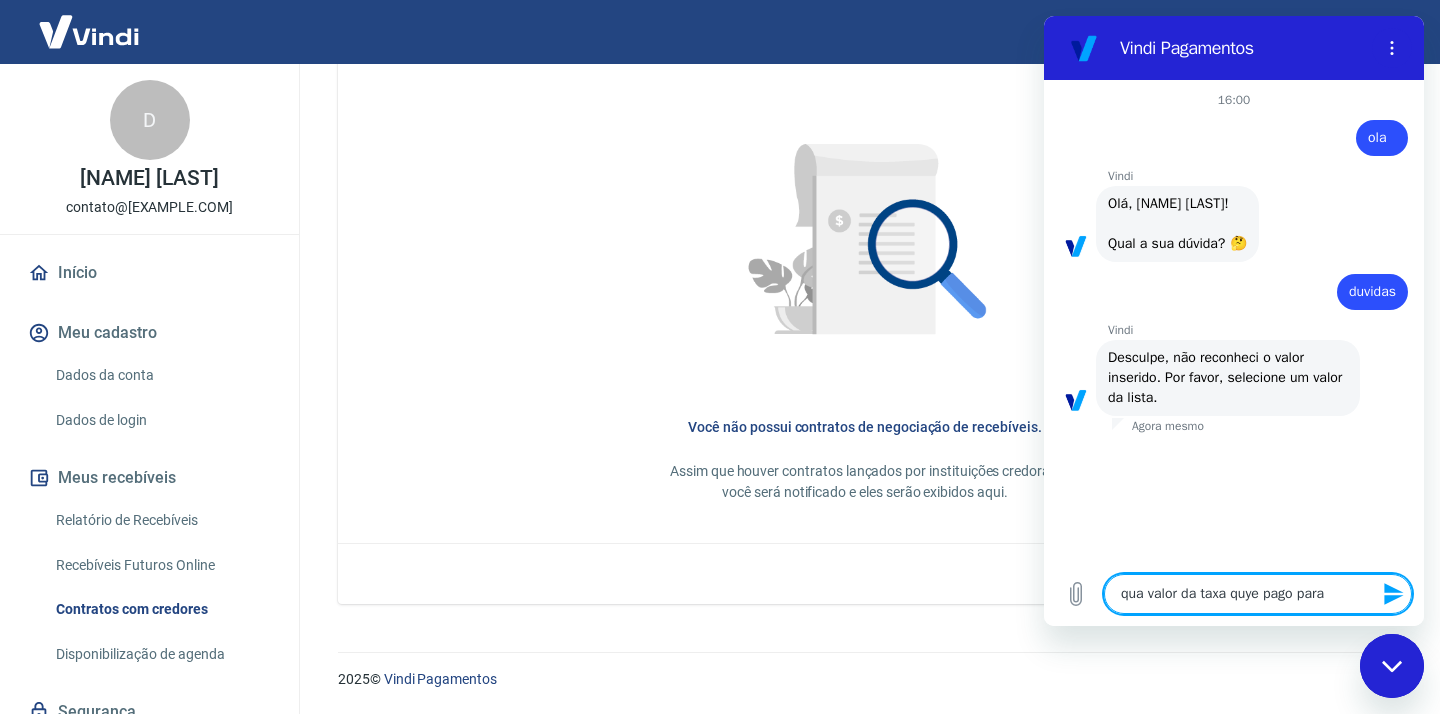type on "qua valor da taxa quye pago para" 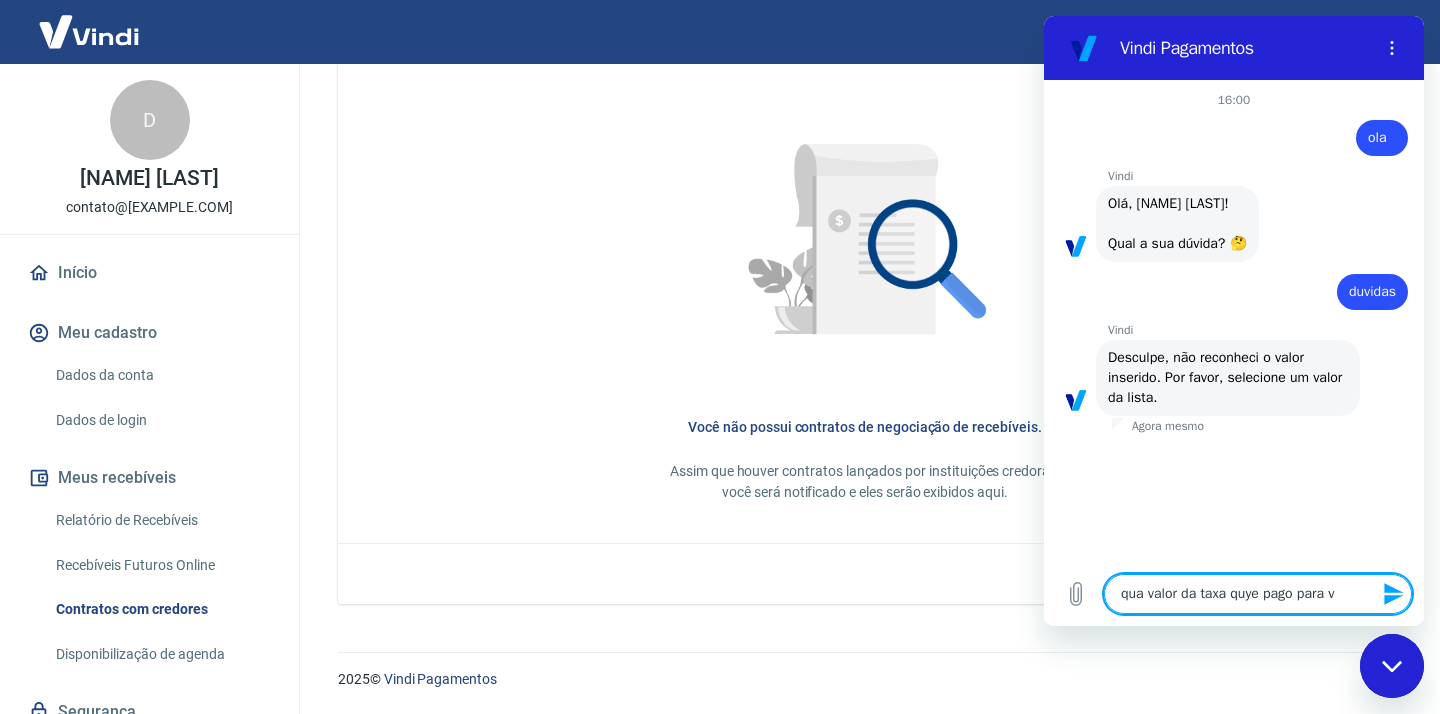 type on "x" 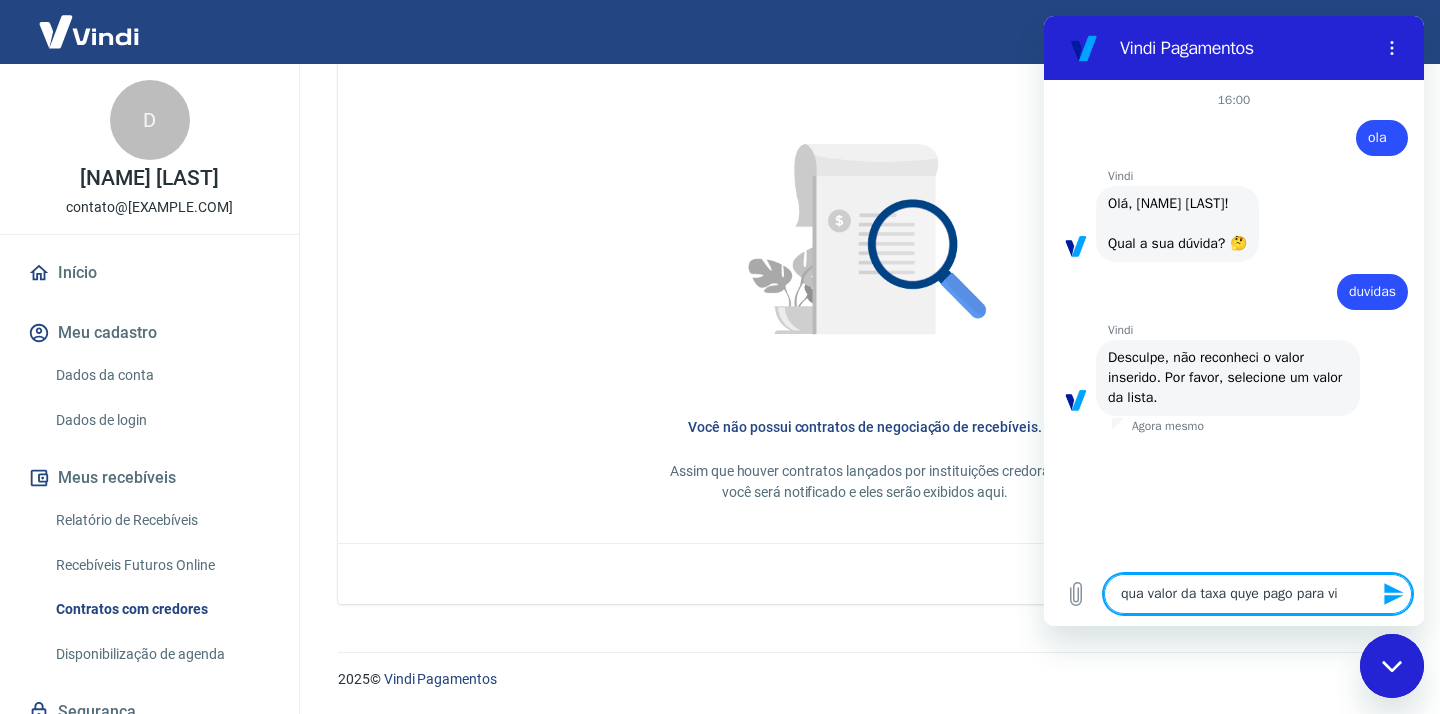 type on "qua valor da taxa quye pago para vin" 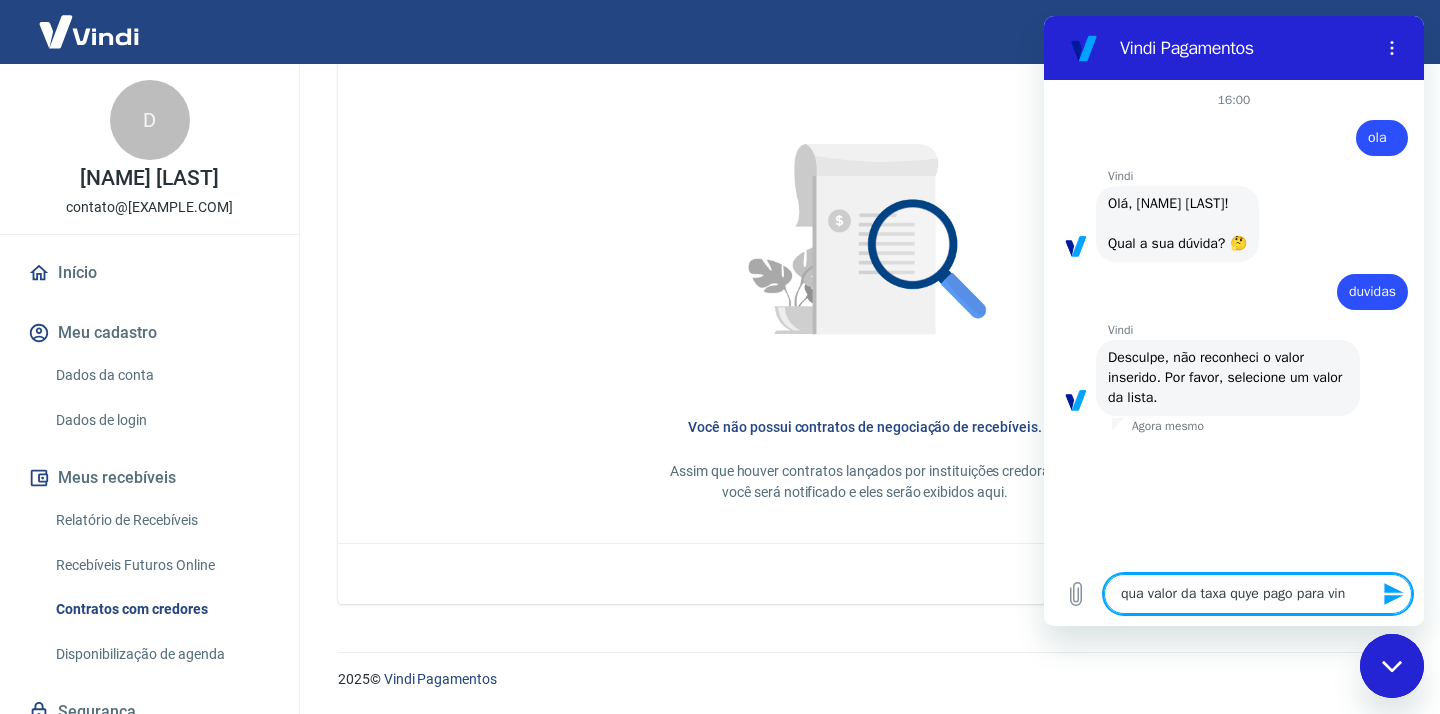 type on "x" 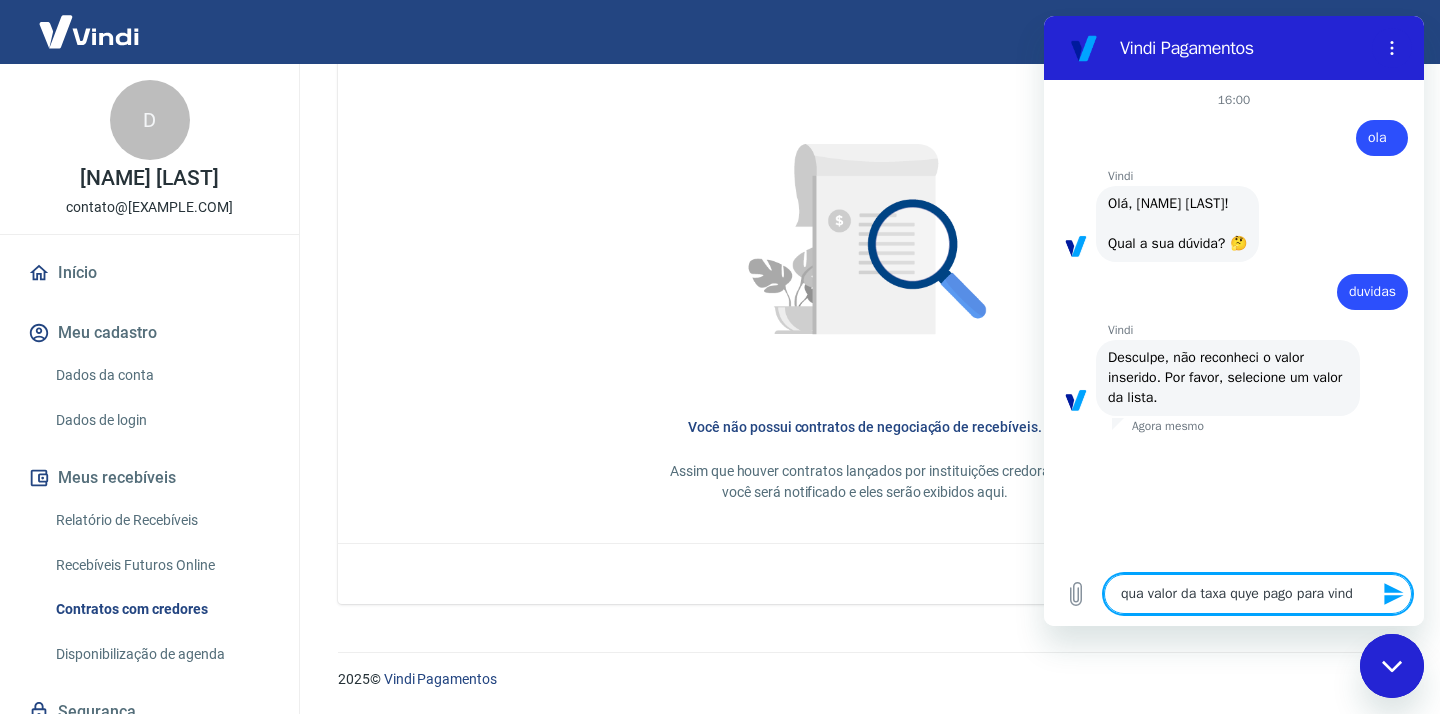 type on "qua valor da taxa quye pago para vindi" 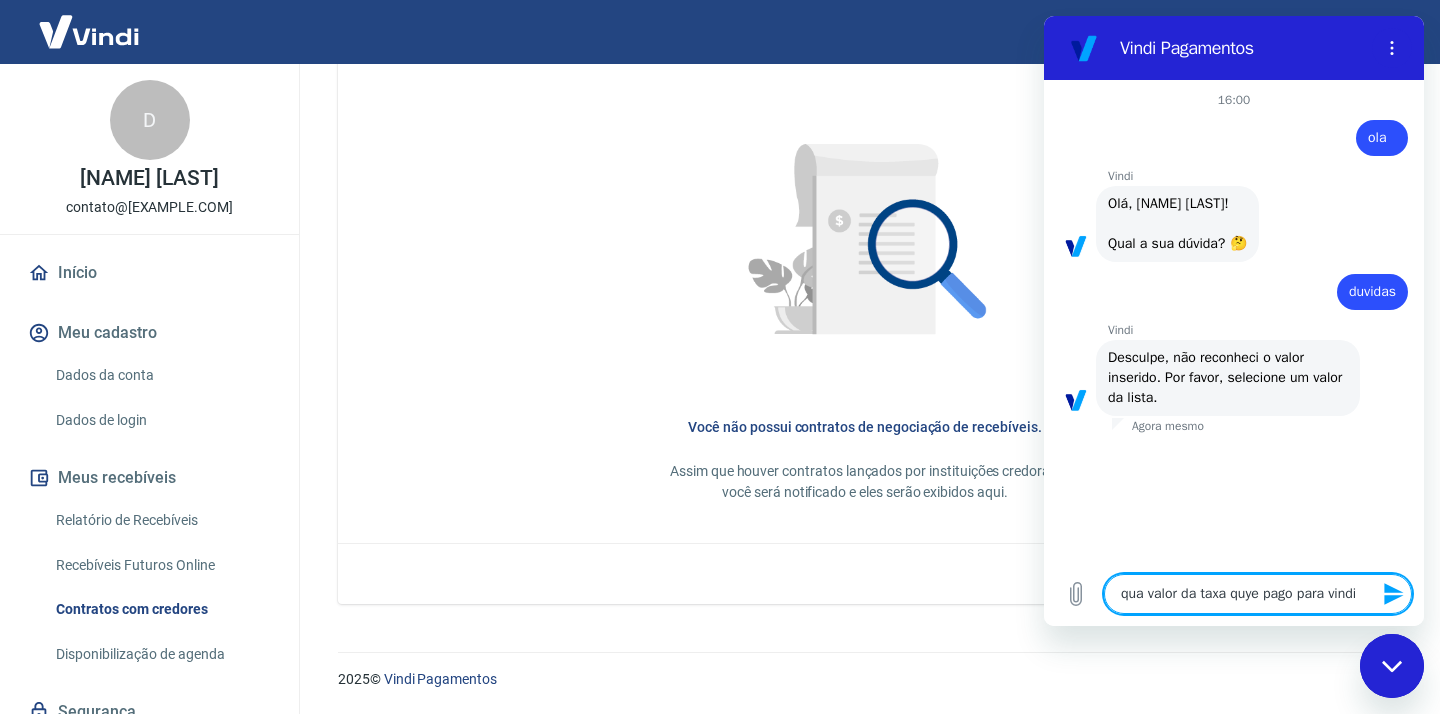 type 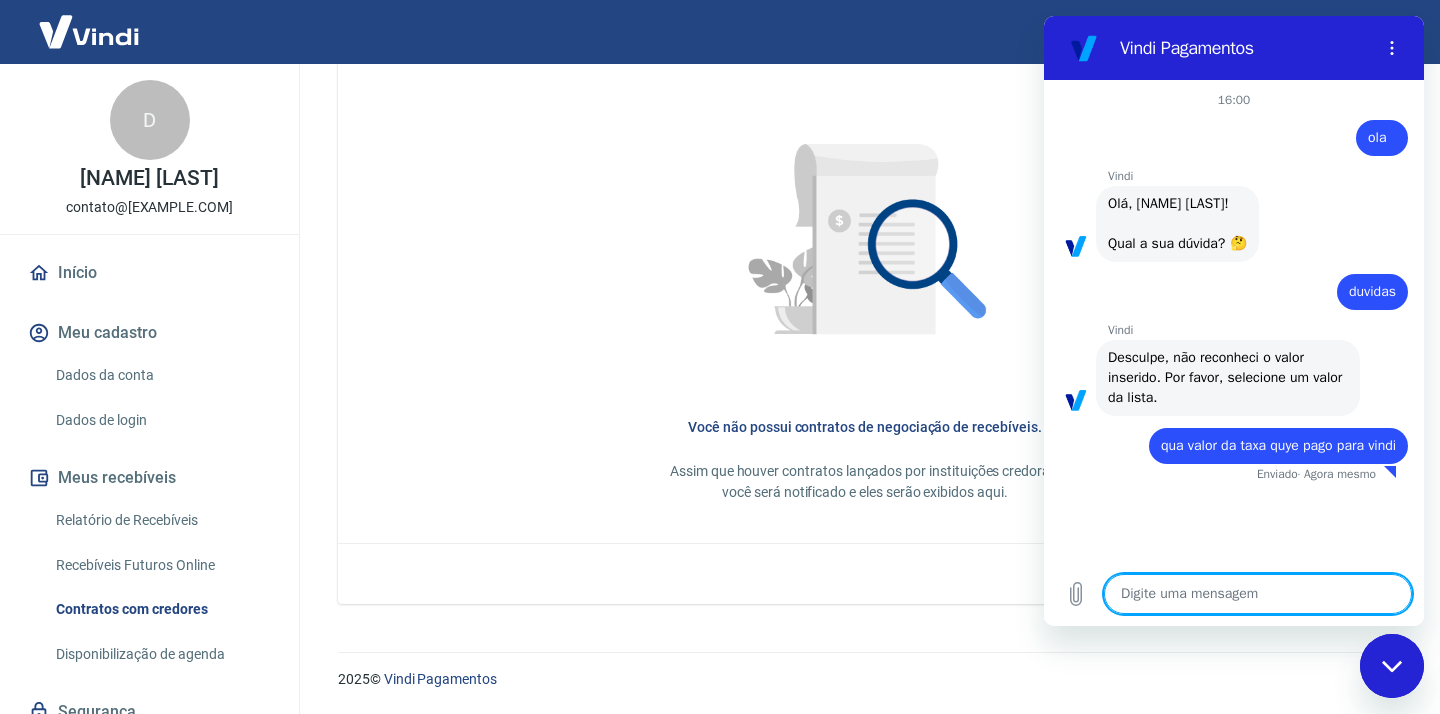type on "x" 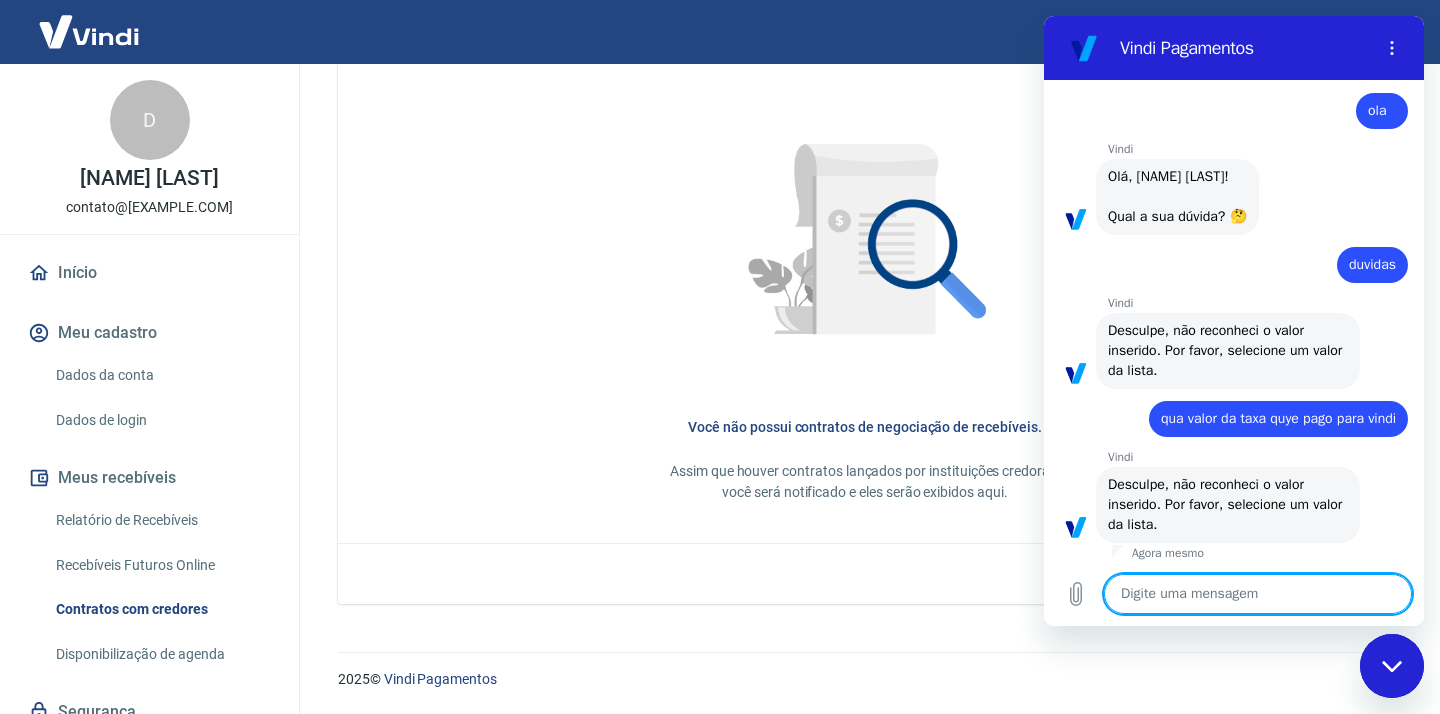 scroll, scrollTop: 31, scrollLeft: 0, axis: vertical 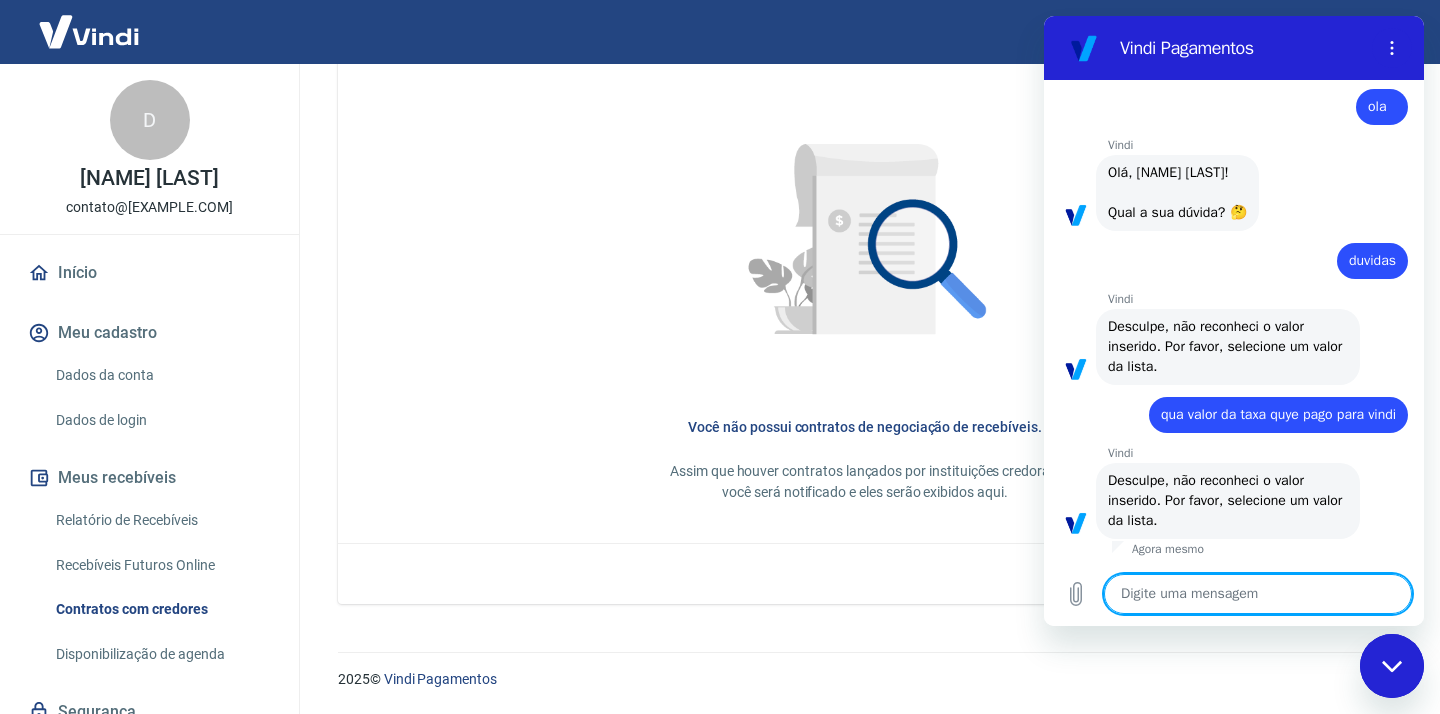 click on "Agora mesmo" at bounding box center [1168, 549] 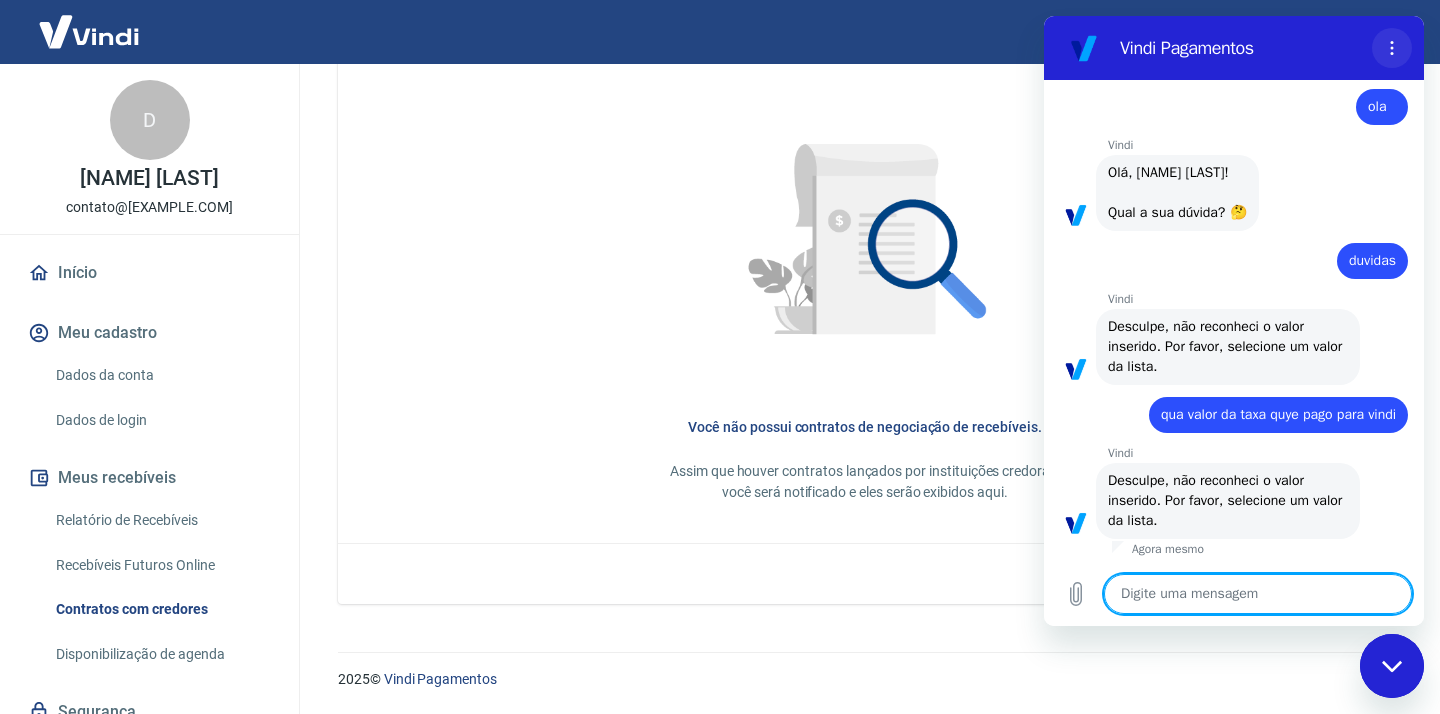 click 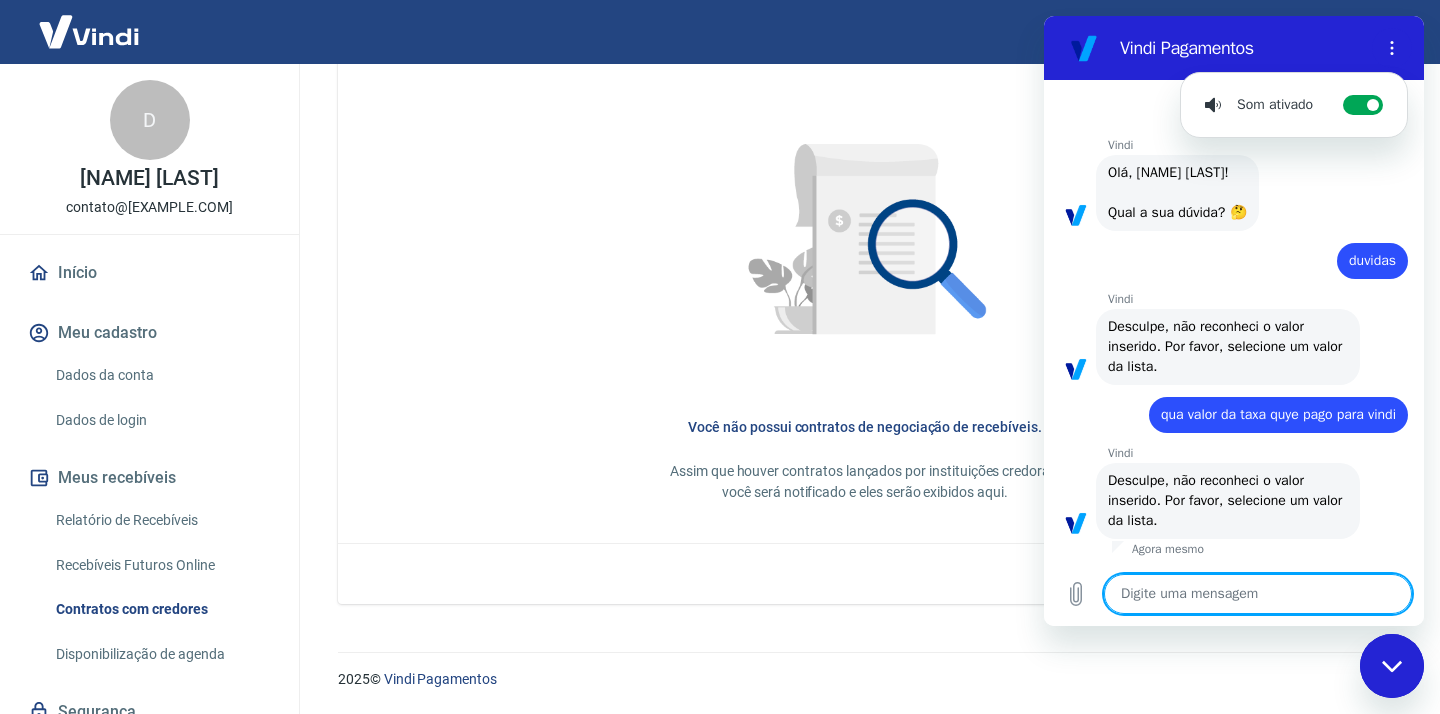 click at bounding box center (1258, 594) 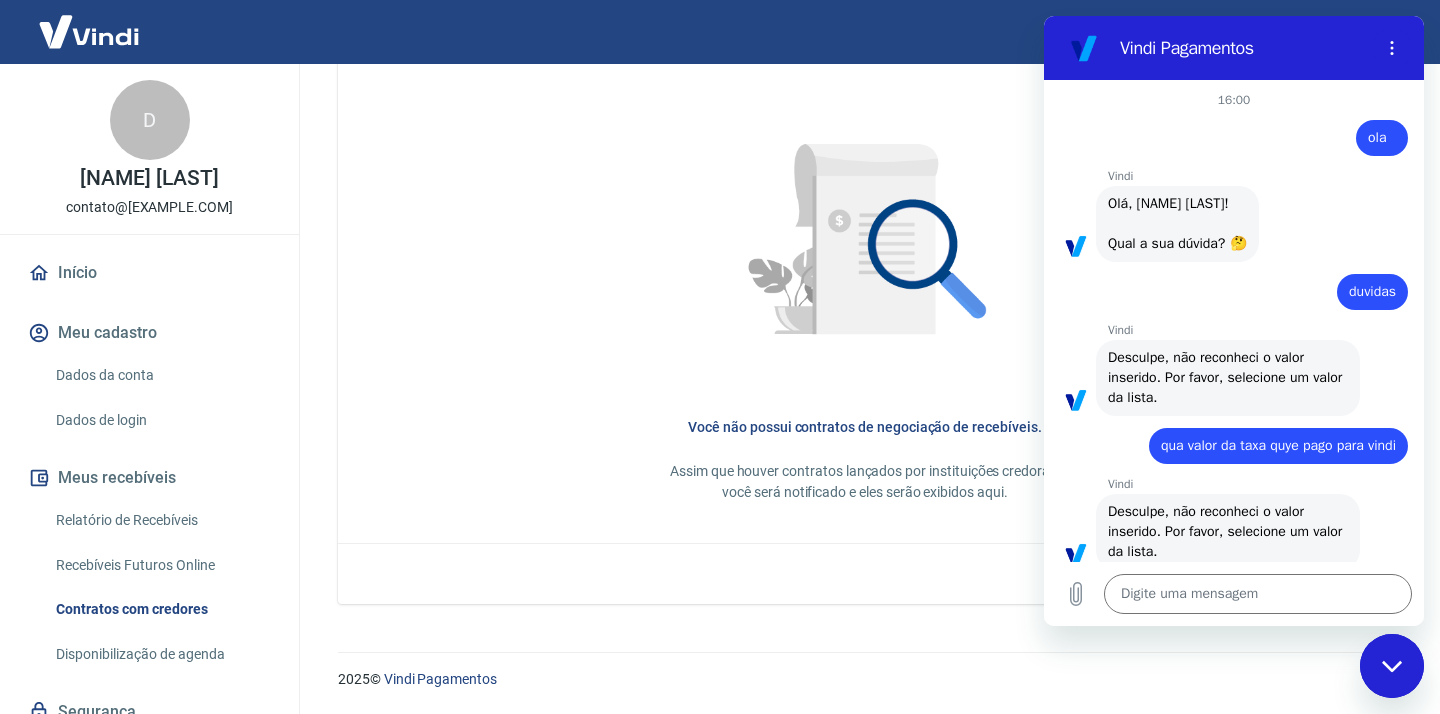 scroll, scrollTop: 31, scrollLeft: 0, axis: vertical 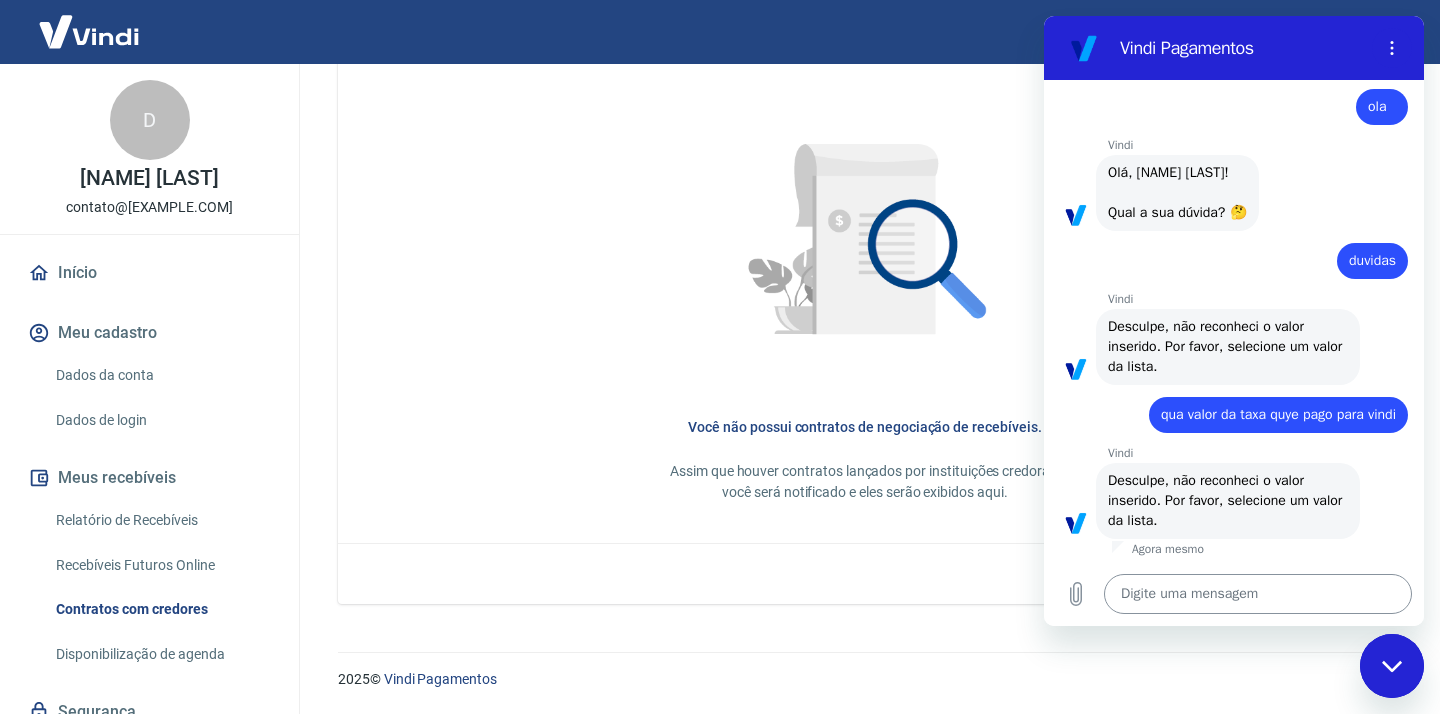 click at bounding box center (1258, 594) 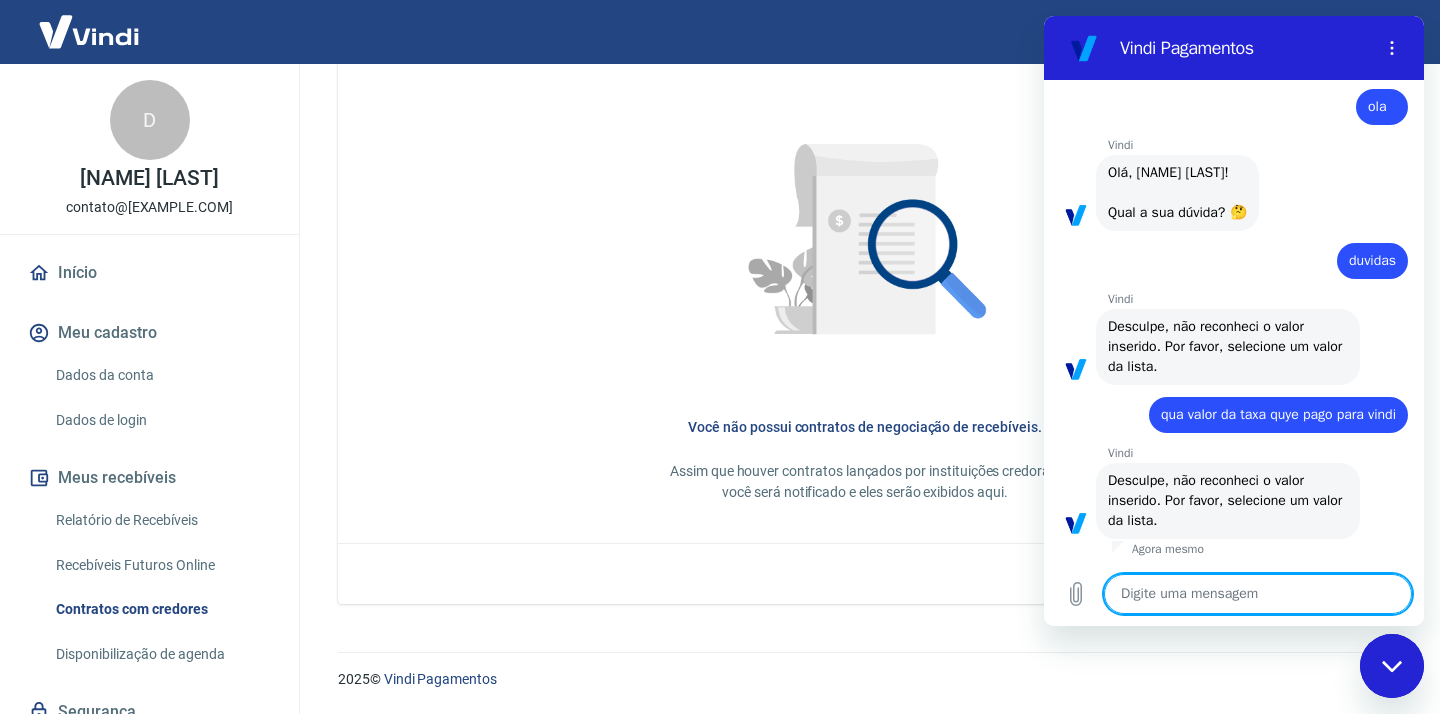 type on "v" 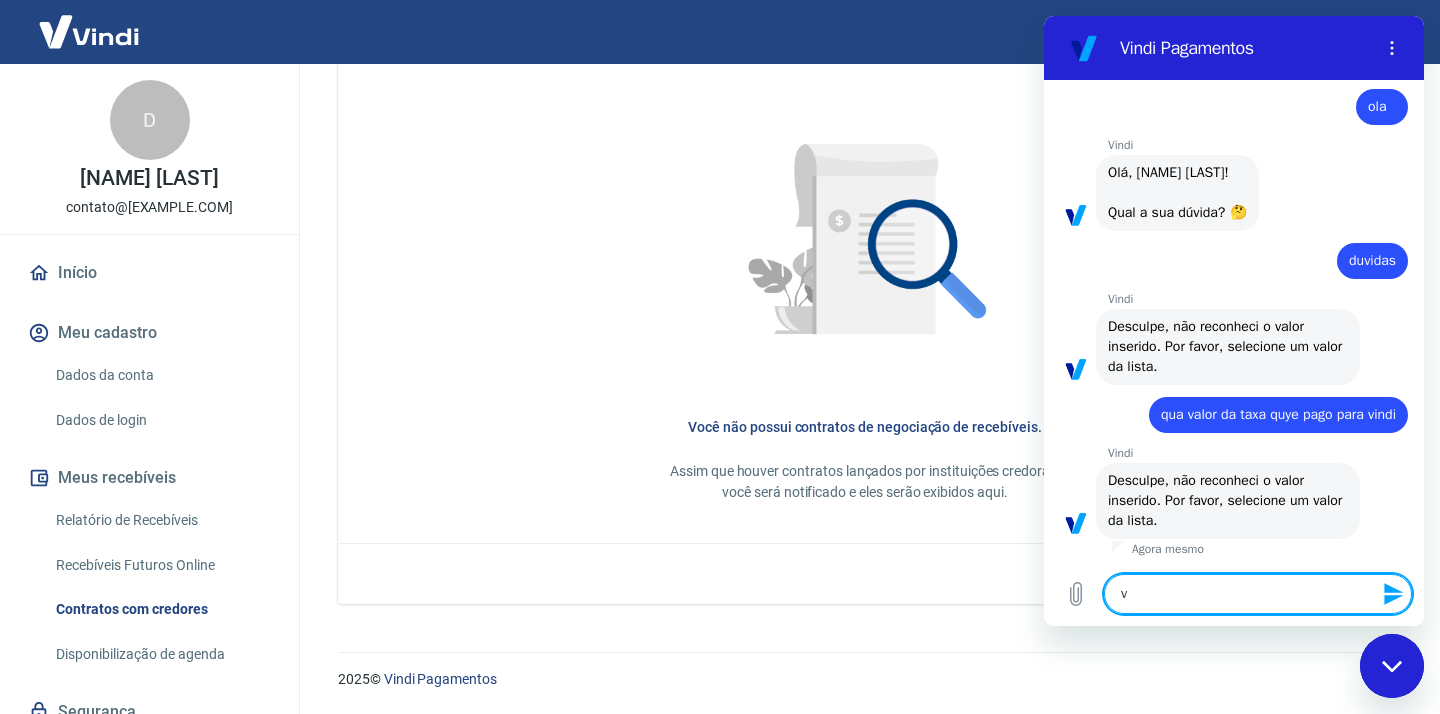 type on "vi" 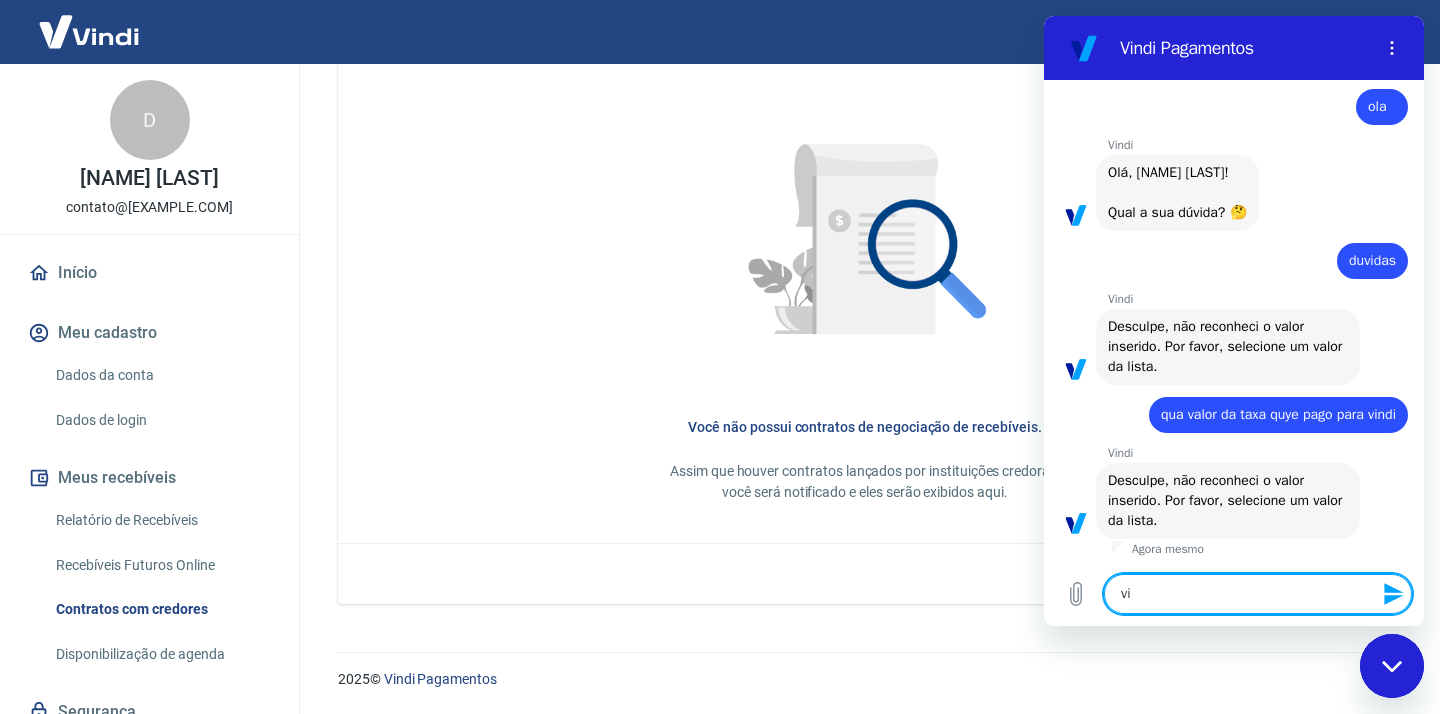 type on "v" 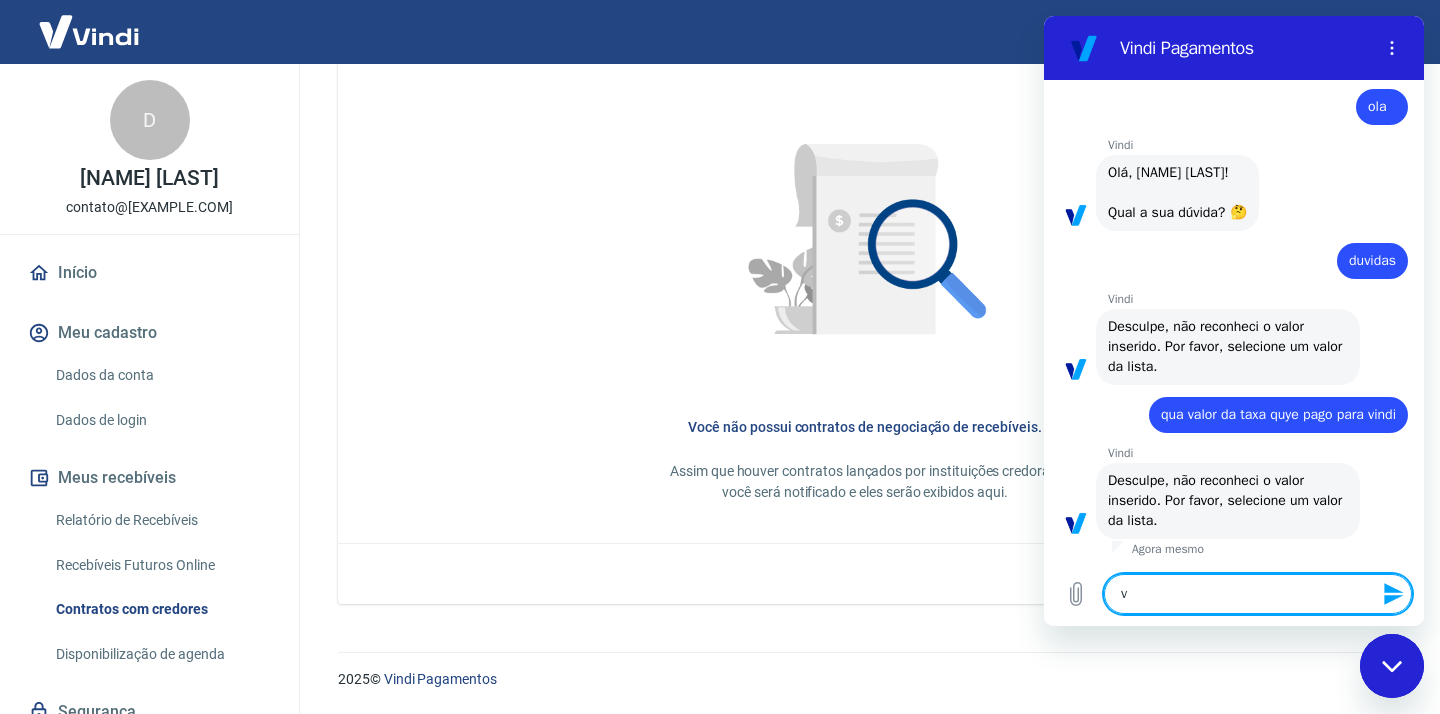 type on "vo" 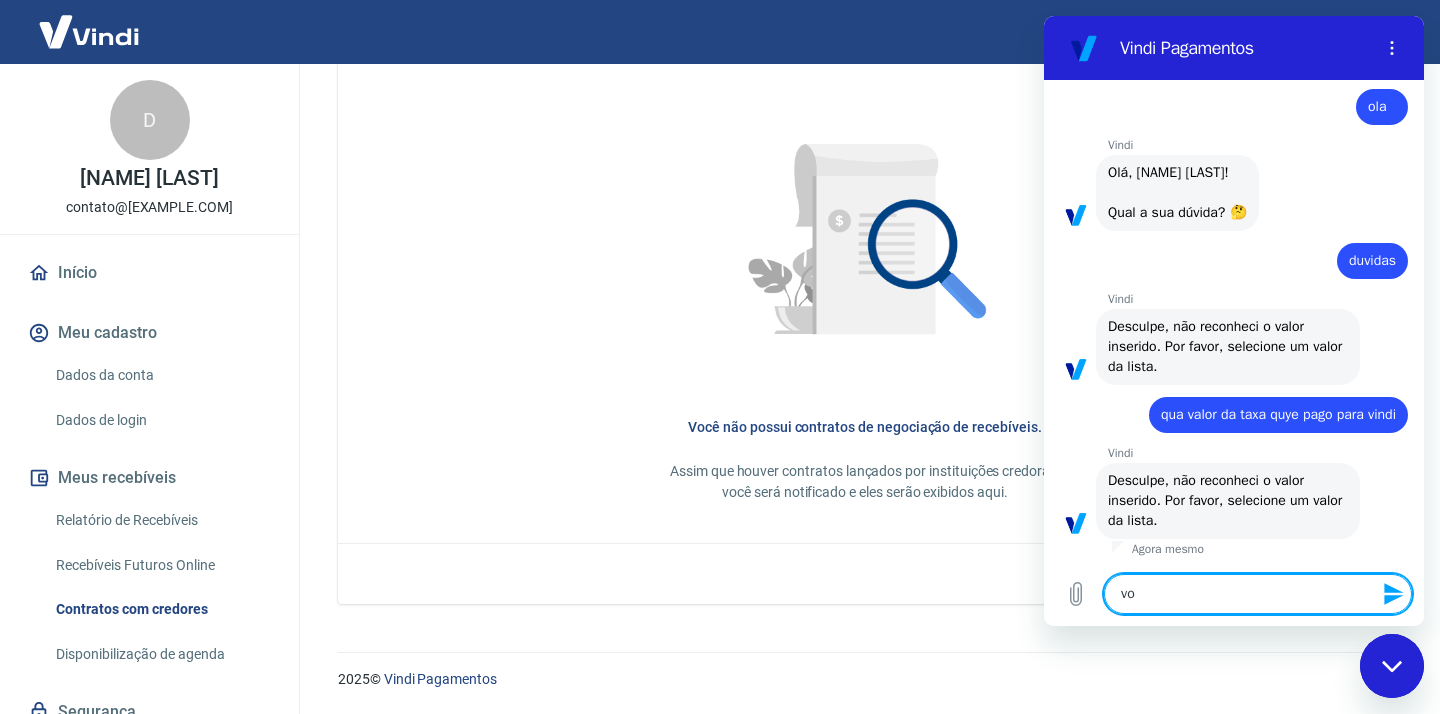 type on "vol" 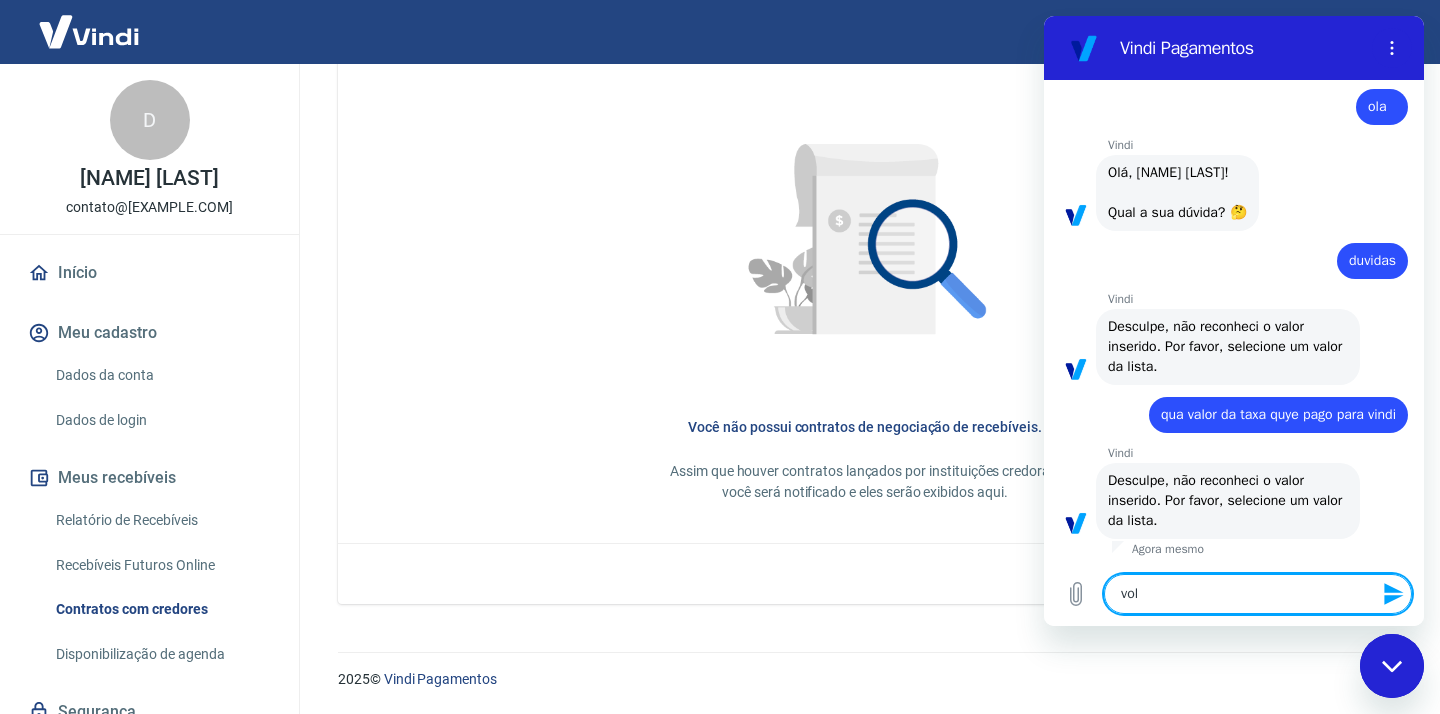 type on "vola" 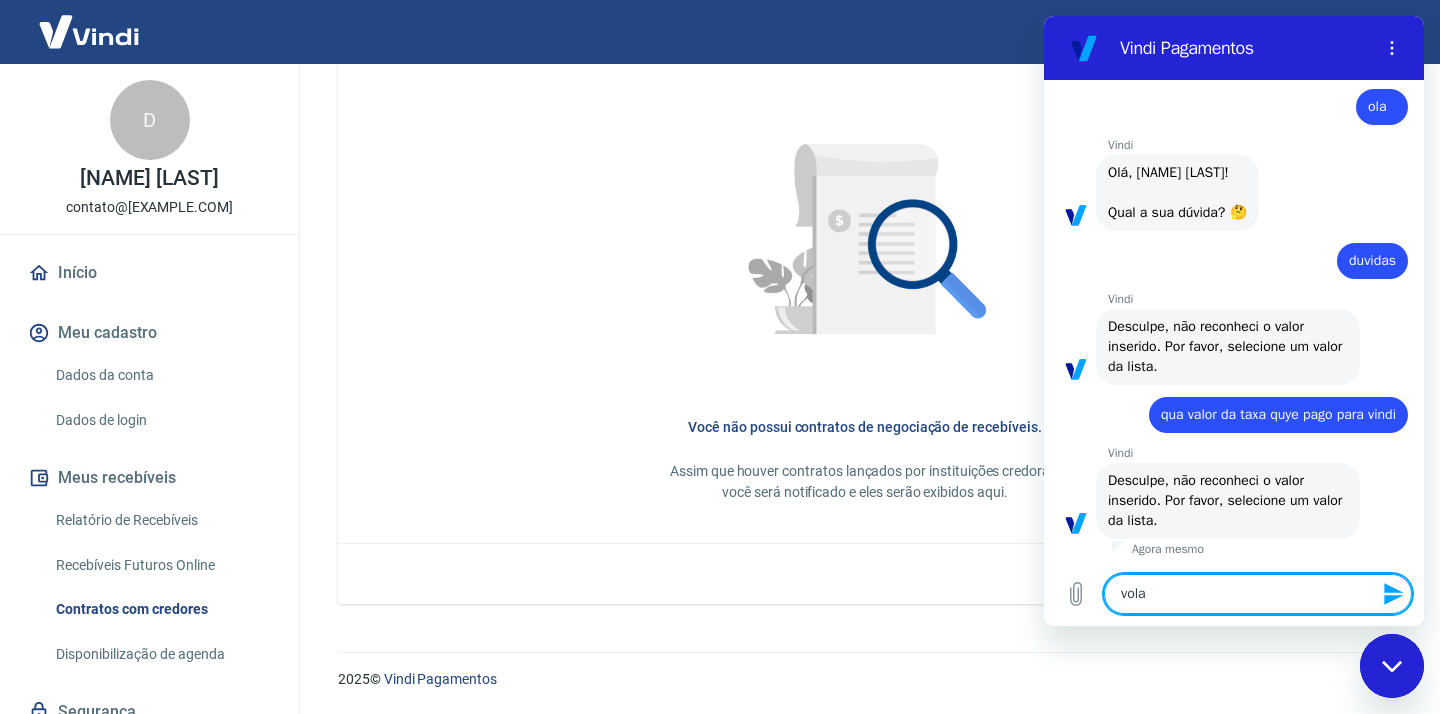 type on "volar" 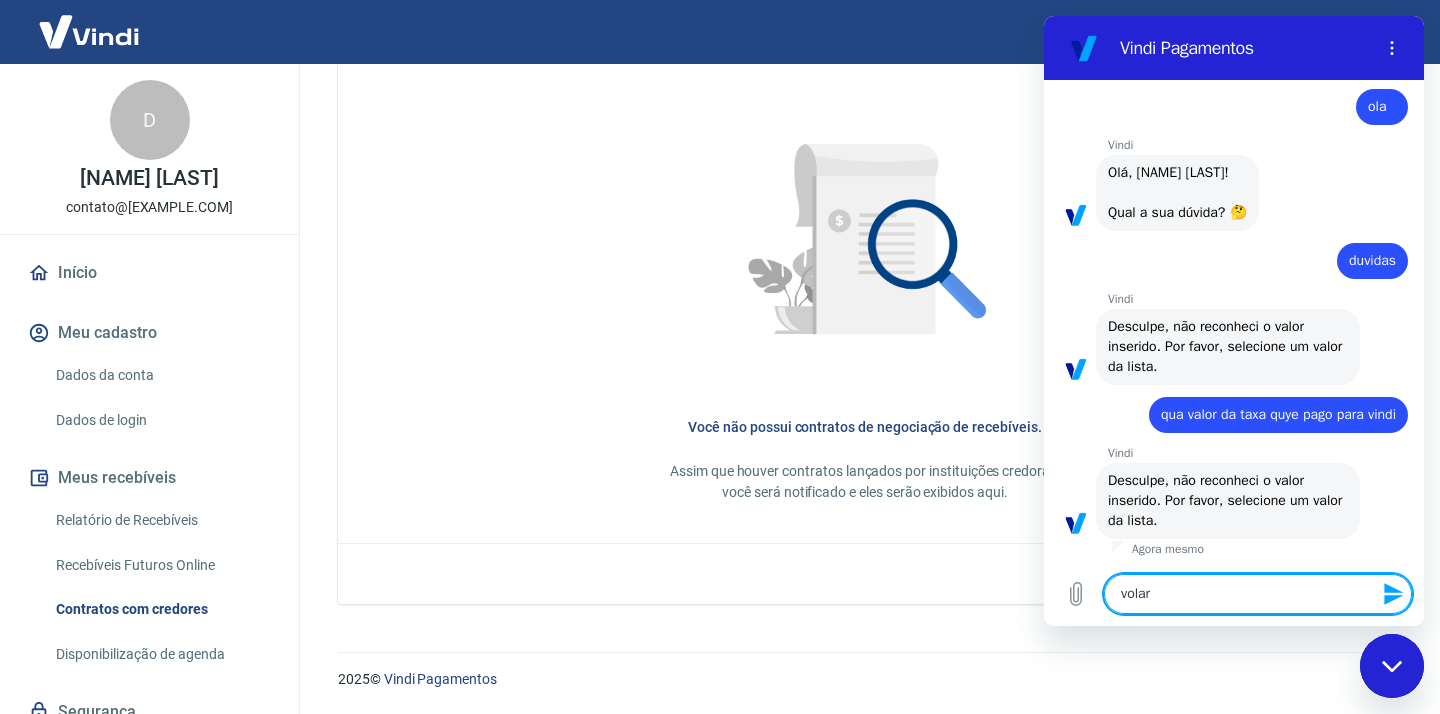 type 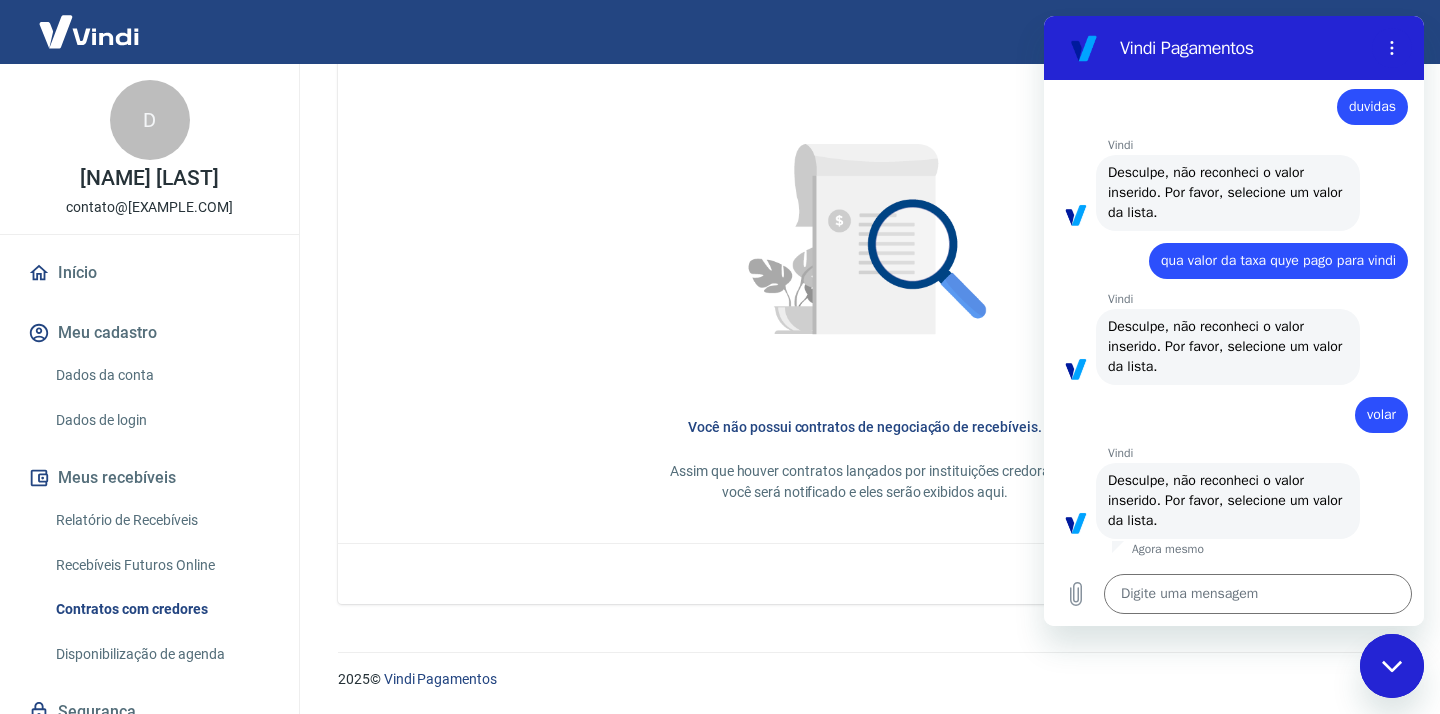 scroll, scrollTop: 0, scrollLeft: 0, axis: both 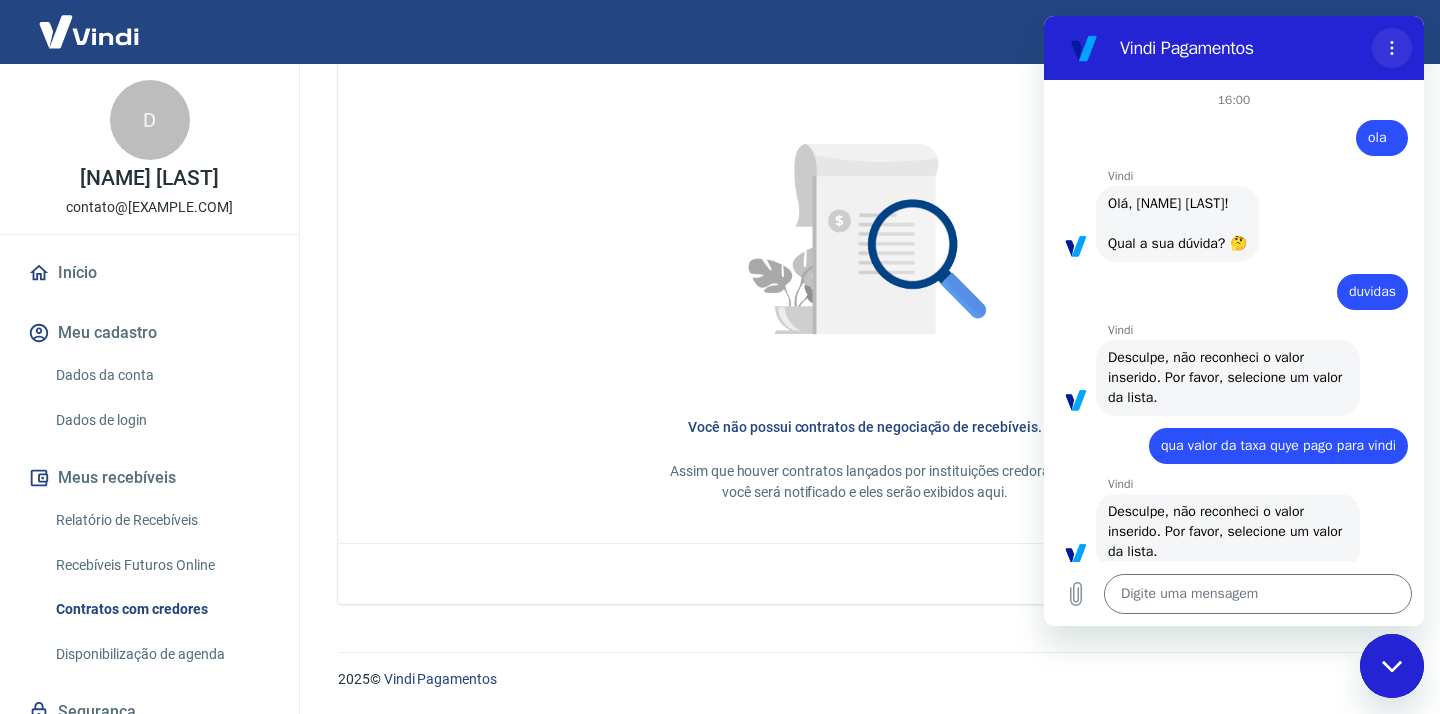 click 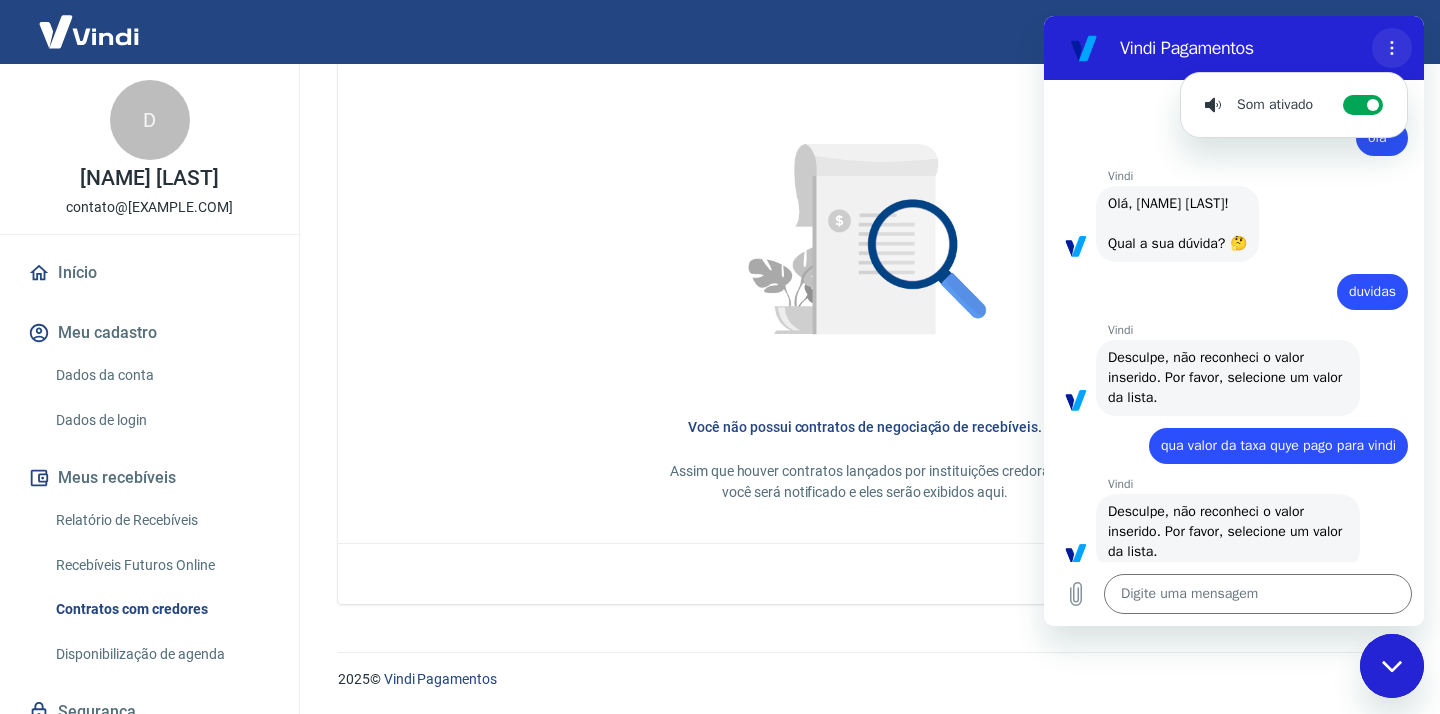 click 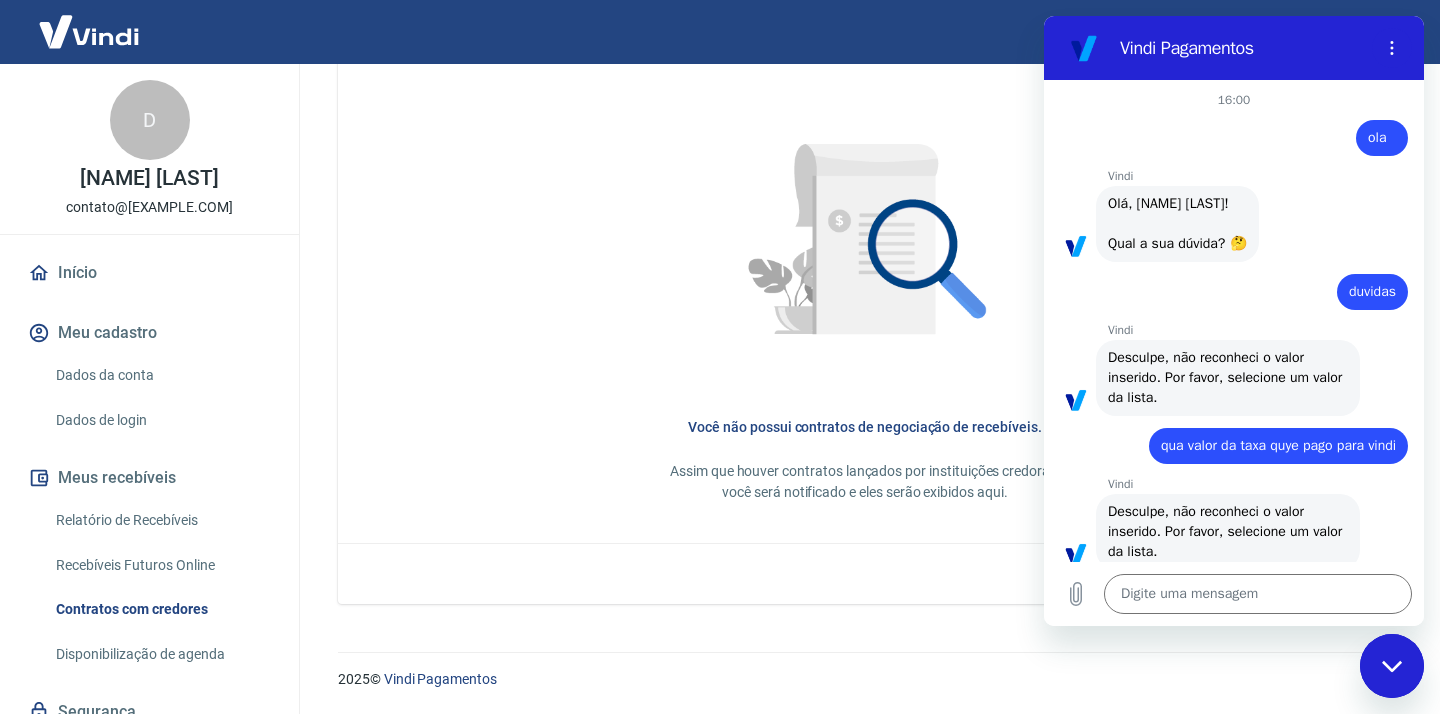 click at bounding box center [1392, 666] 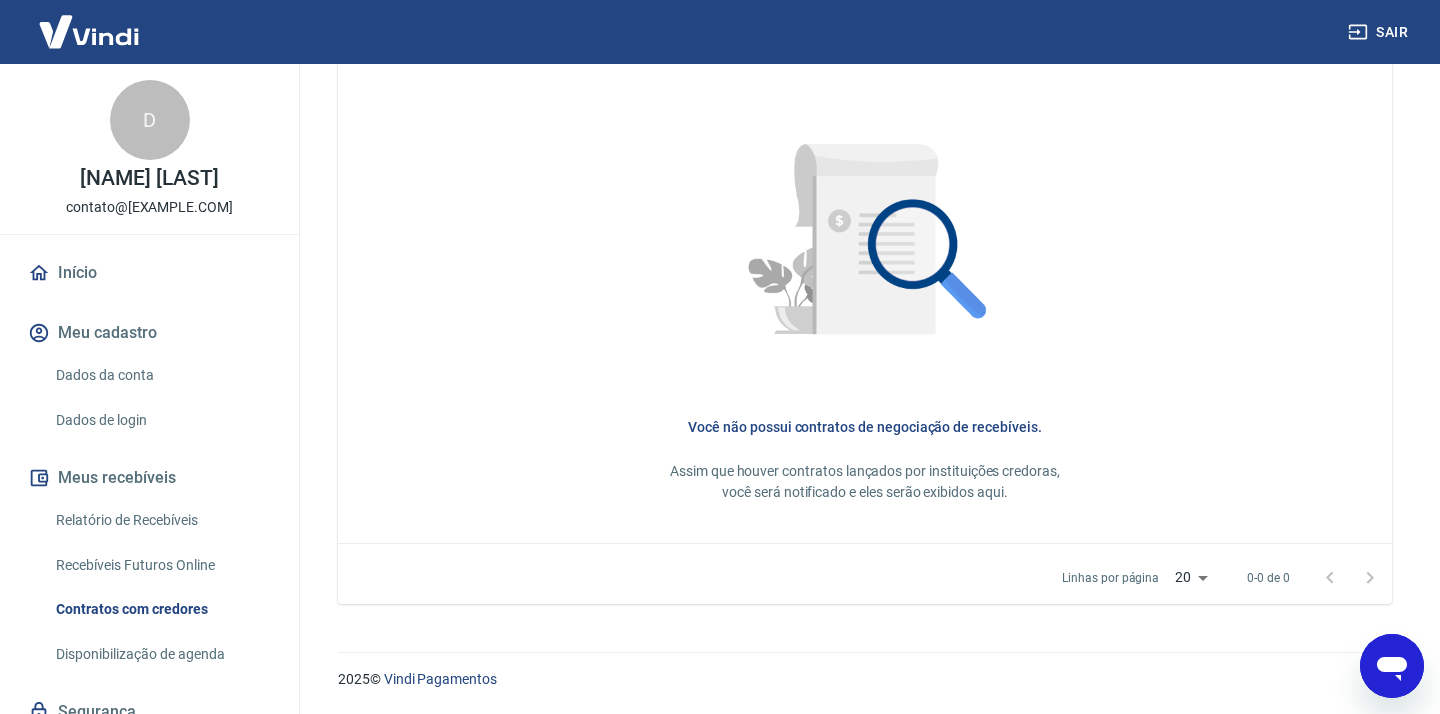 click 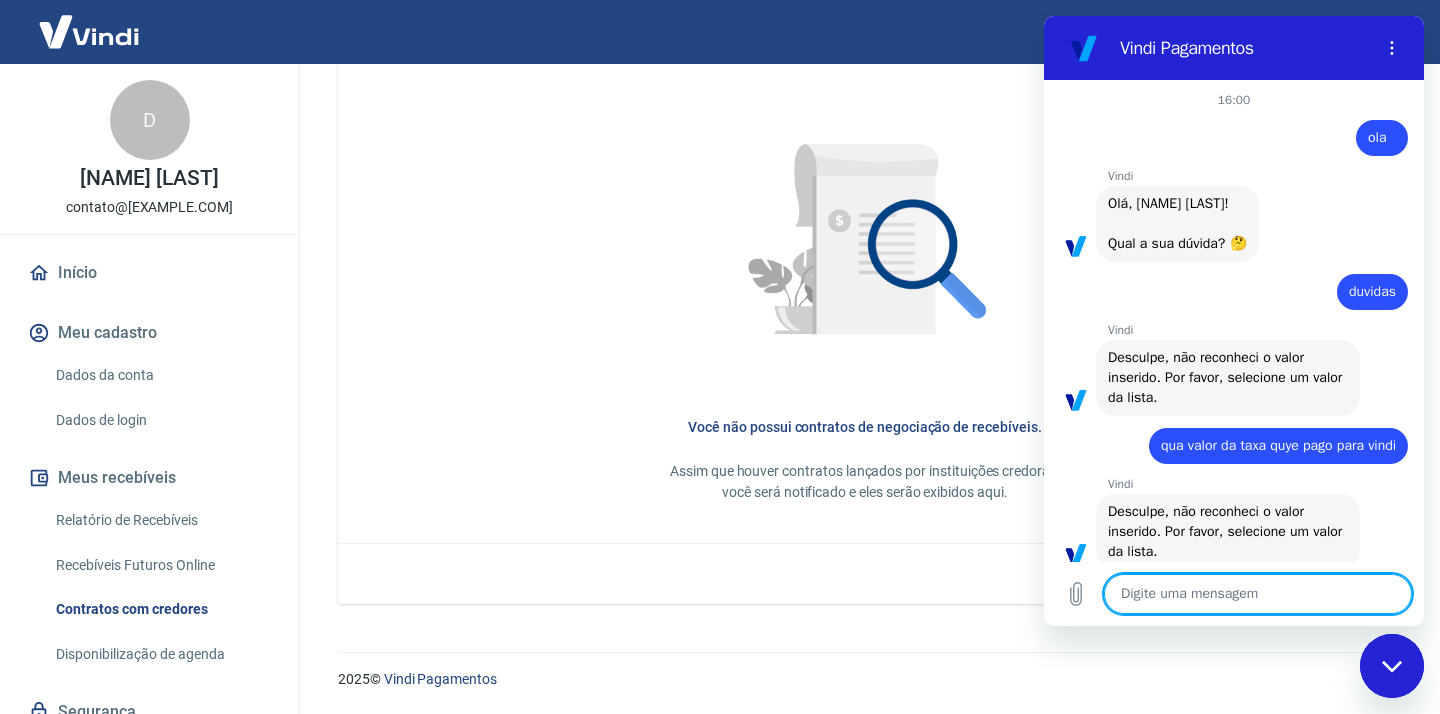 scroll, scrollTop: 0, scrollLeft: 0, axis: both 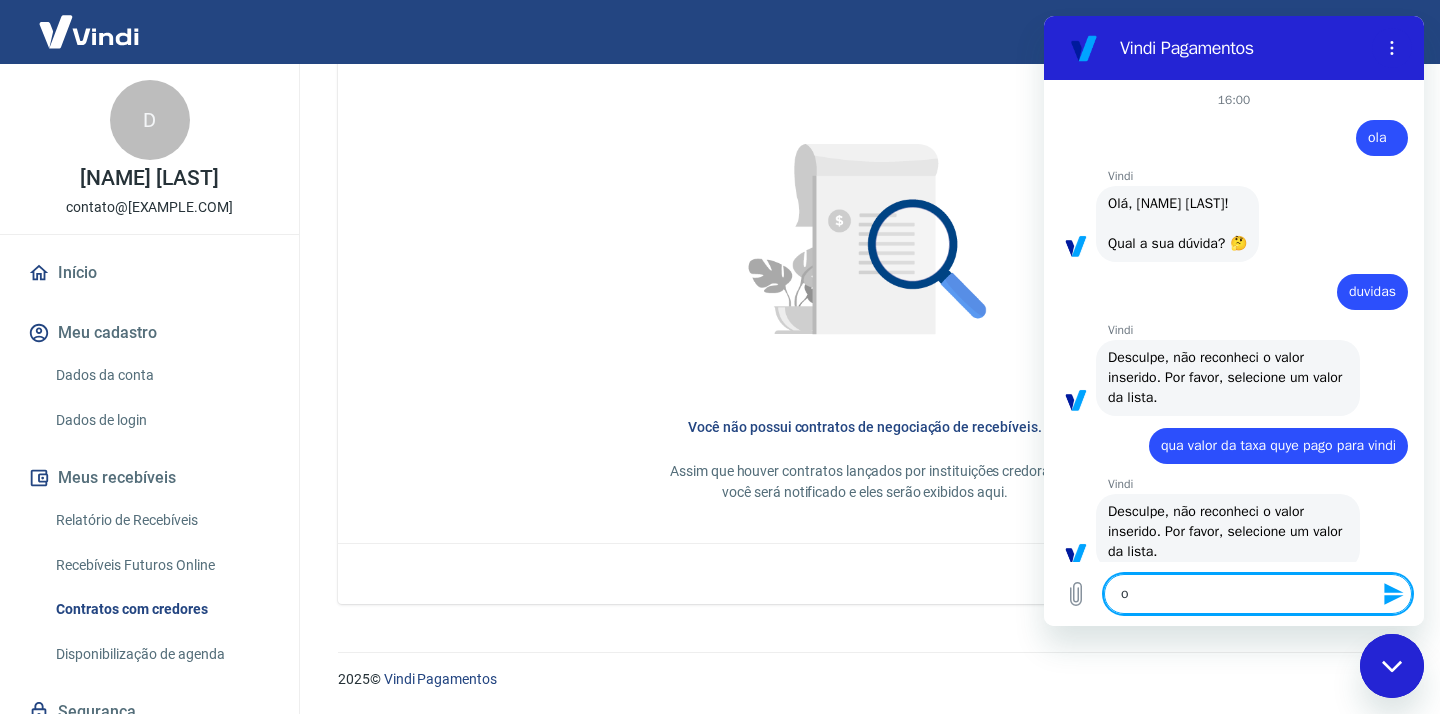 type on "ol" 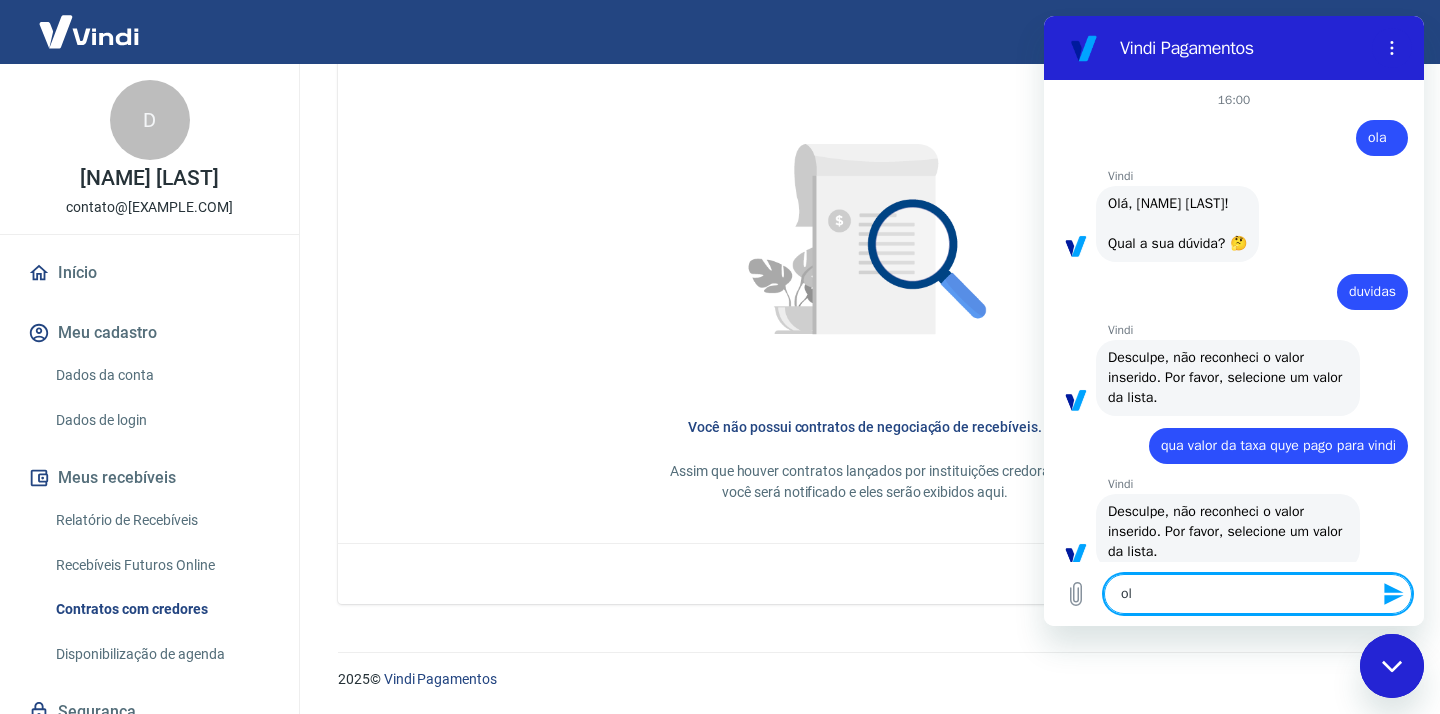 type on "ola" 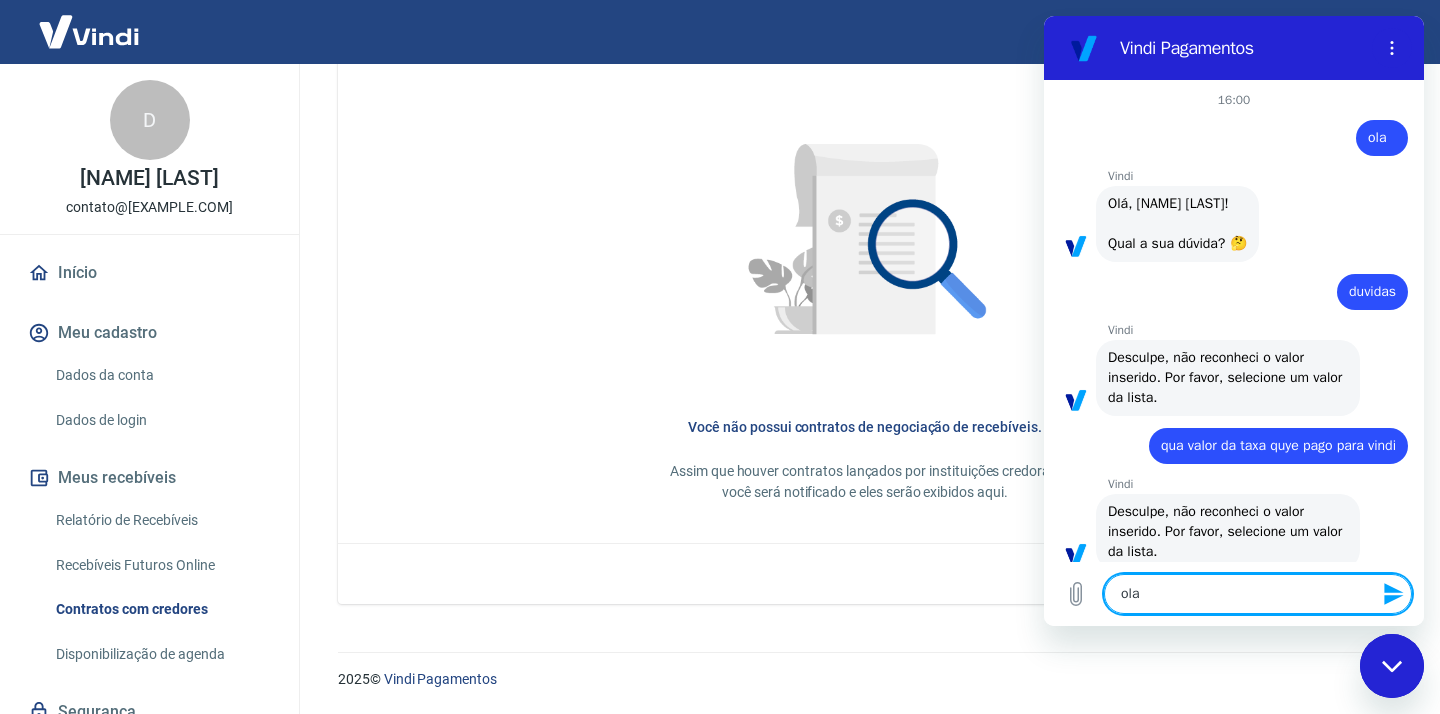 type 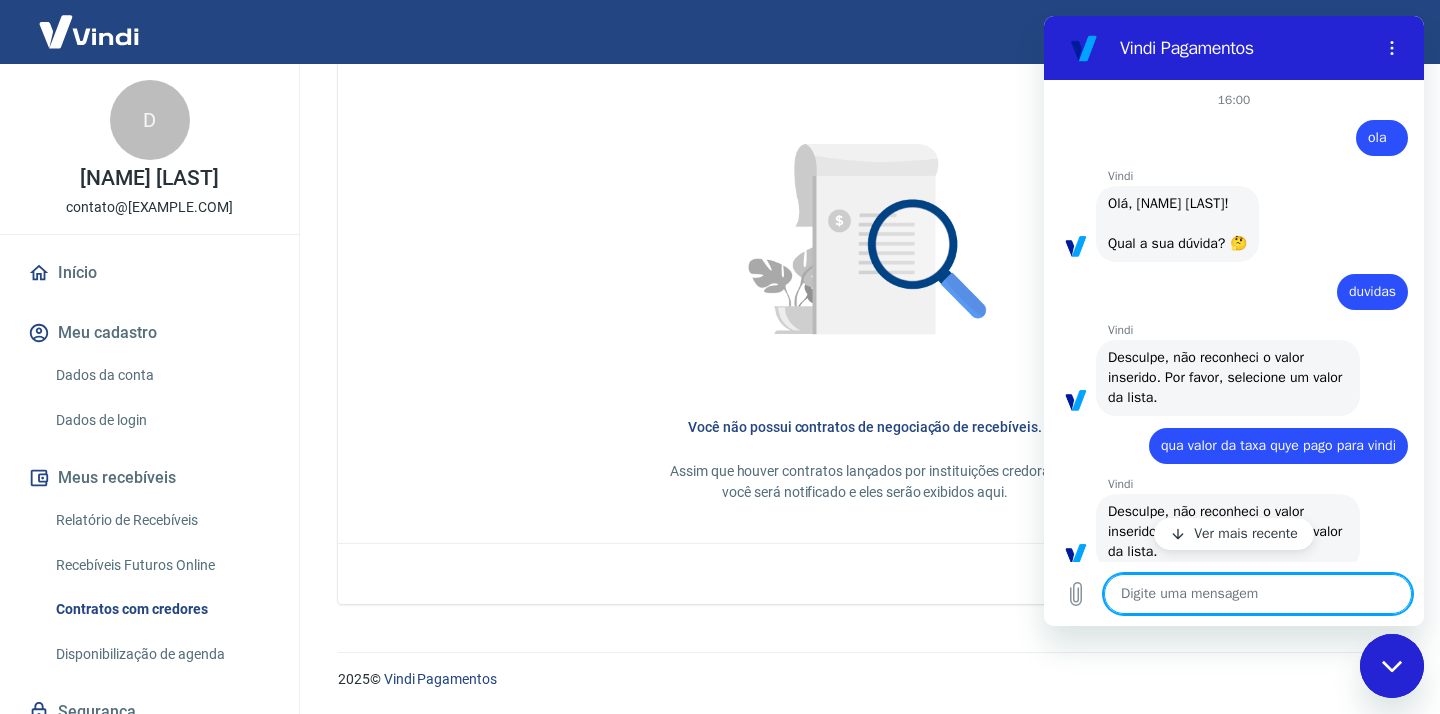 scroll, scrollTop: 339, scrollLeft: 0, axis: vertical 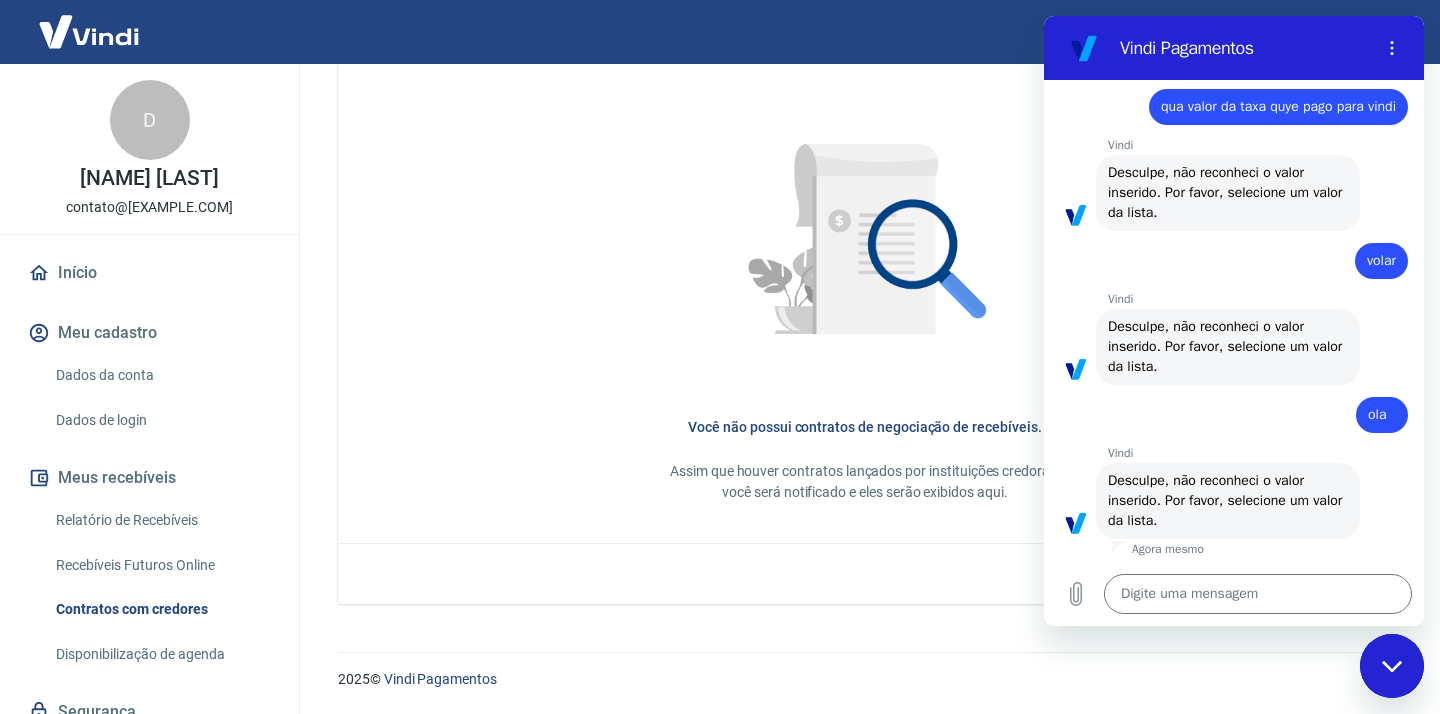 click at bounding box center [1076, 523] 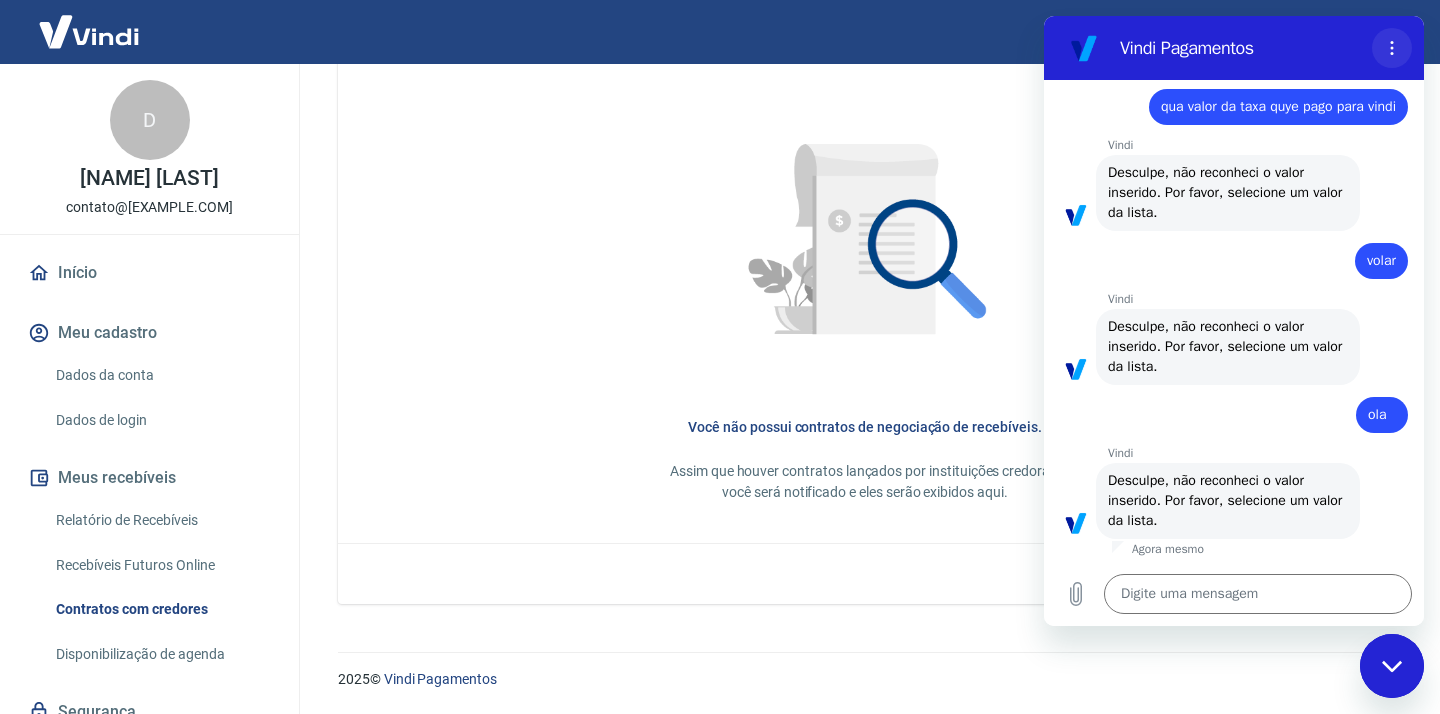 click 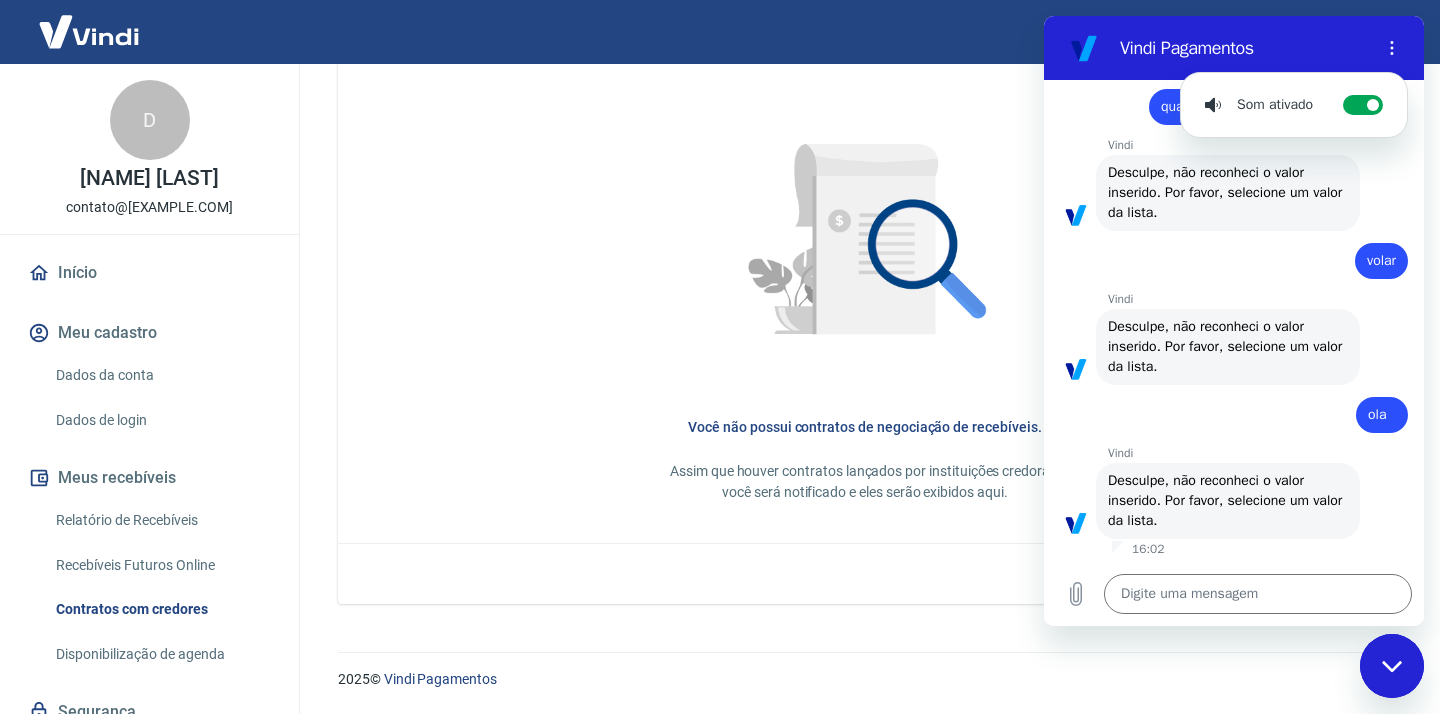 type on "x" 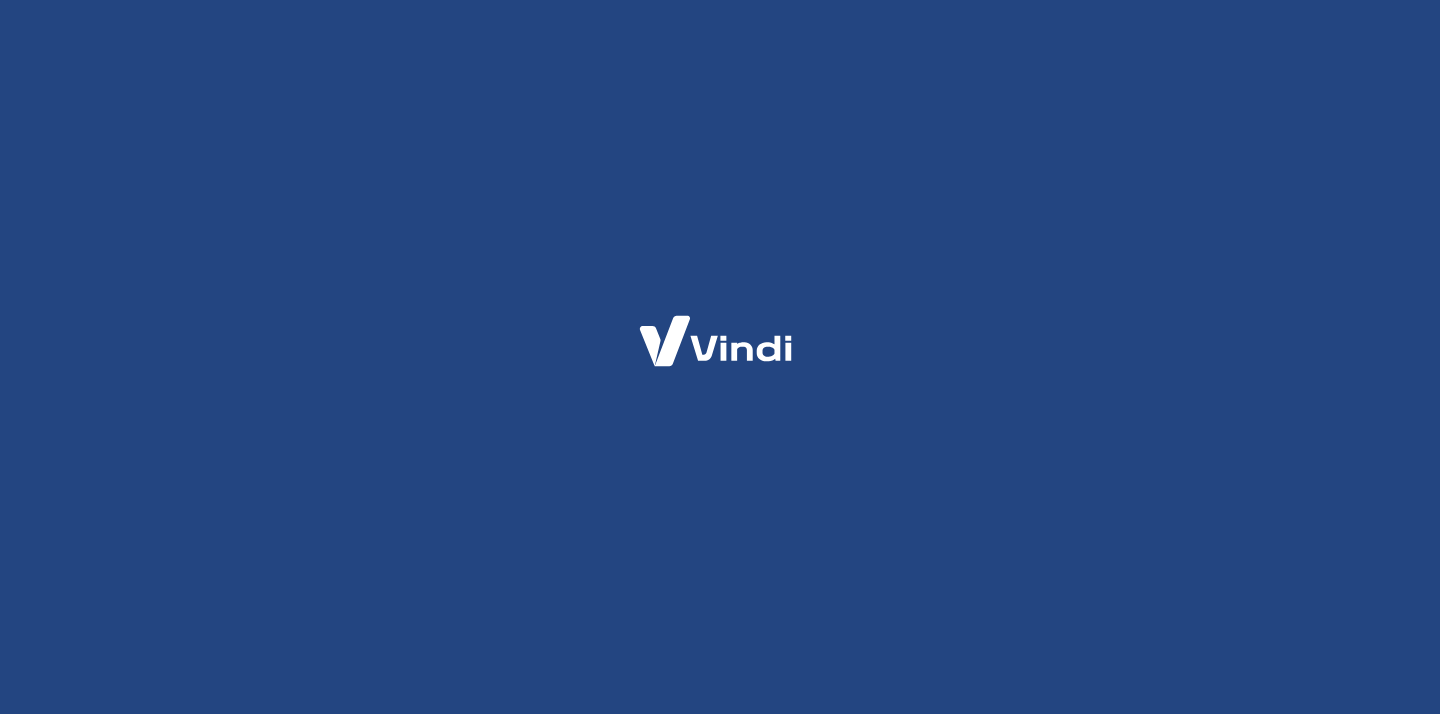 scroll, scrollTop: 0, scrollLeft: 0, axis: both 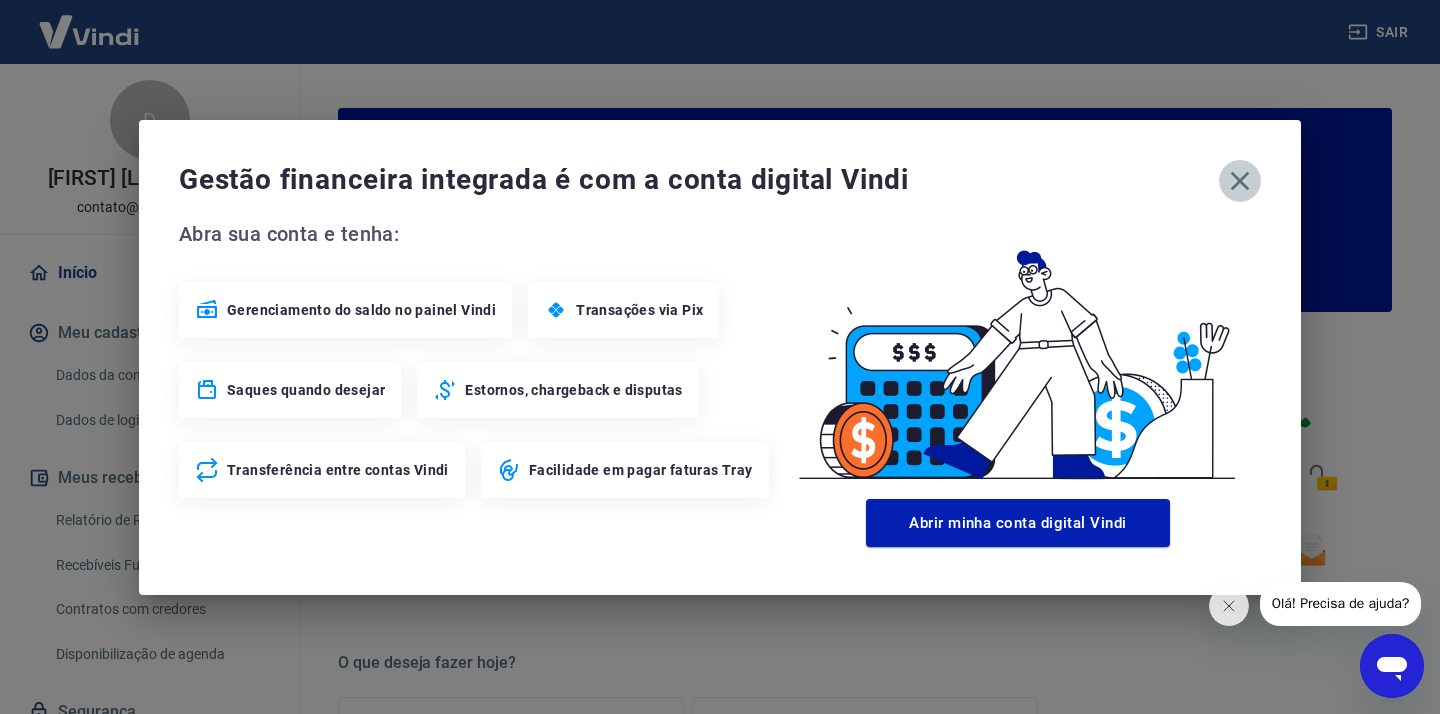click 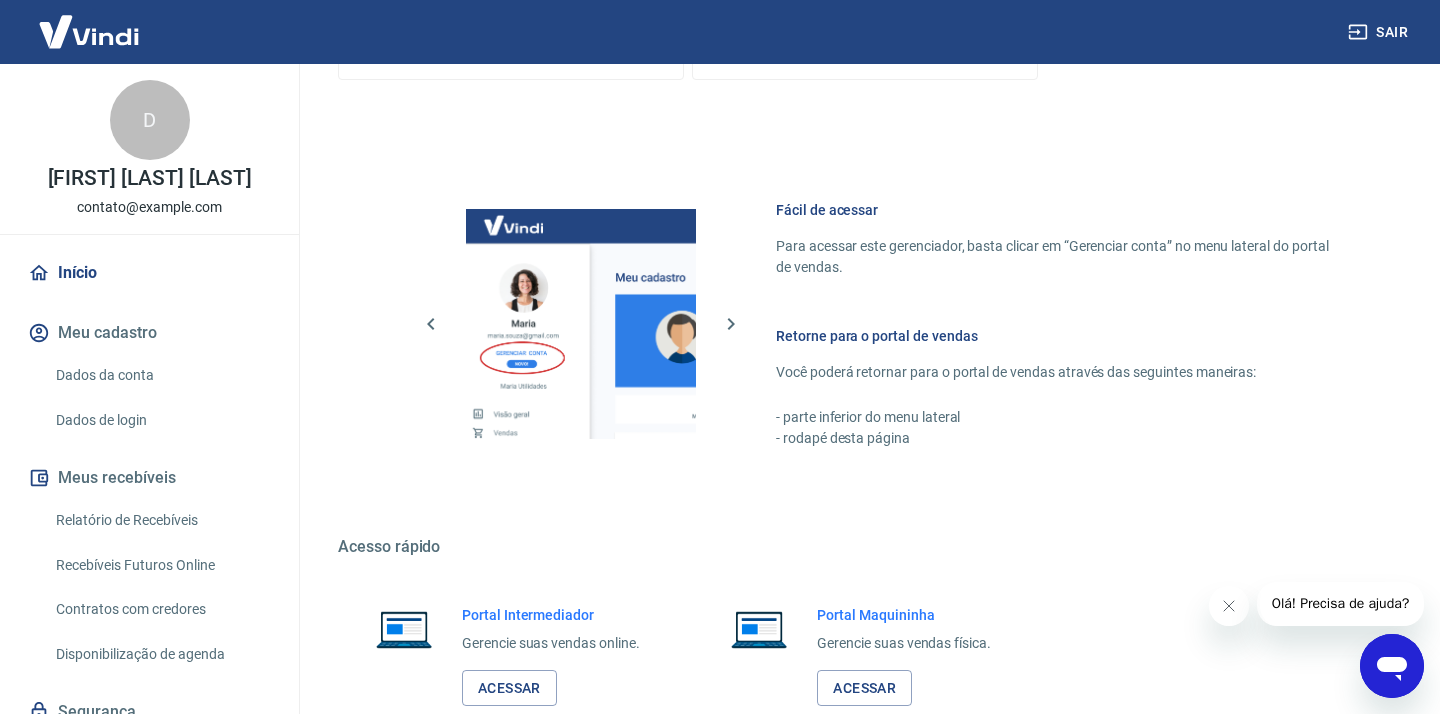 scroll, scrollTop: 1092, scrollLeft: 0, axis: vertical 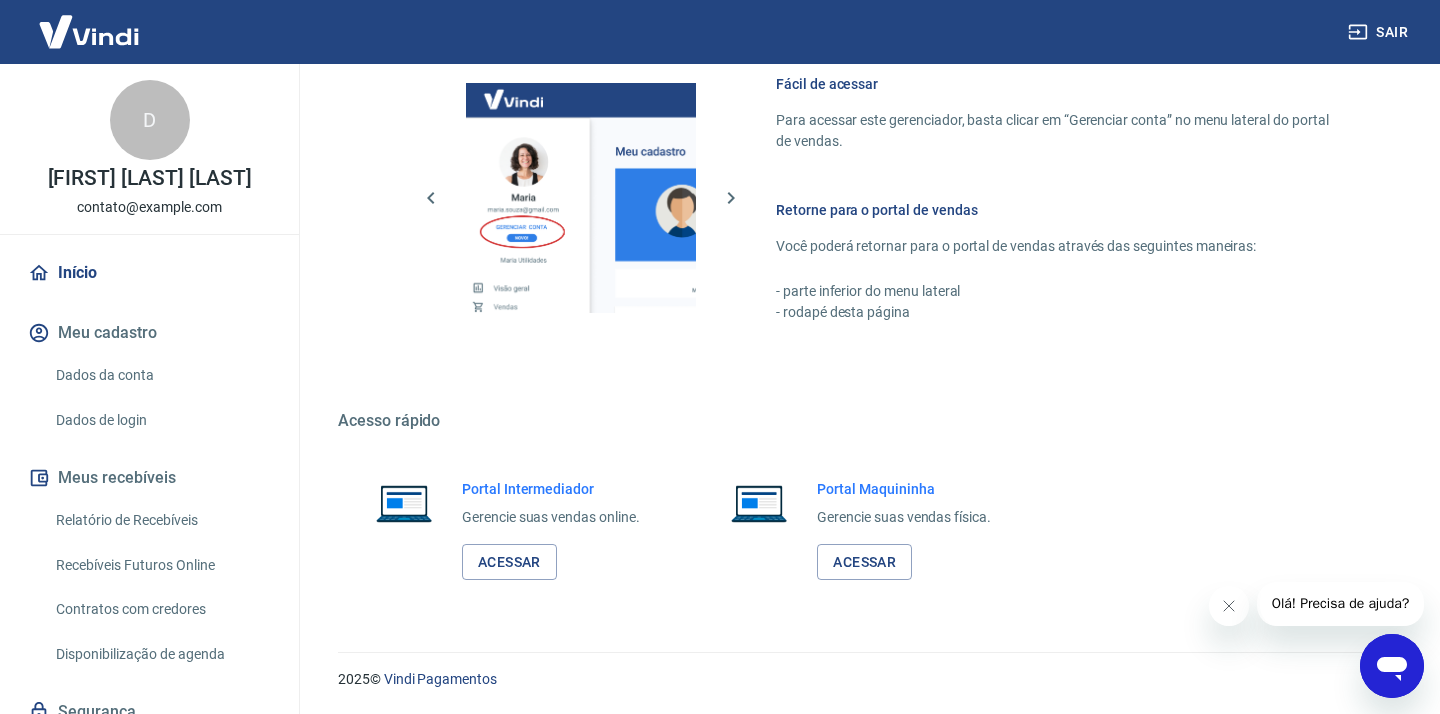 click on "Olá! Precisa de ajuda?" at bounding box center [1341, 603] 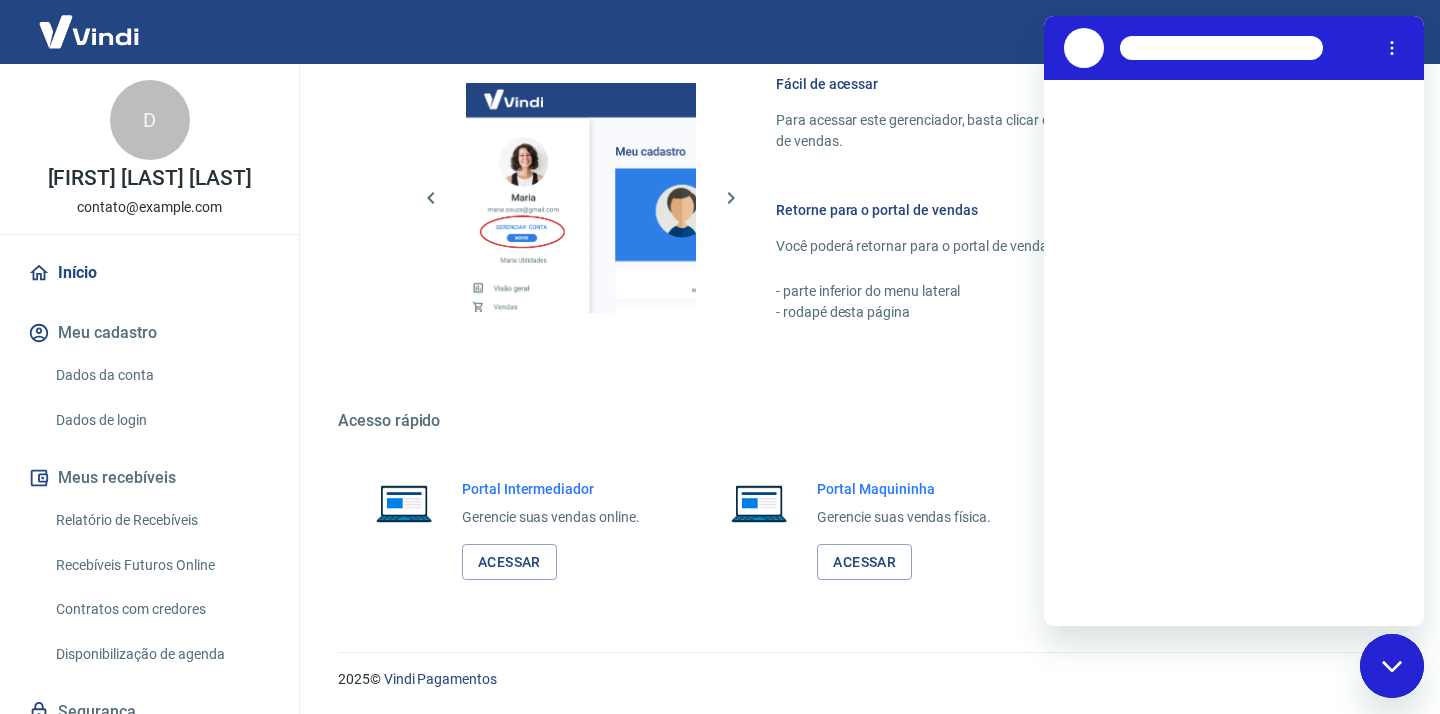 scroll, scrollTop: 0, scrollLeft: 0, axis: both 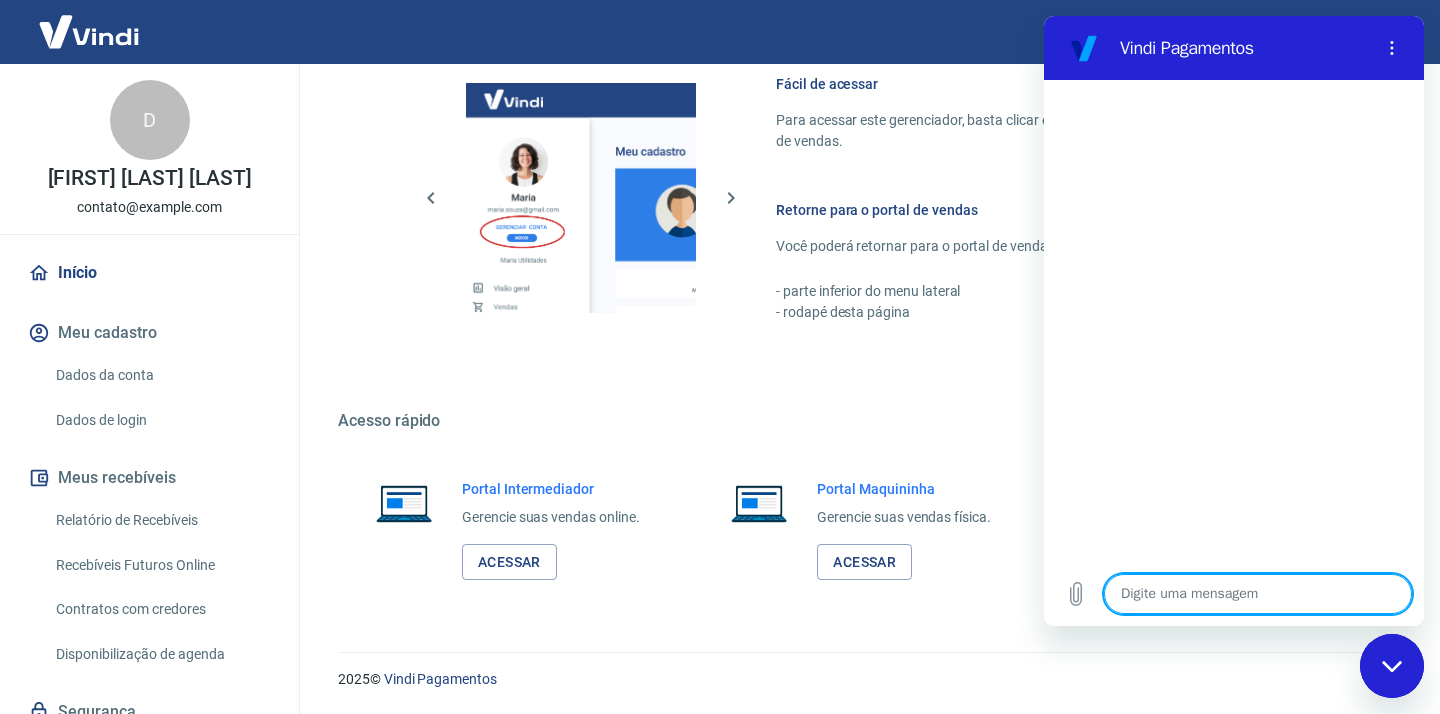 type on "o" 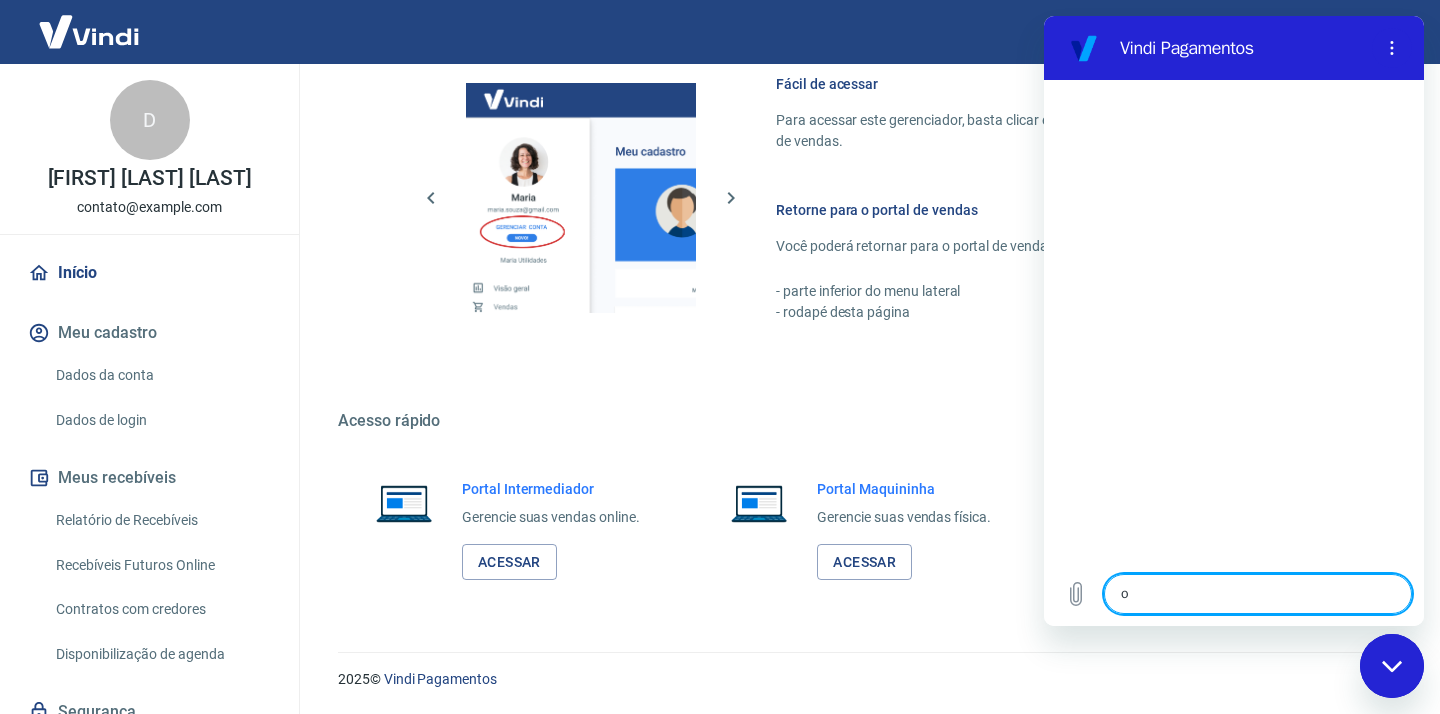 type on "x" 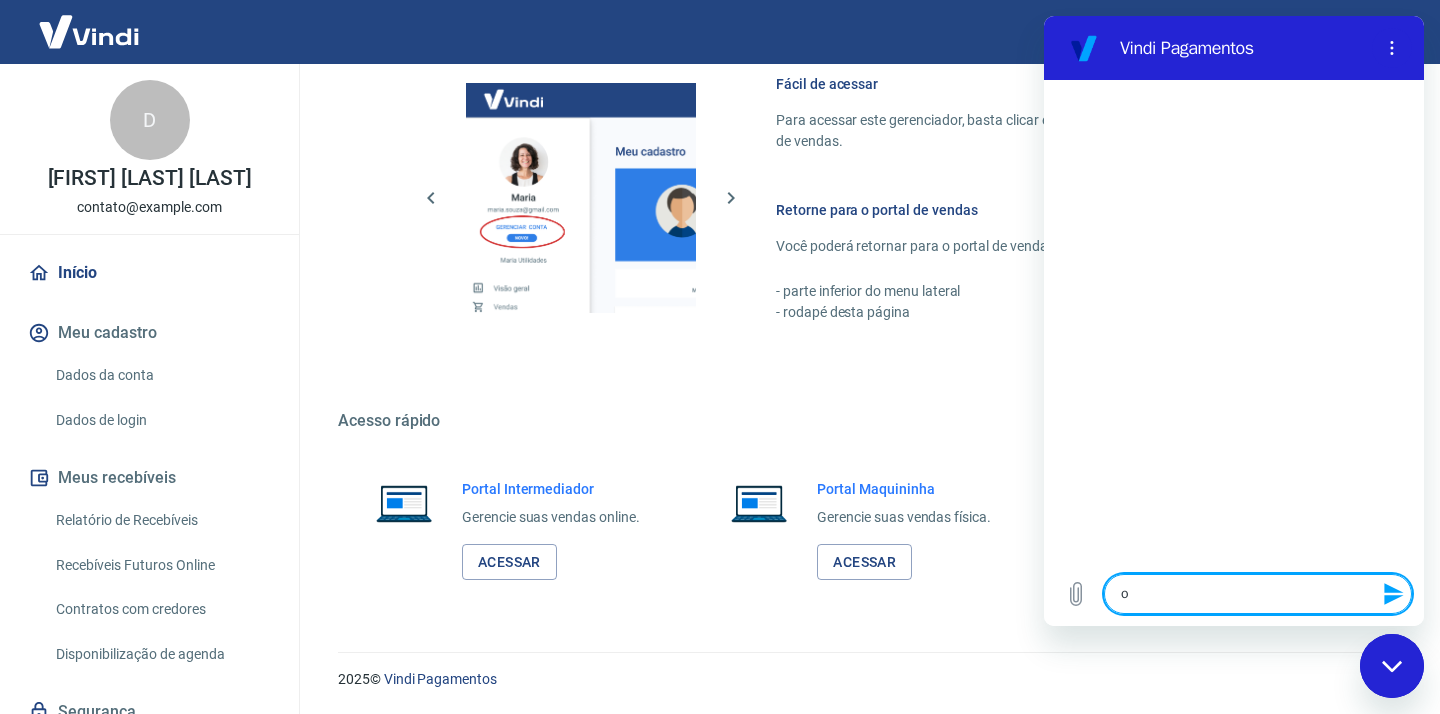 type on "ol" 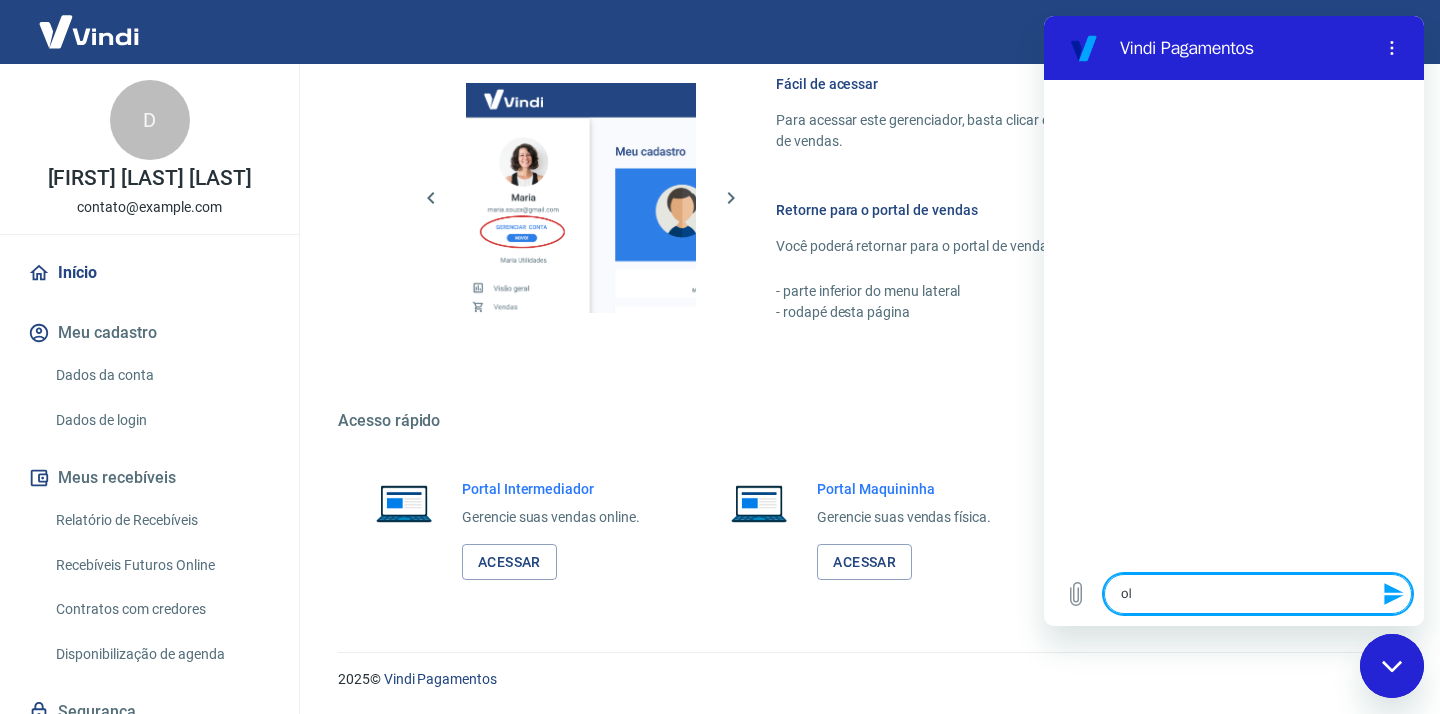 type on "ola" 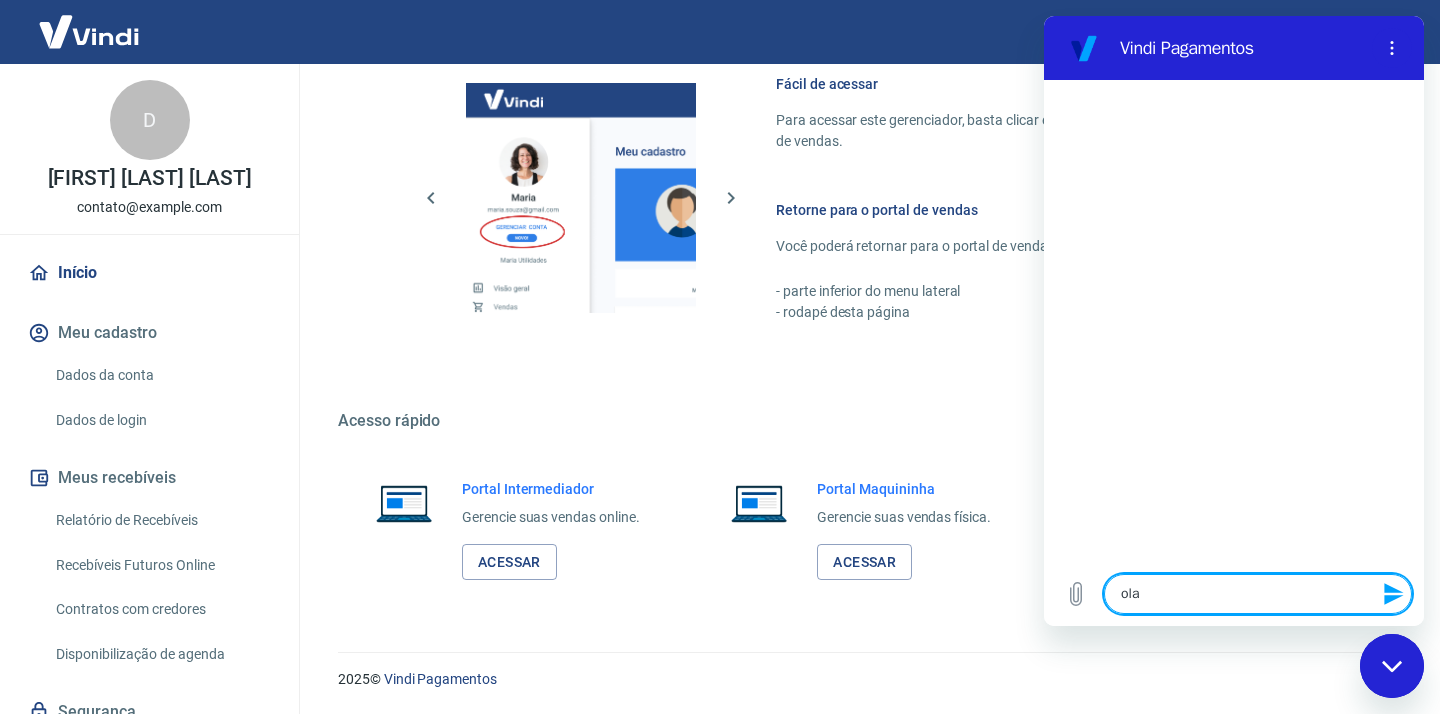 type 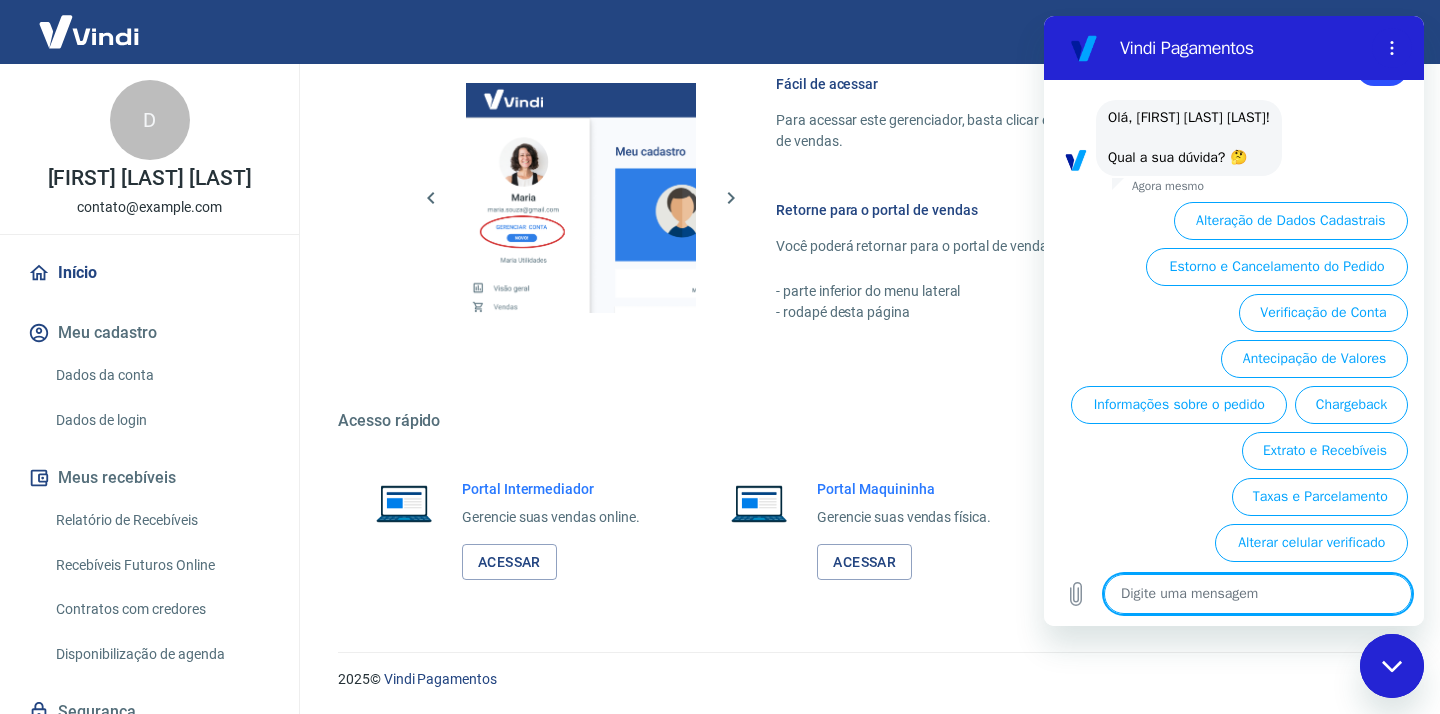 scroll, scrollTop: 75, scrollLeft: 0, axis: vertical 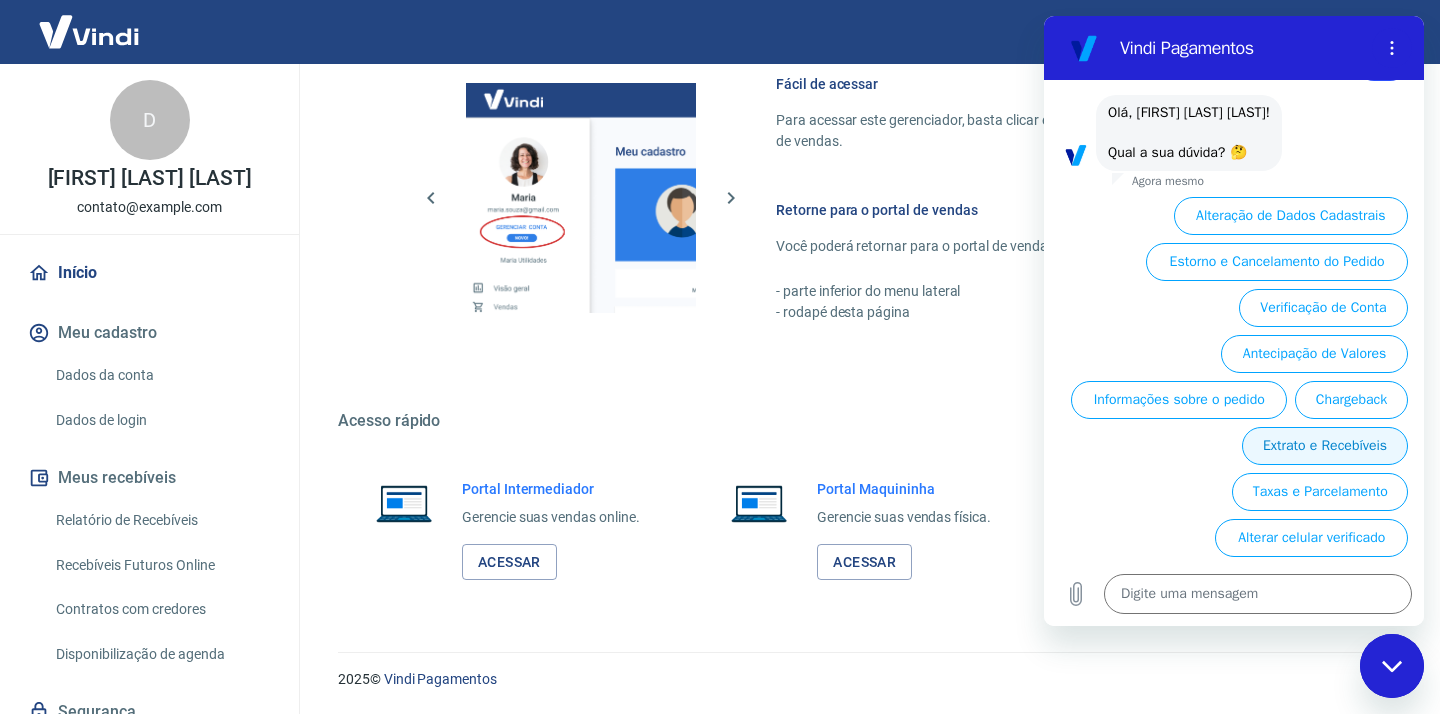 click on "Extrato e Recebíveis" at bounding box center [1325, 446] 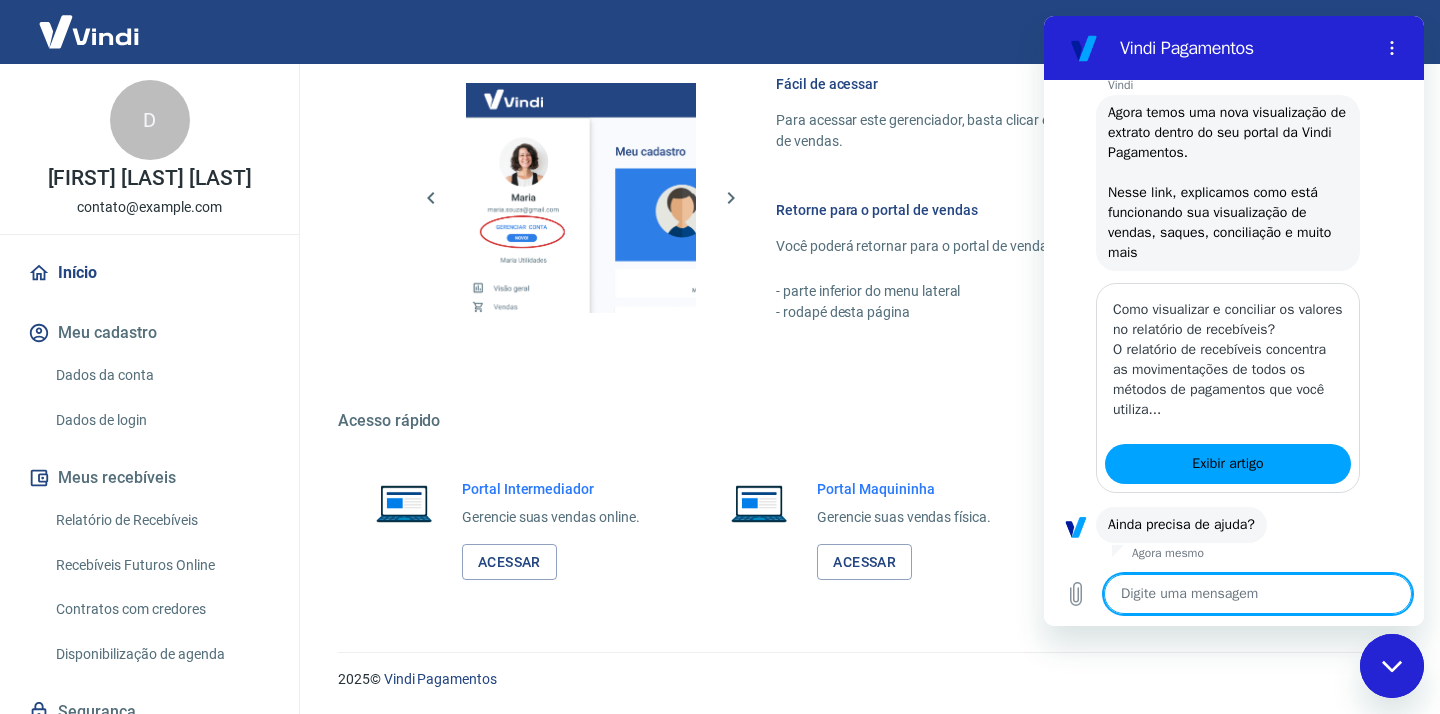 scroll, scrollTop: 299, scrollLeft: 0, axis: vertical 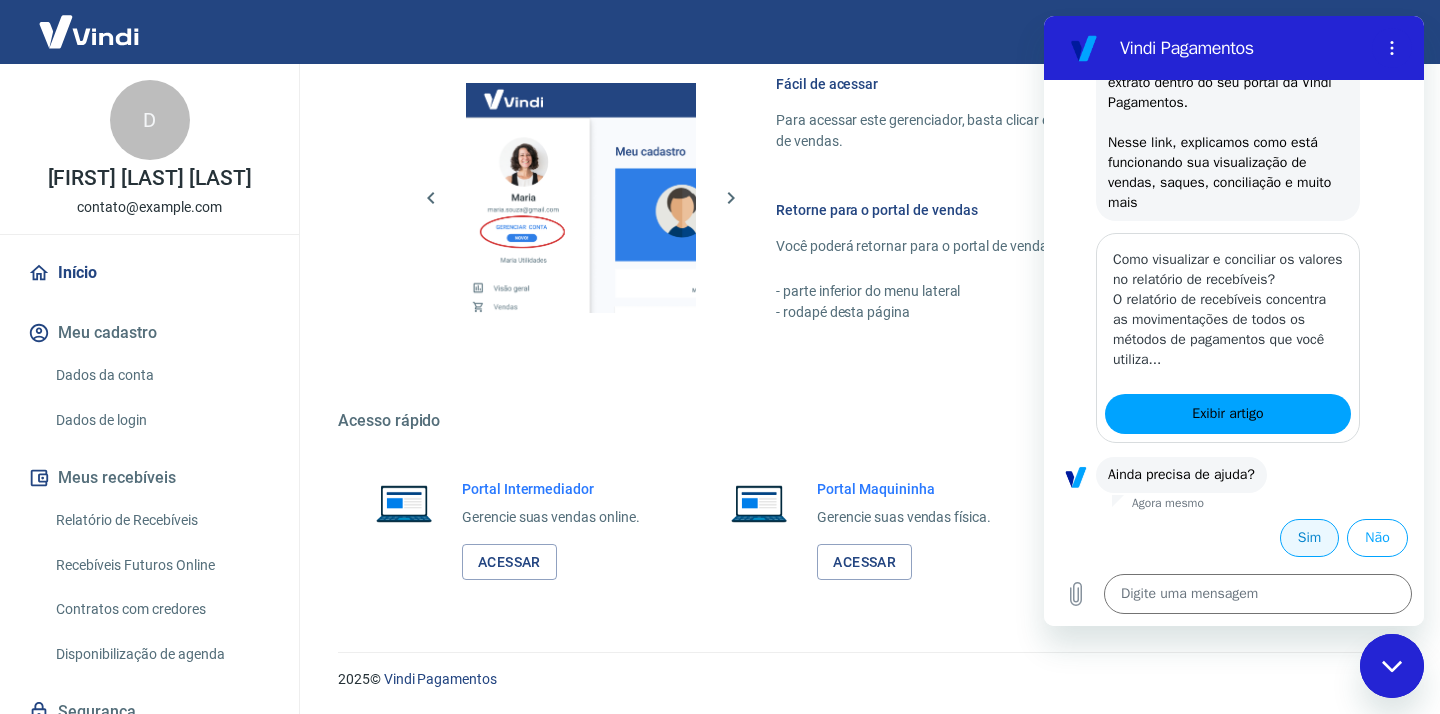 click on "Sim" at bounding box center (1309, 538) 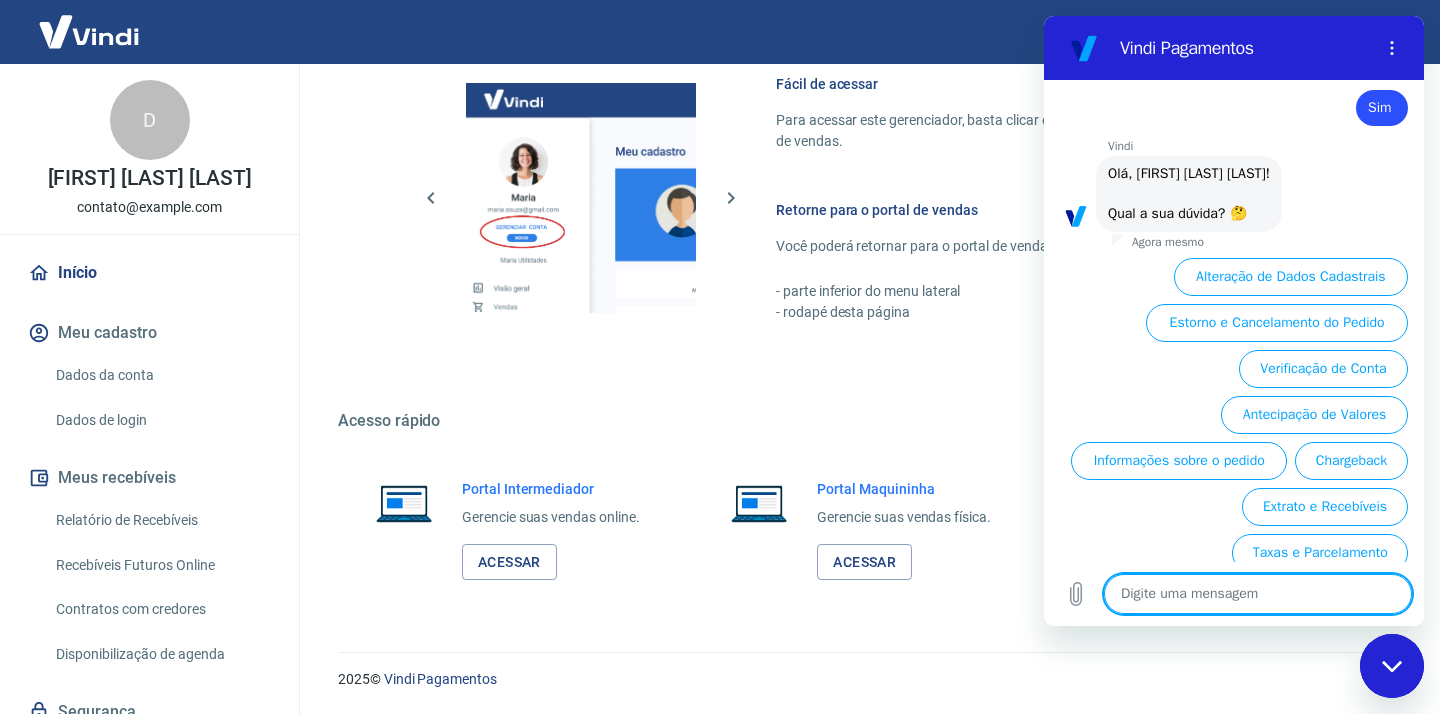 scroll, scrollTop: 775, scrollLeft: 0, axis: vertical 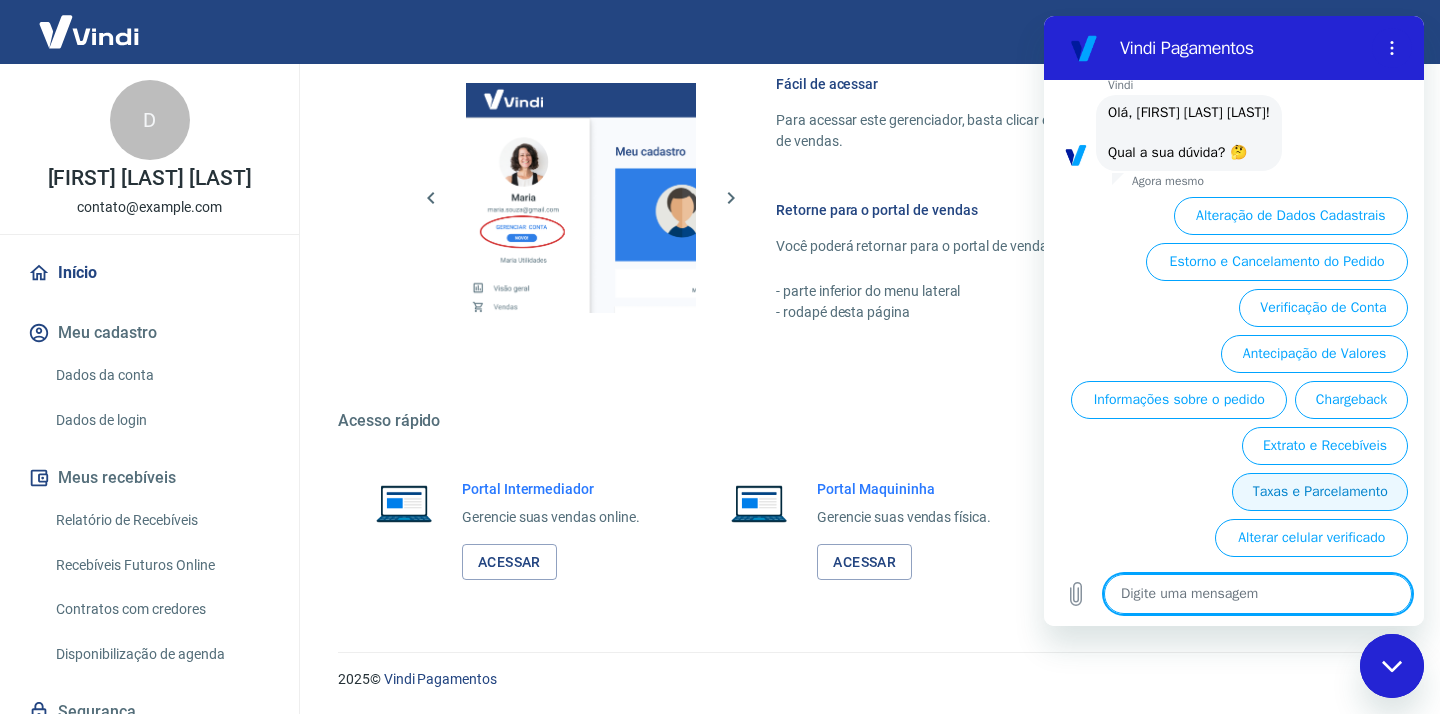 click on "Taxas e Parcelamento" at bounding box center (1320, 492) 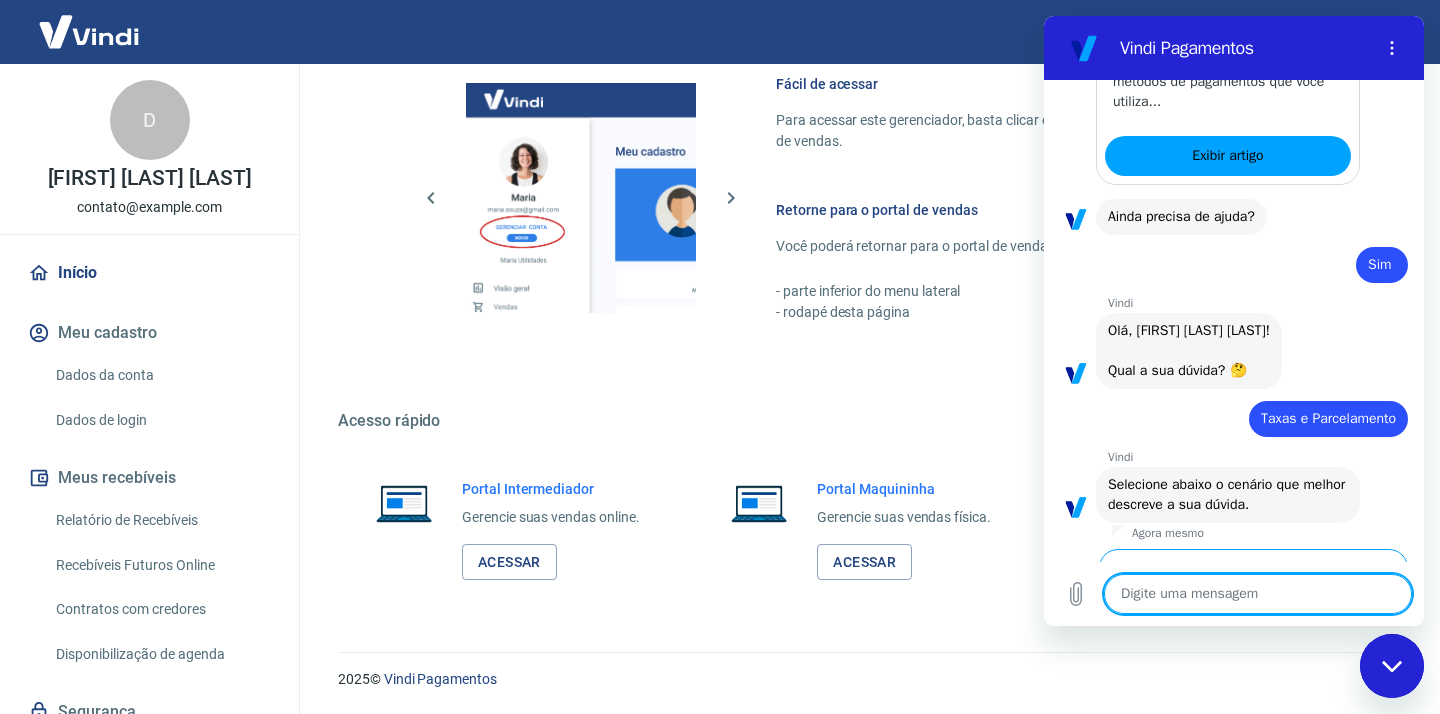 scroll, scrollTop: 811, scrollLeft: 0, axis: vertical 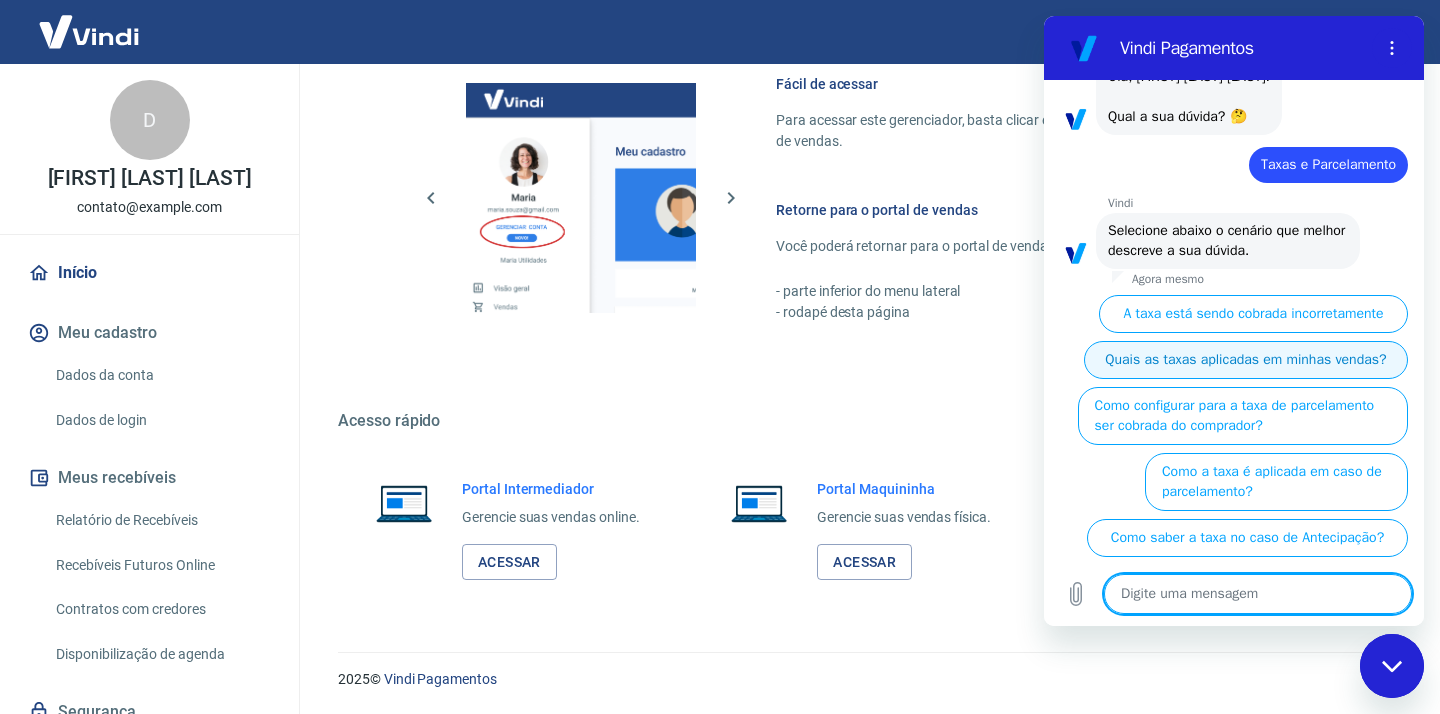 click on "Quais as taxas aplicadas em minhas vendas?" at bounding box center [1246, 360] 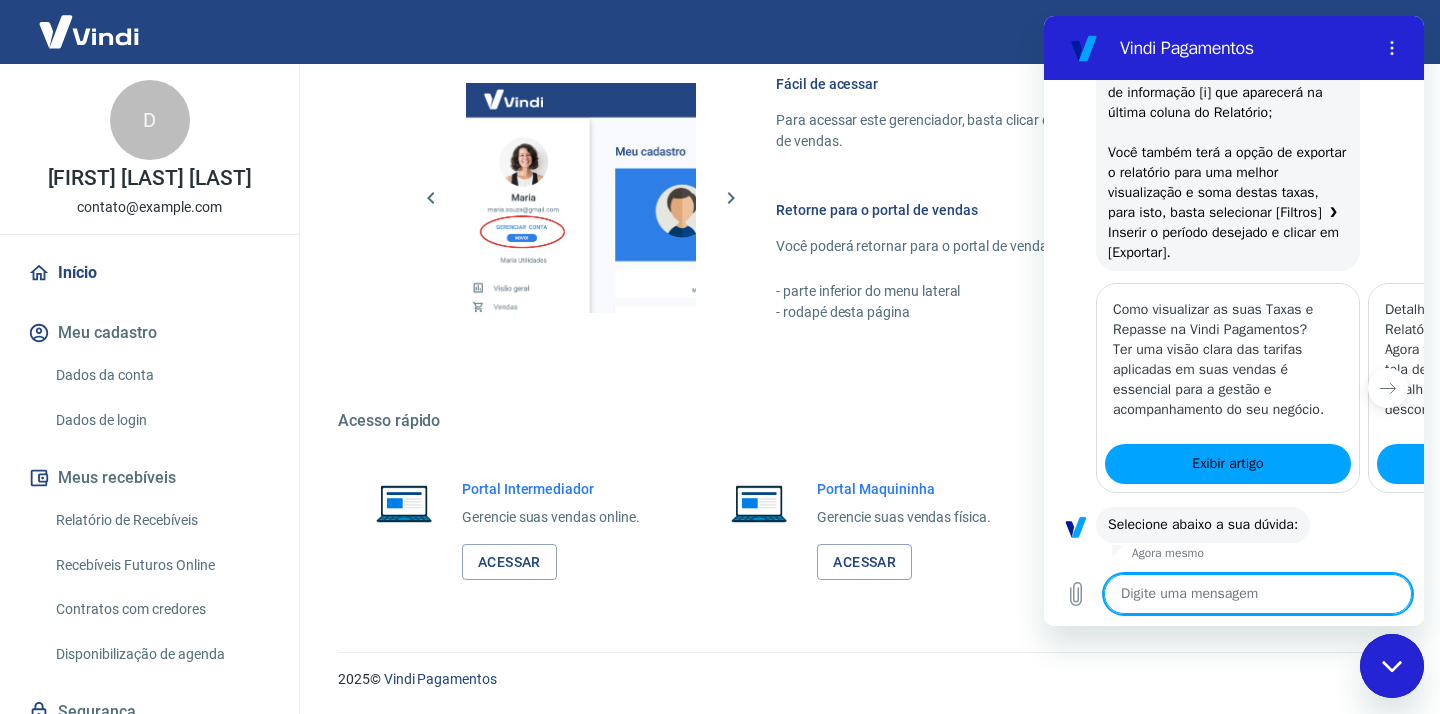 scroll, scrollTop: 1765, scrollLeft: 0, axis: vertical 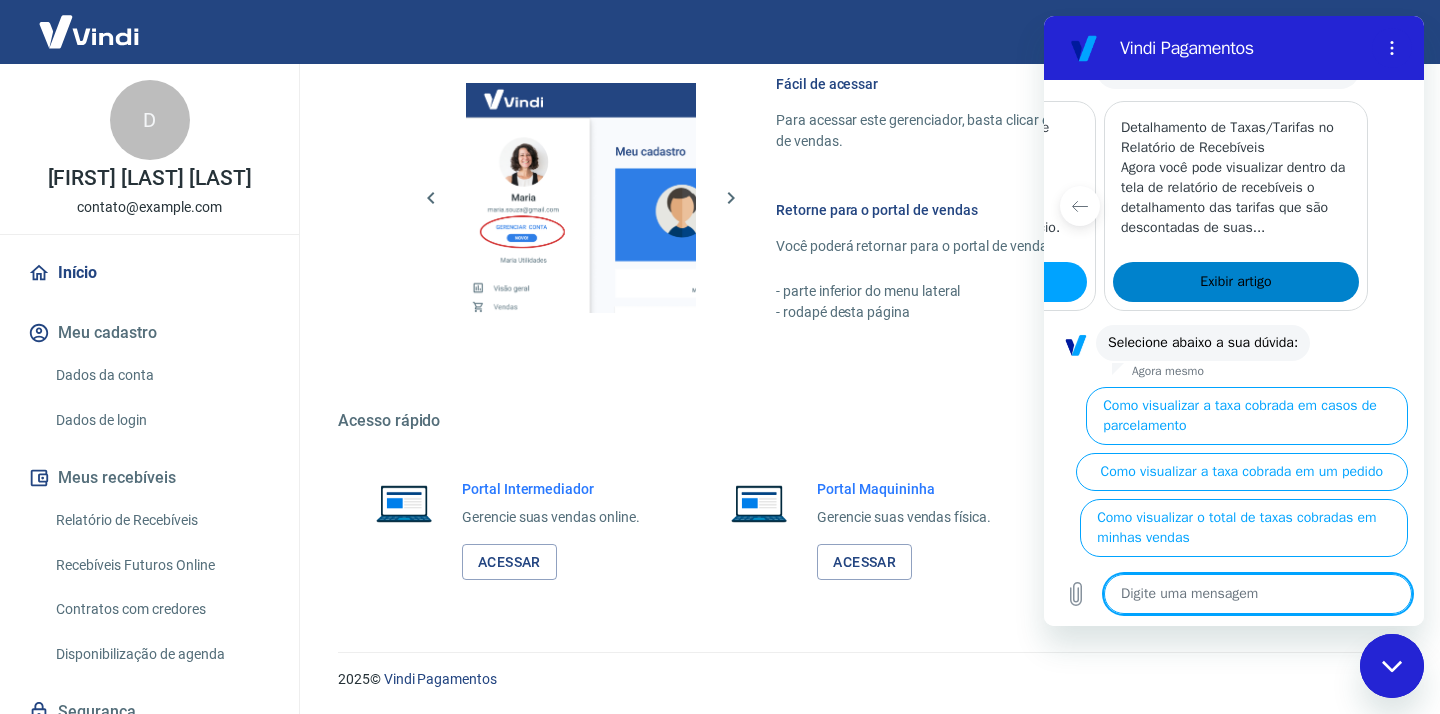 click on "Exibir artigo" at bounding box center (1236, 282) 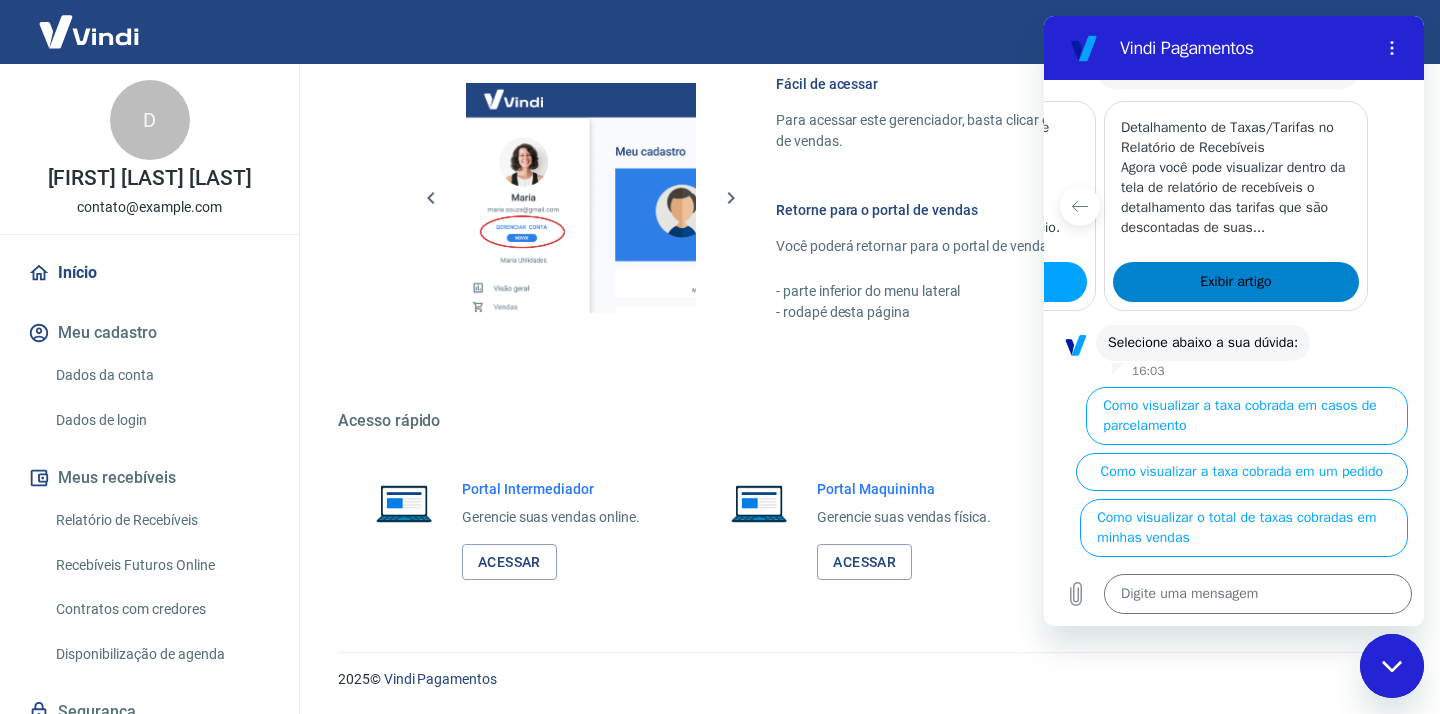type on "x" 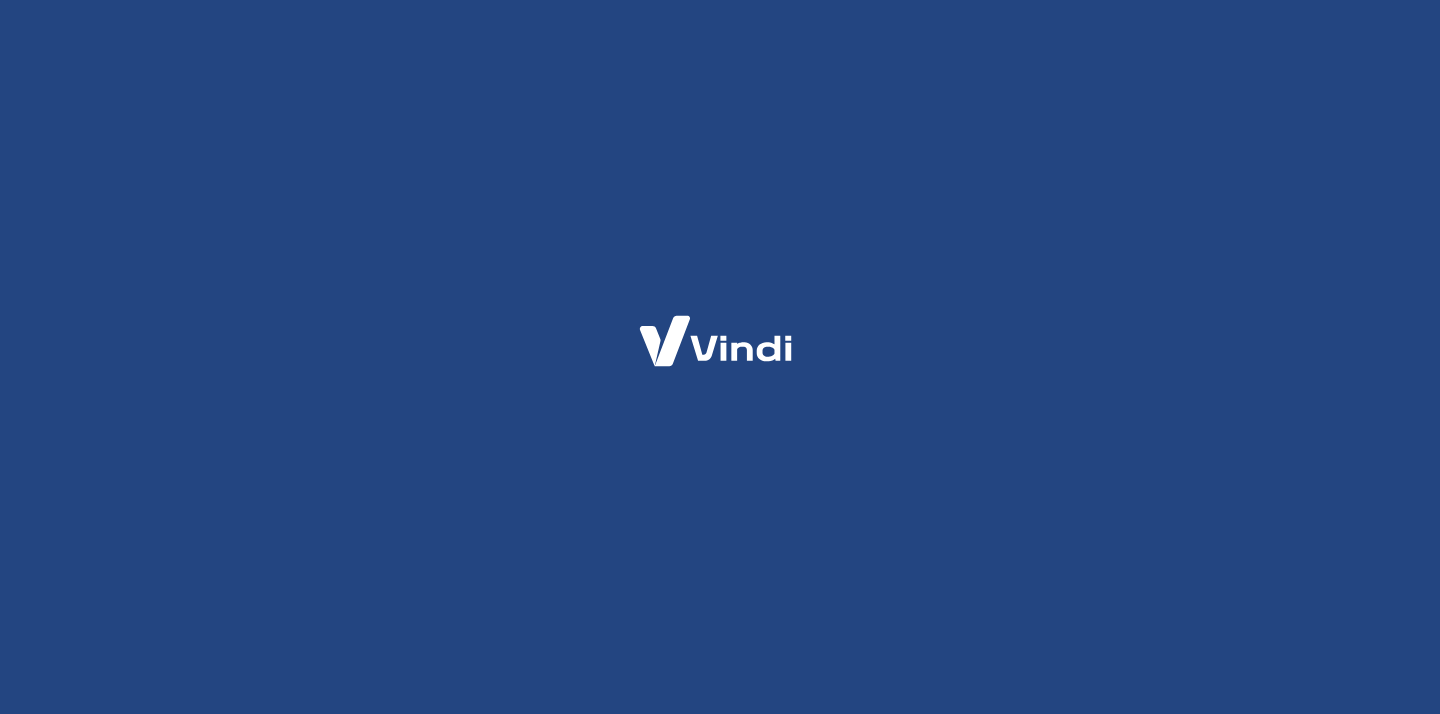 scroll, scrollTop: 0, scrollLeft: 0, axis: both 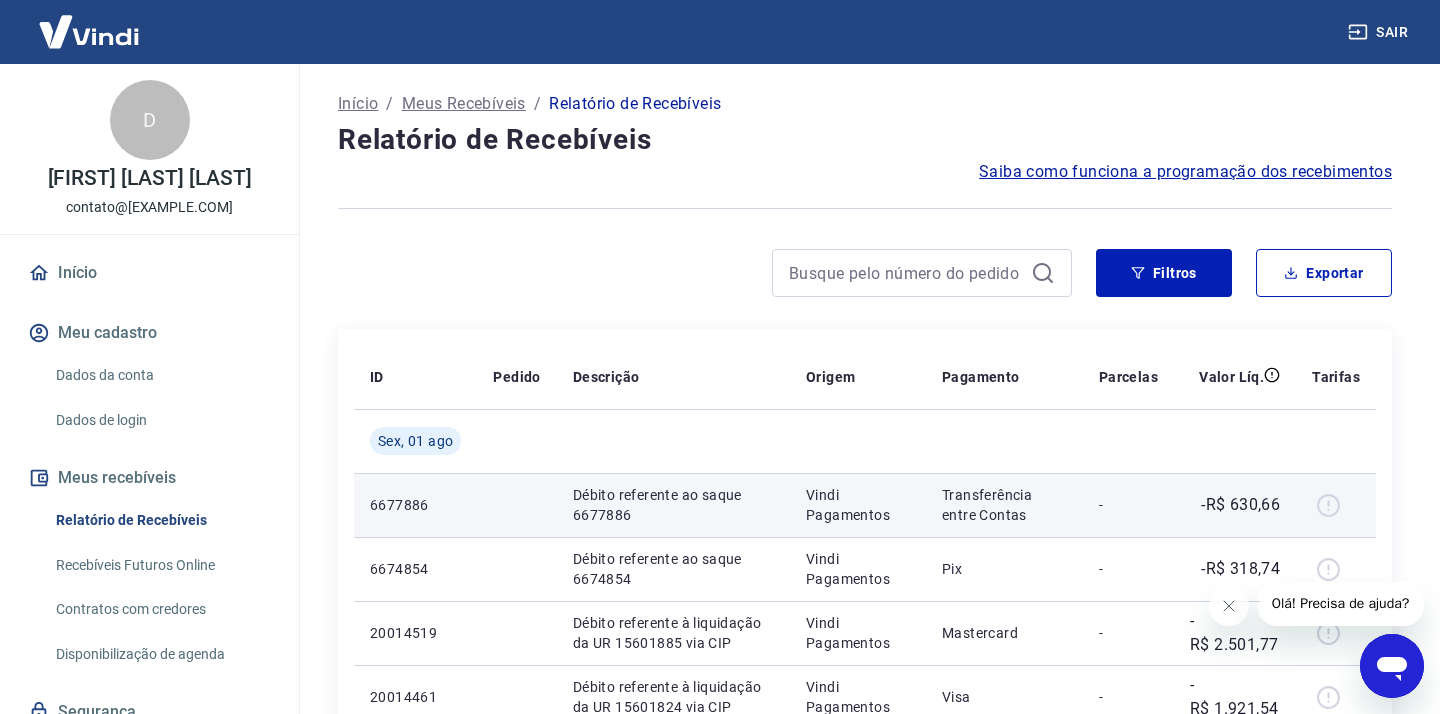 click at bounding box center [1336, 505] 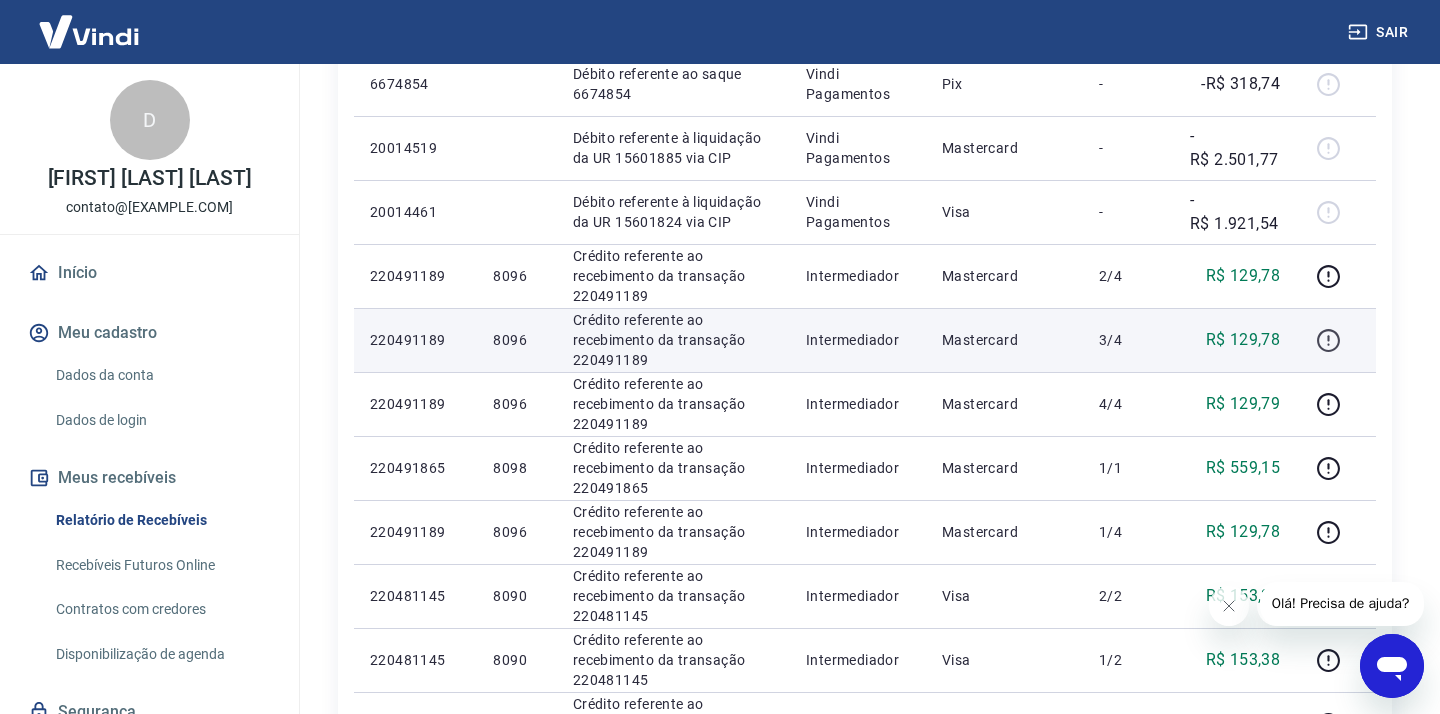 scroll, scrollTop: 488, scrollLeft: 0, axis: vertical 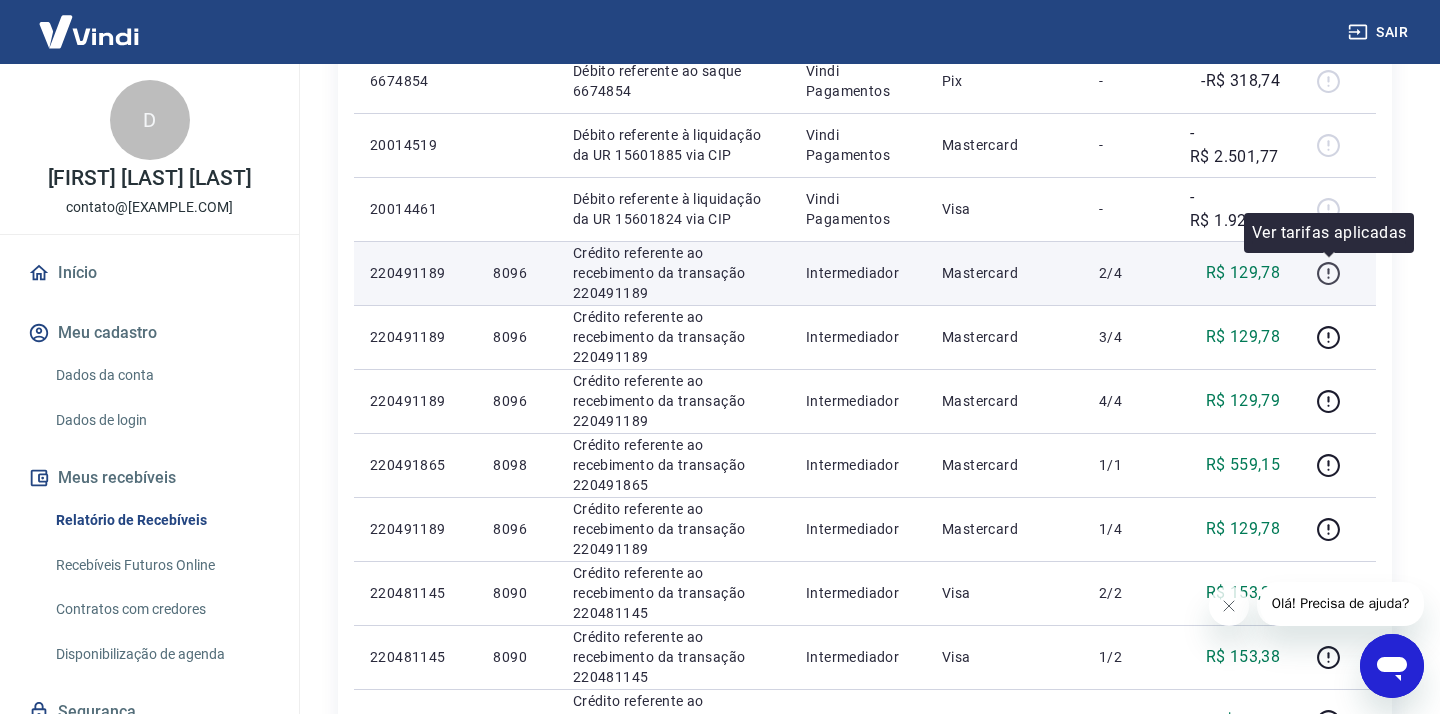 click 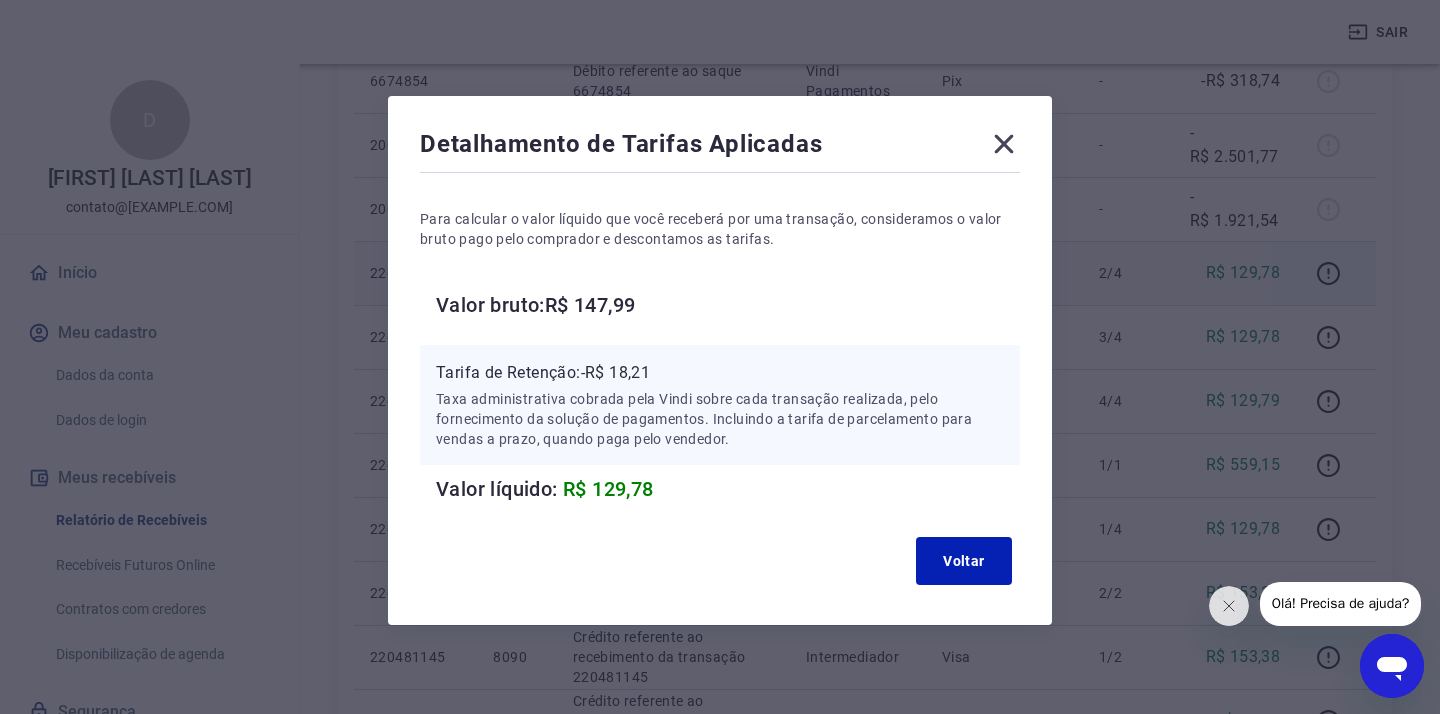 click 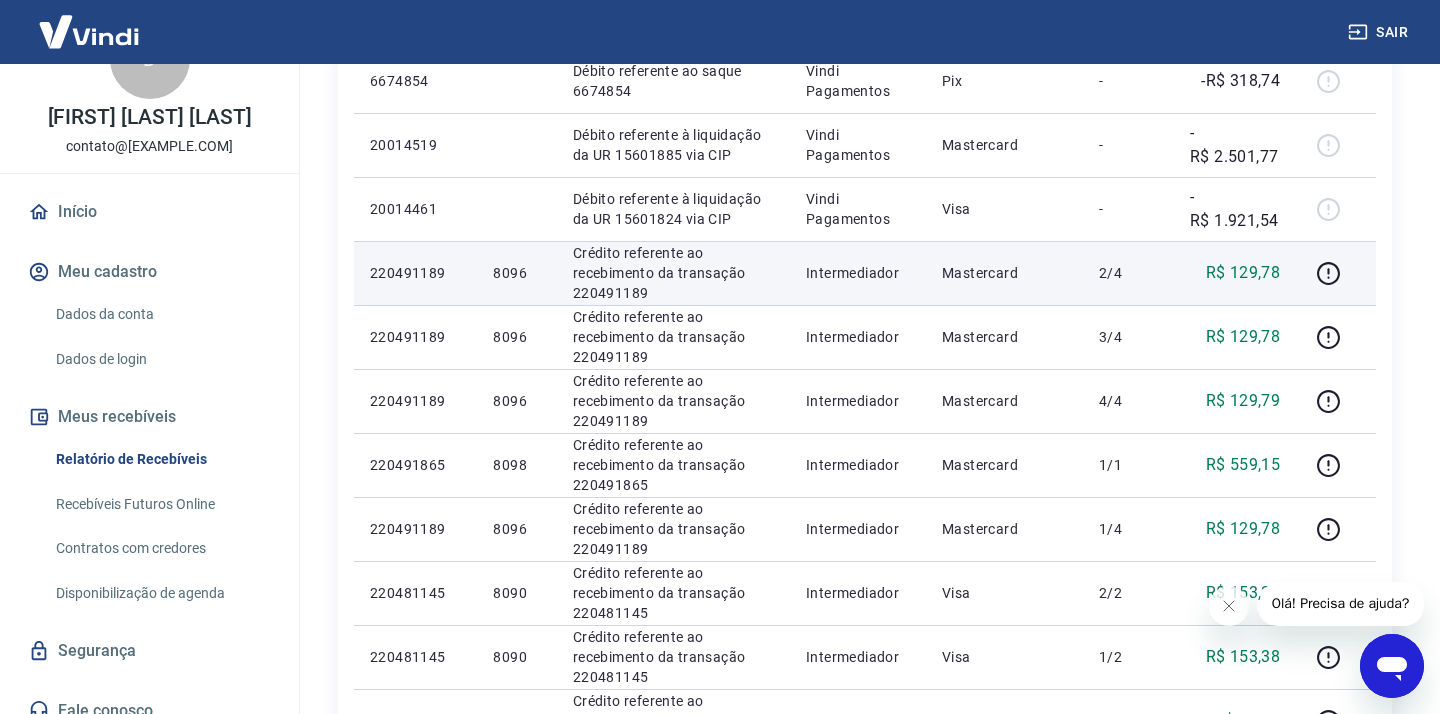 scroll, scrollTop: 80, scrollLeft: 0, axis: vertical 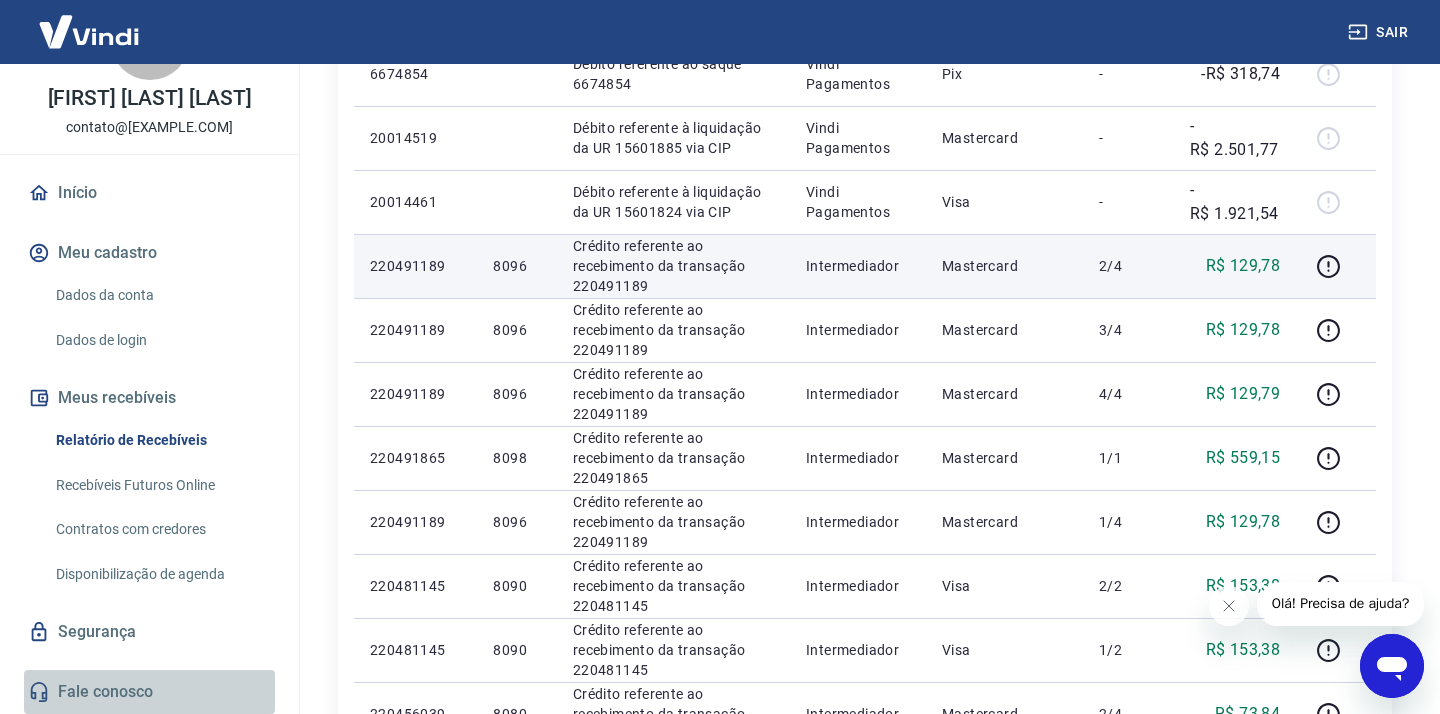 click on "Fale conosco" at bounding box center [149, 692] 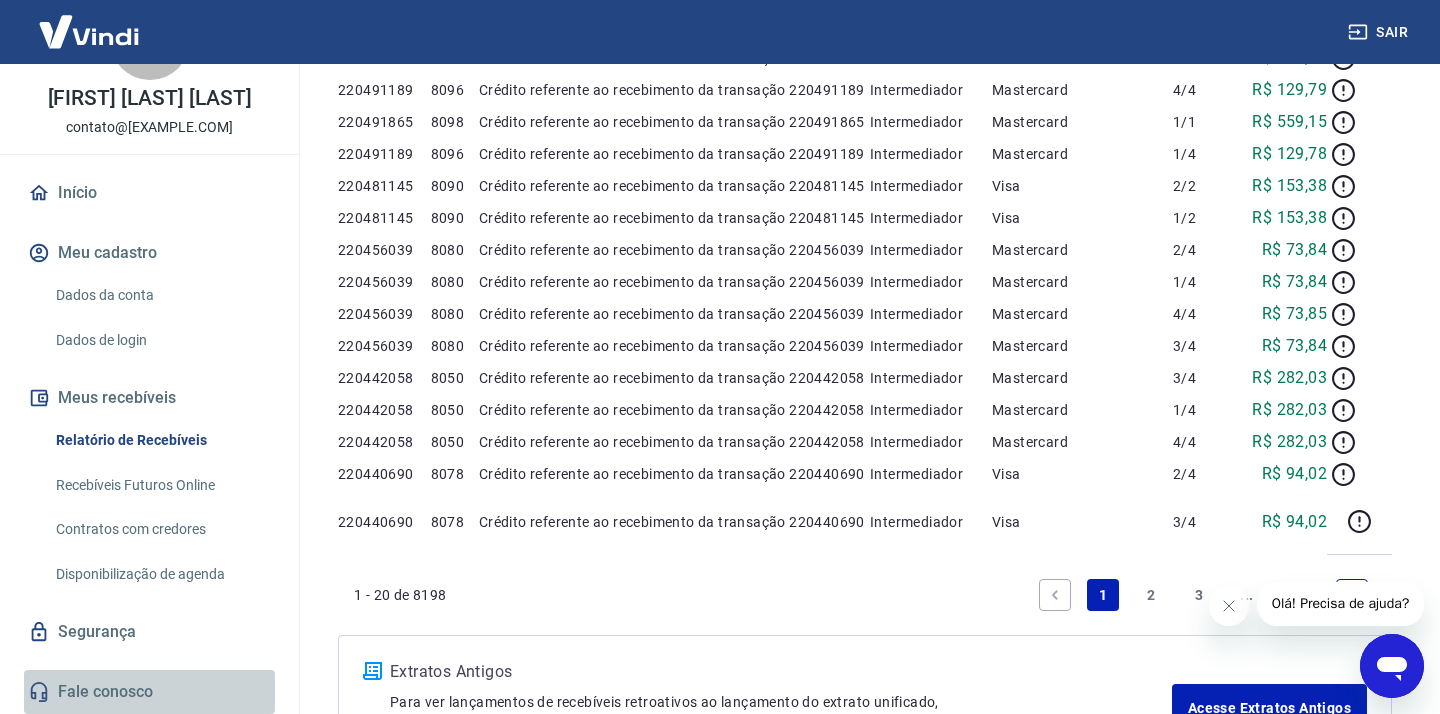 scroll, scrollTop: 0, scrollLeft: 0, axis: both 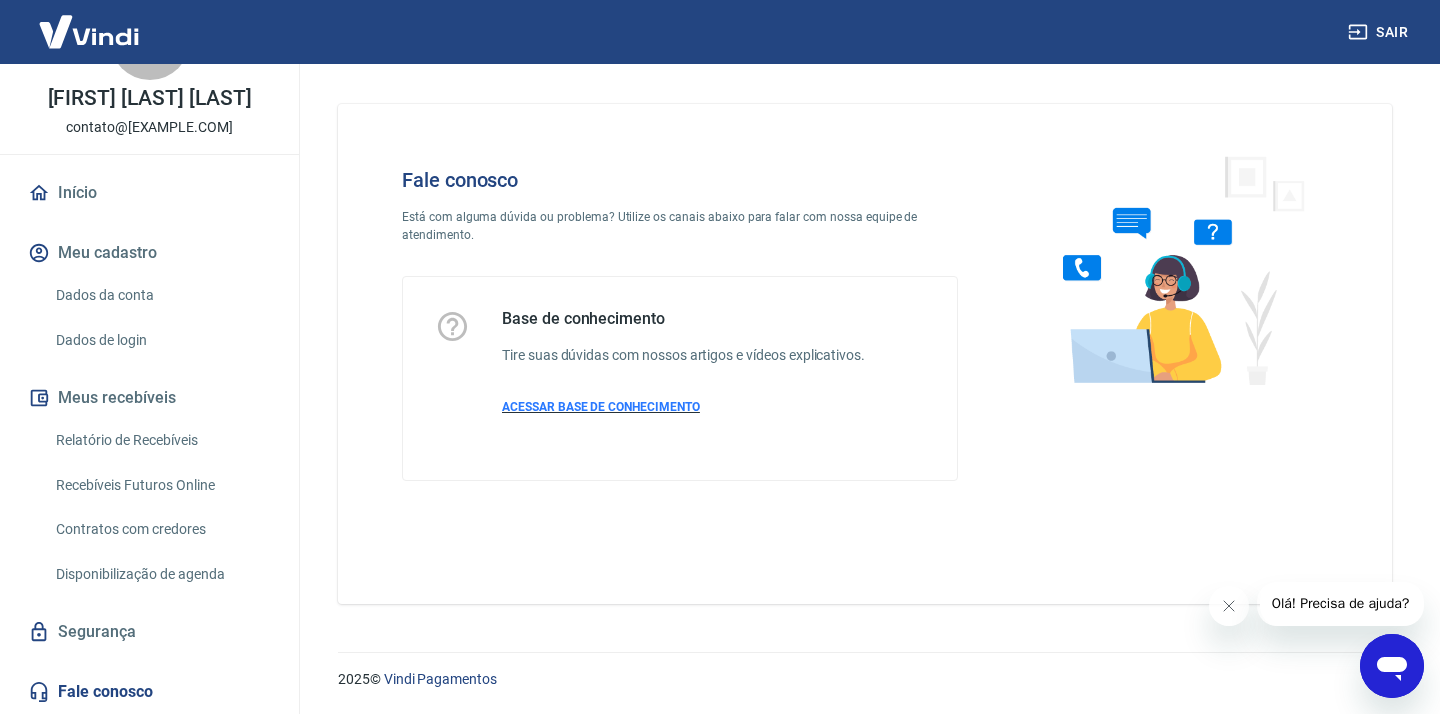 click on "ACESSAR BASE DE CONHECIMENTO" at bounding box center [601, 407] 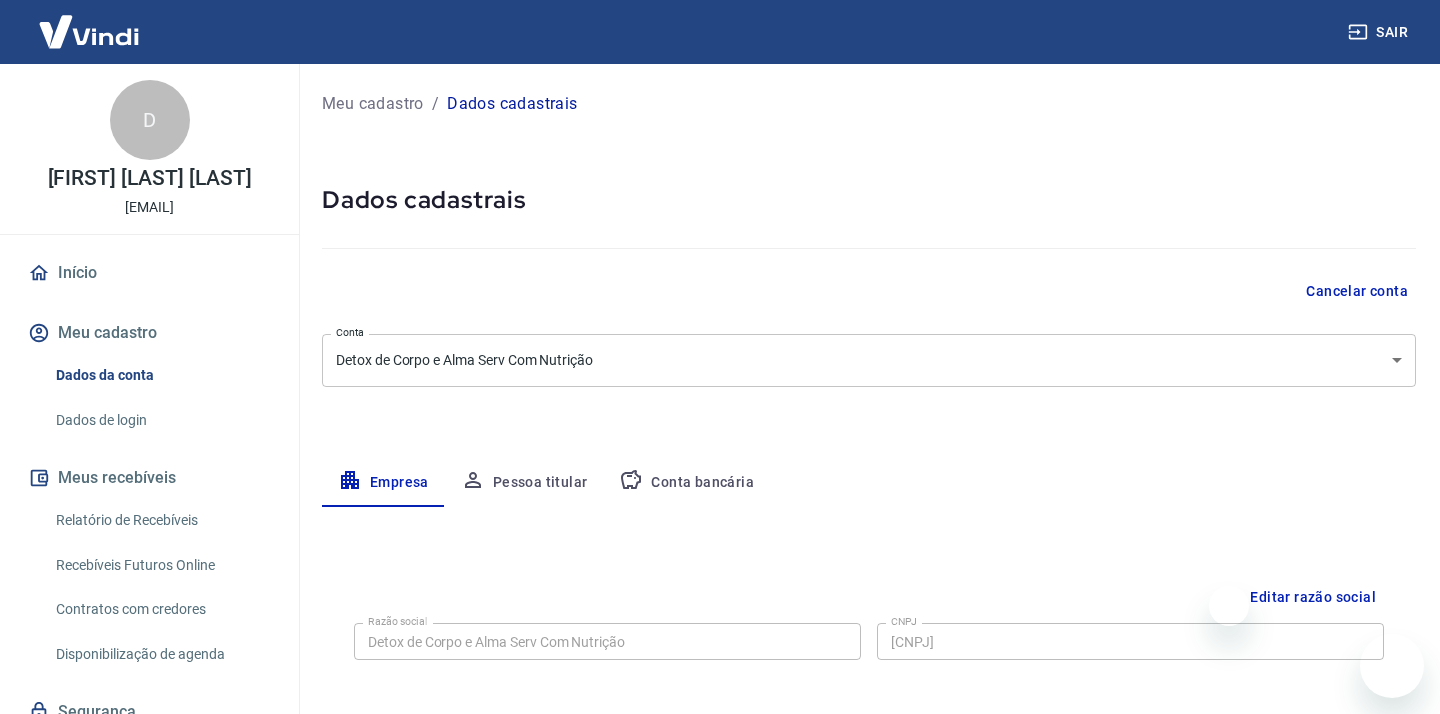 select on "SP" 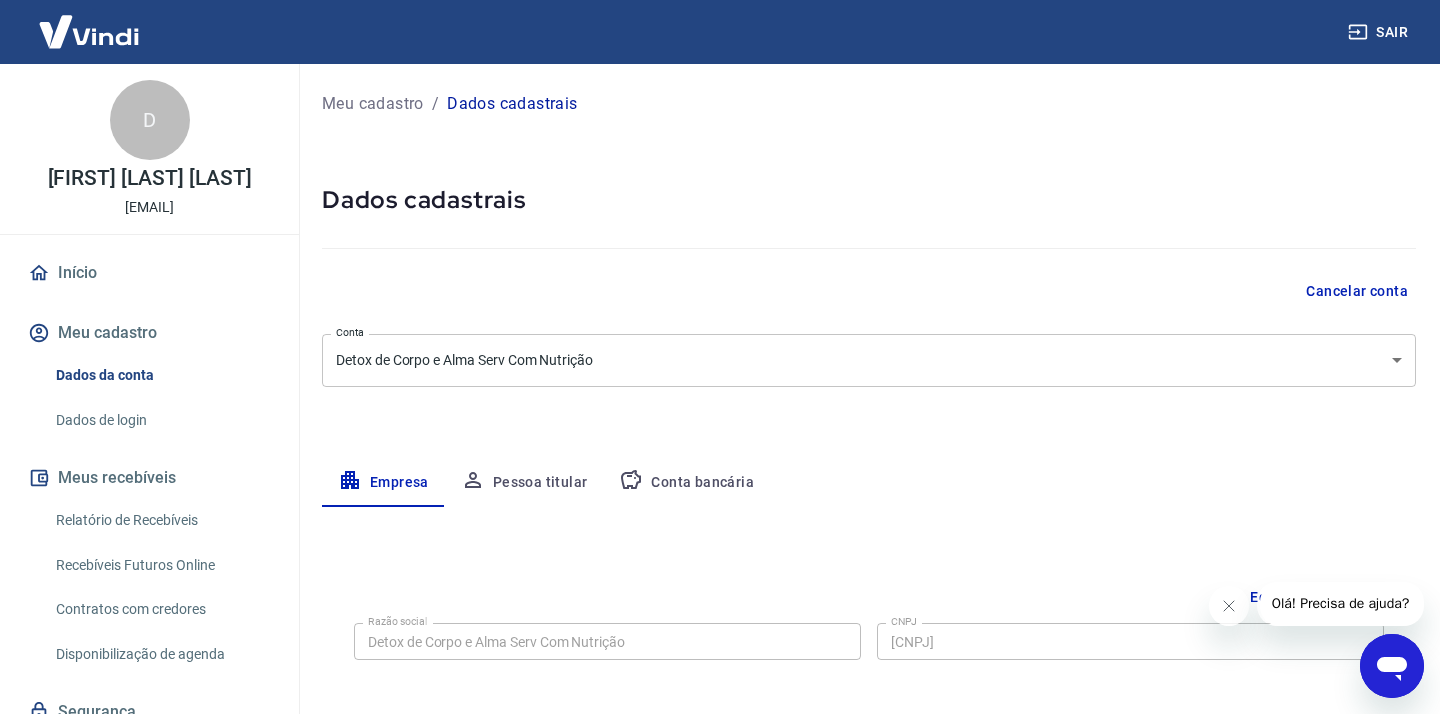 scroll, scrollTop: 0, scrollLeft: 0, axis: both 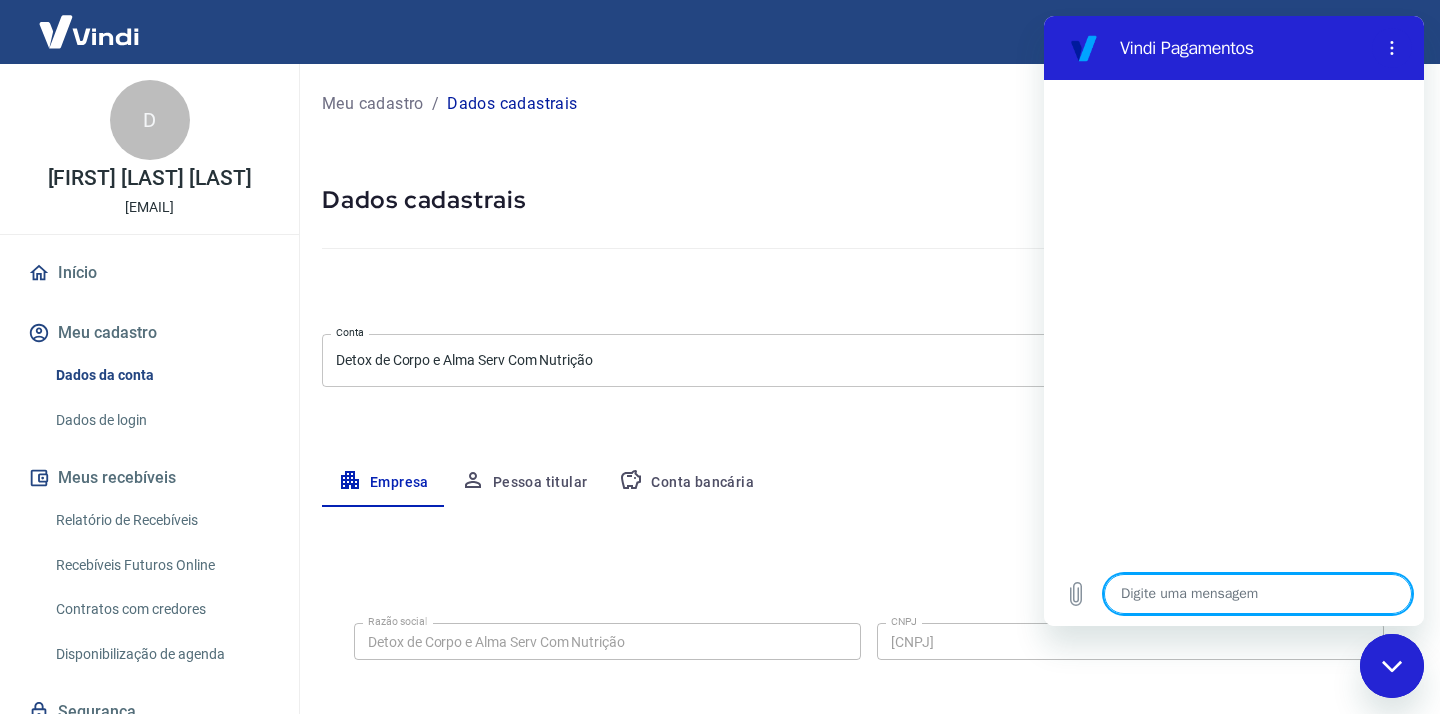 click 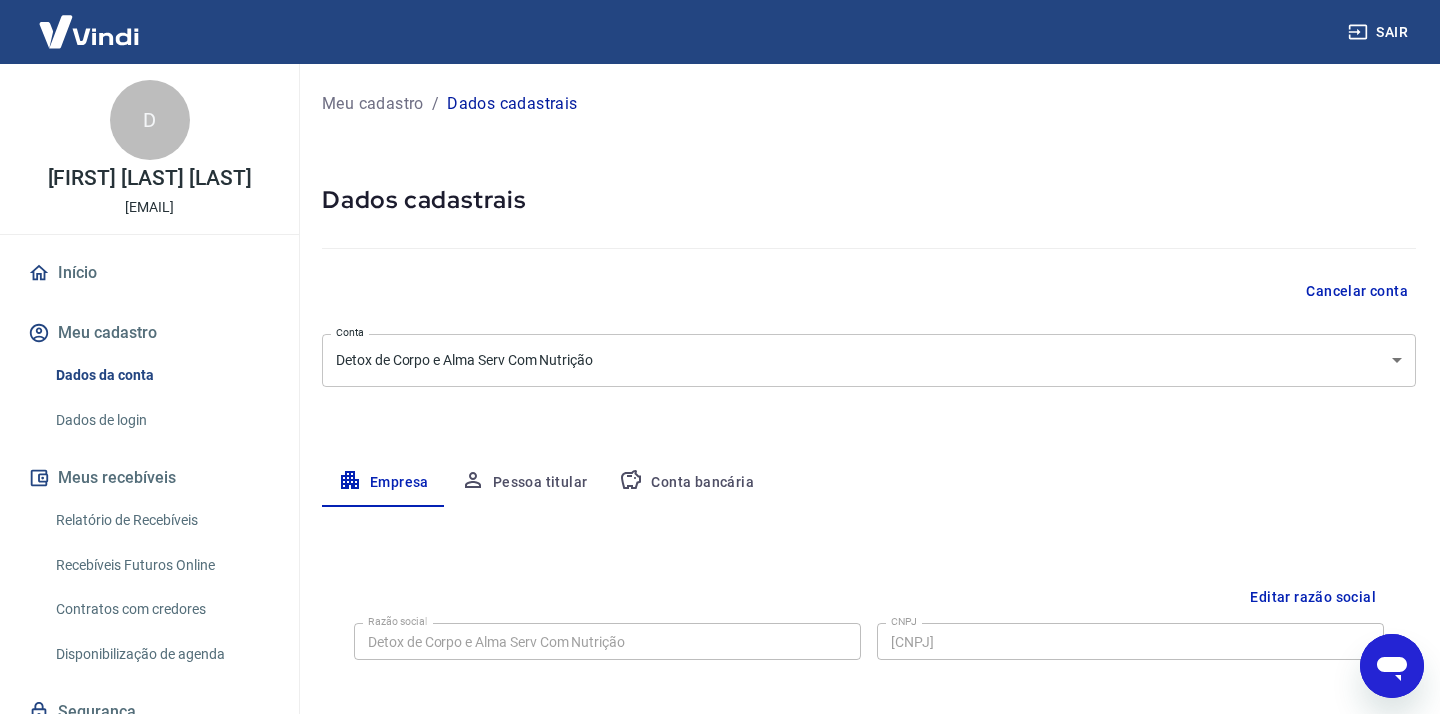 type on "x" 